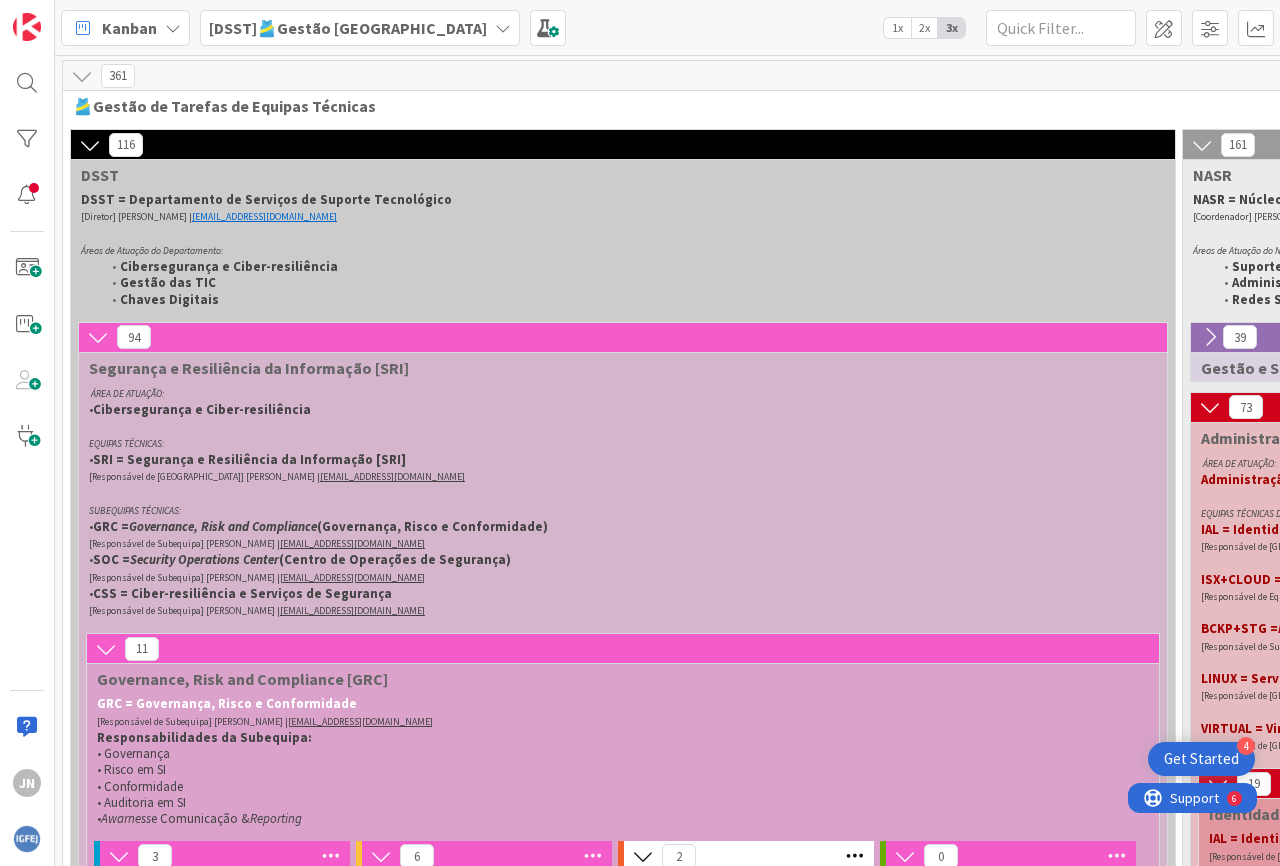 scroll, scrollTop: 0, scrollLeft: 0, axis: both 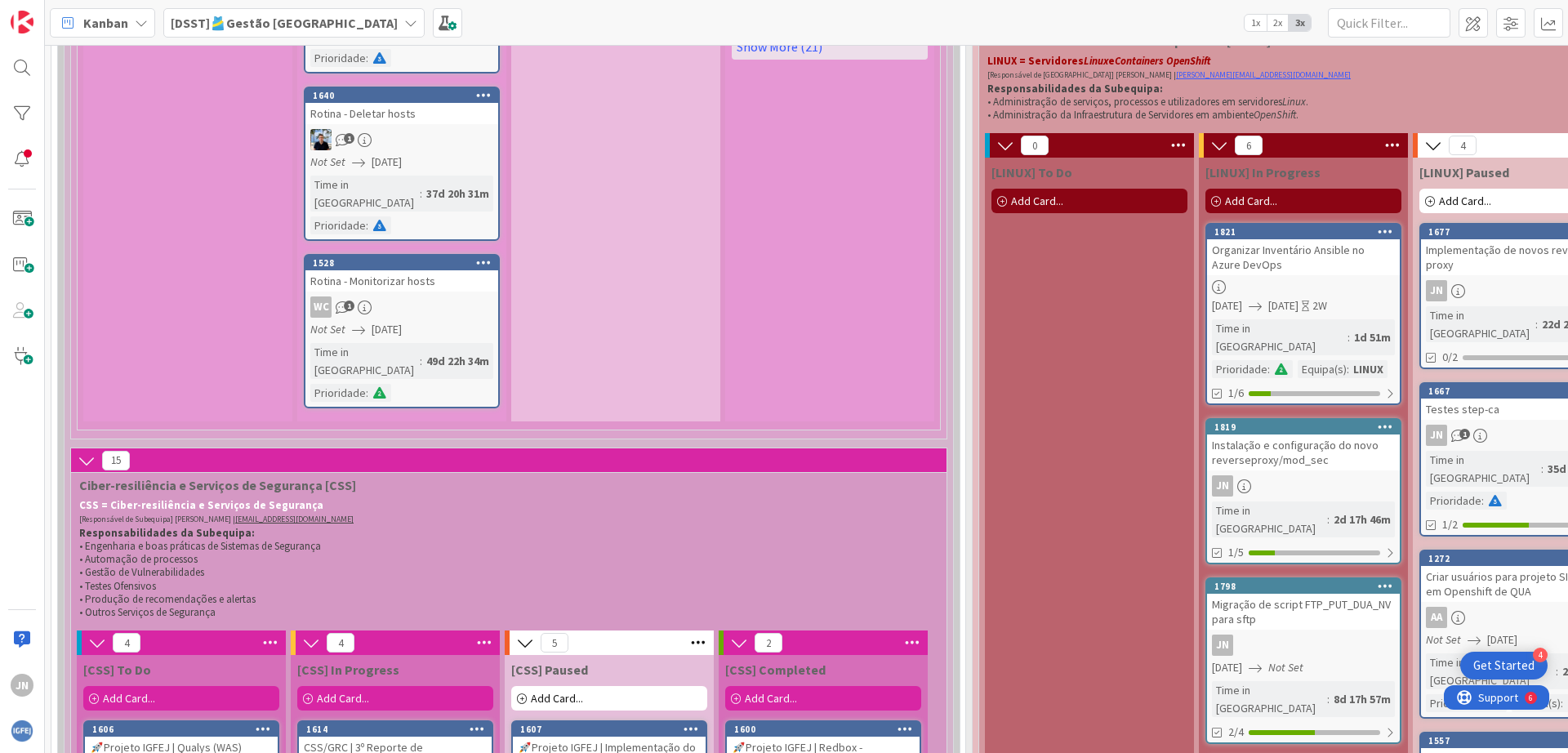 click on "a agurdar pela activação dos sites na WAF para testar e migrar" at bounding box center [1303, 831] 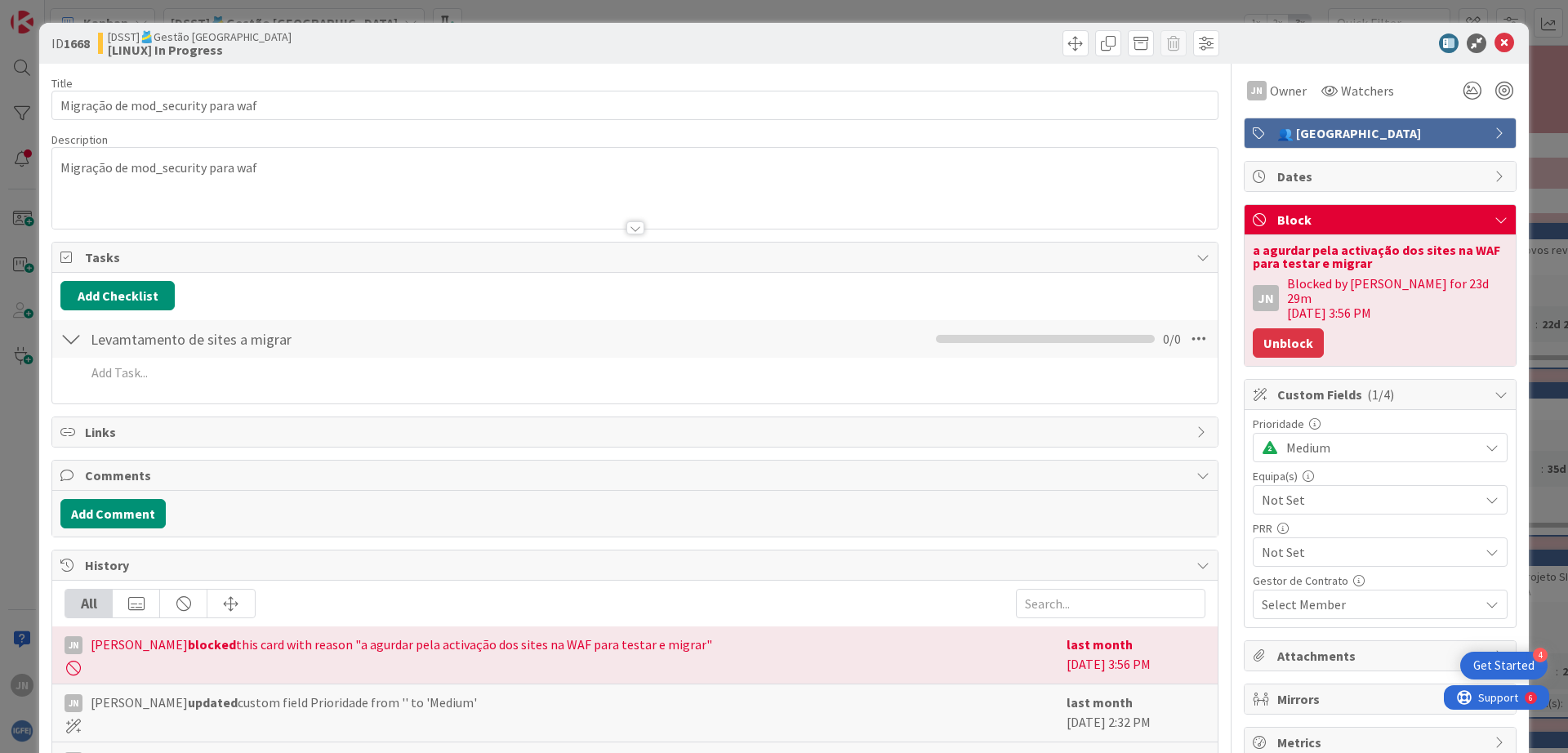 click on "Unblock" at bounding box center [1288, 343] 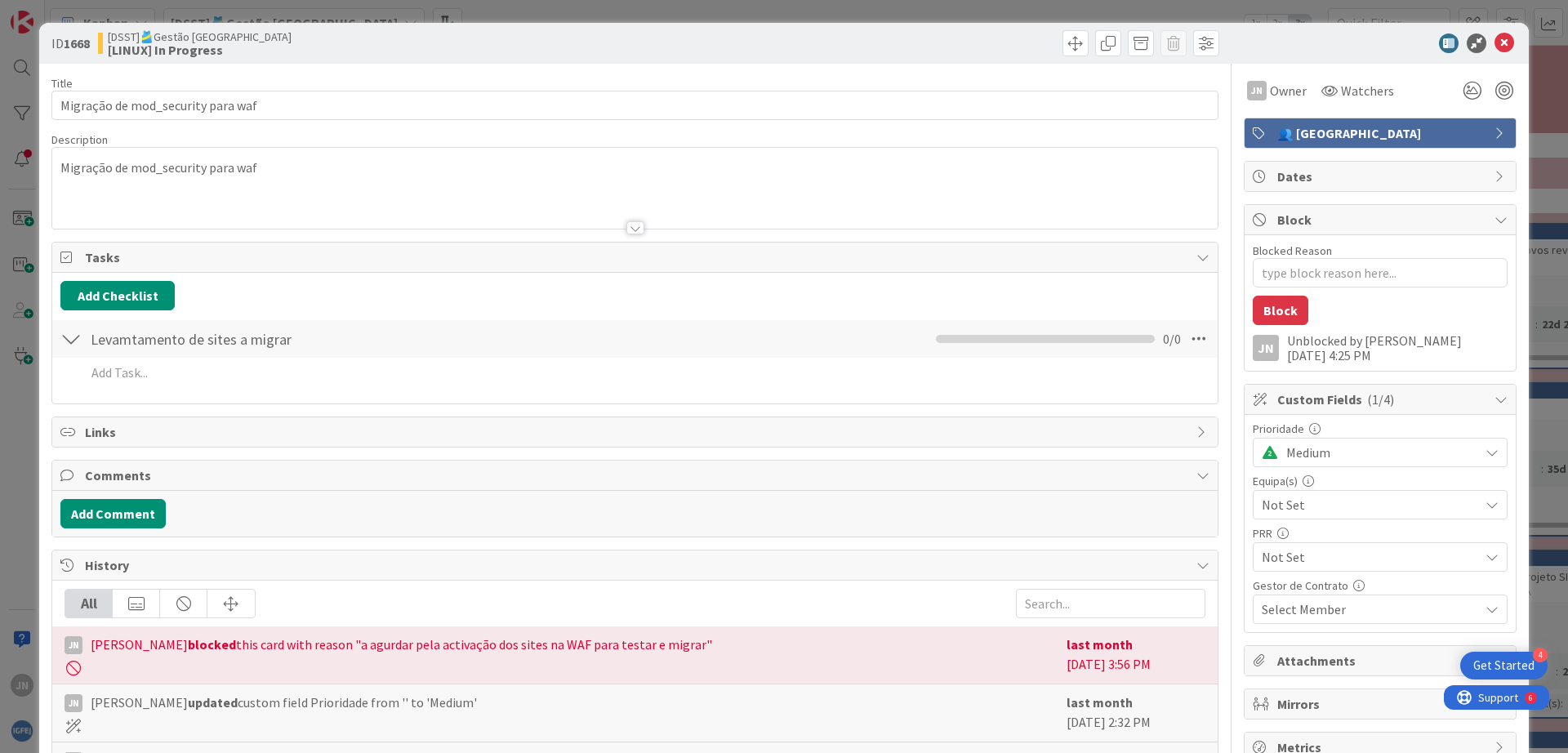type on "x" 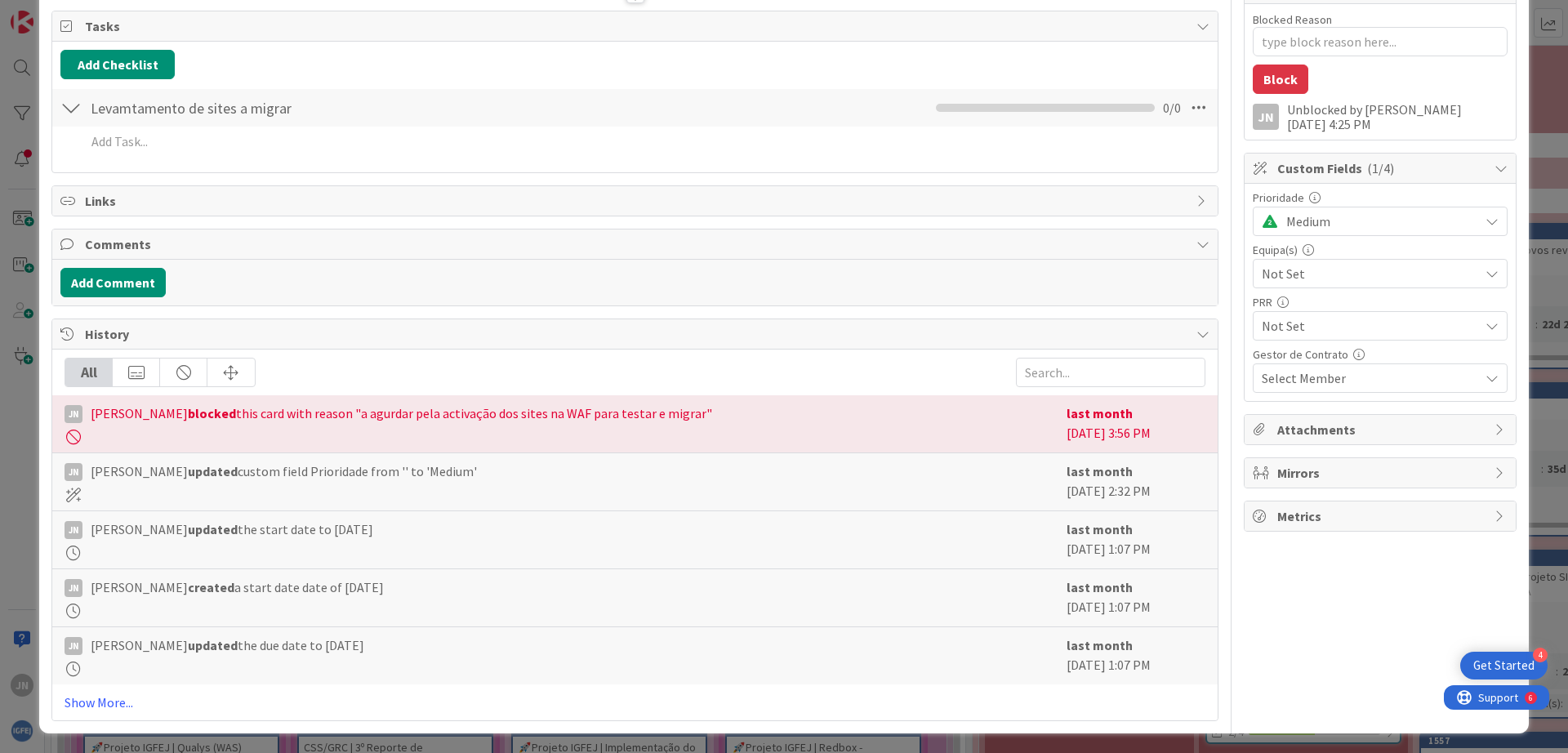 scroll, scrollTop: 234, scrollLeft: 0, axis: vertical 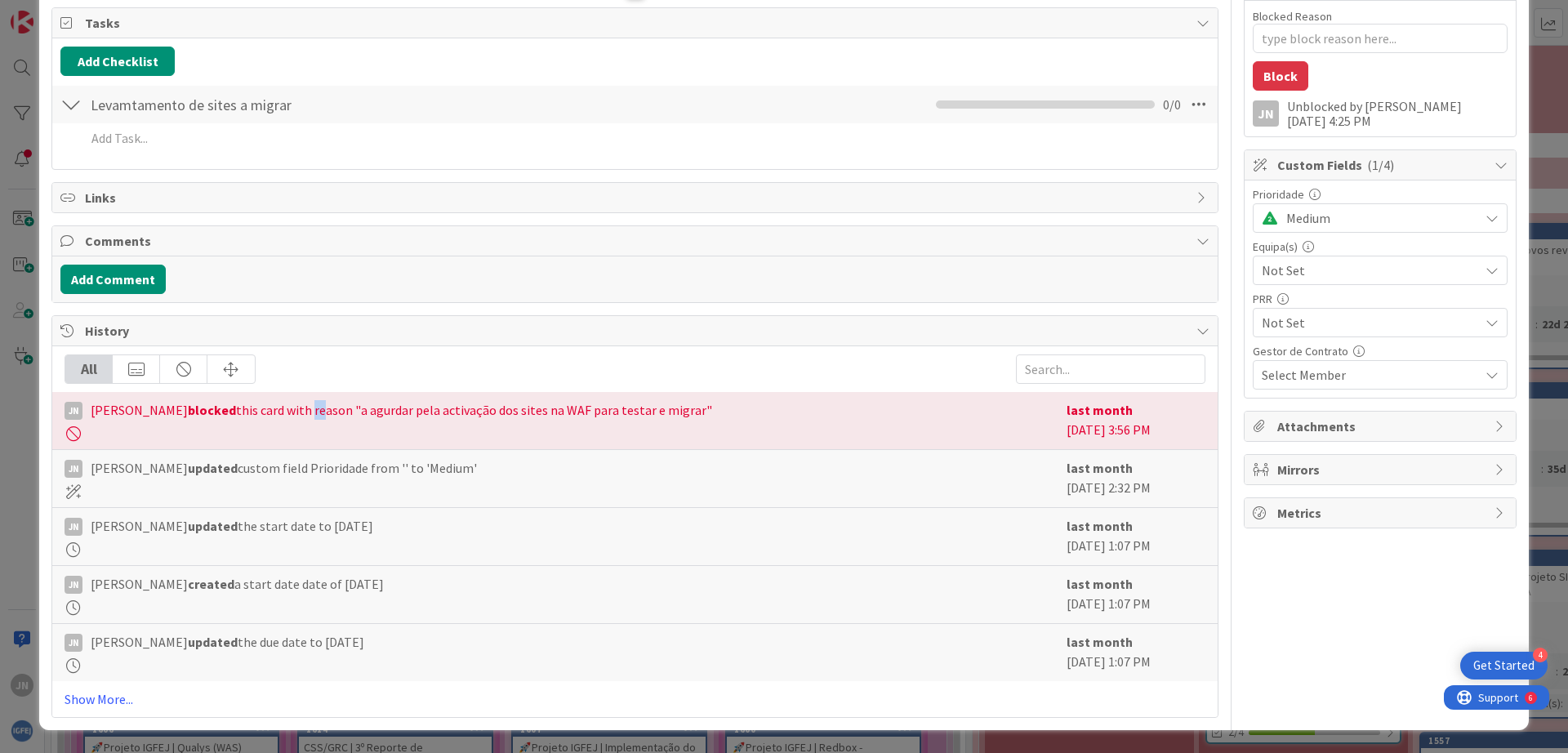 drag, startPoint x: 278, startPoint y: 412, endPoint x: 289, endPoint y: 416, distance: 11.7047 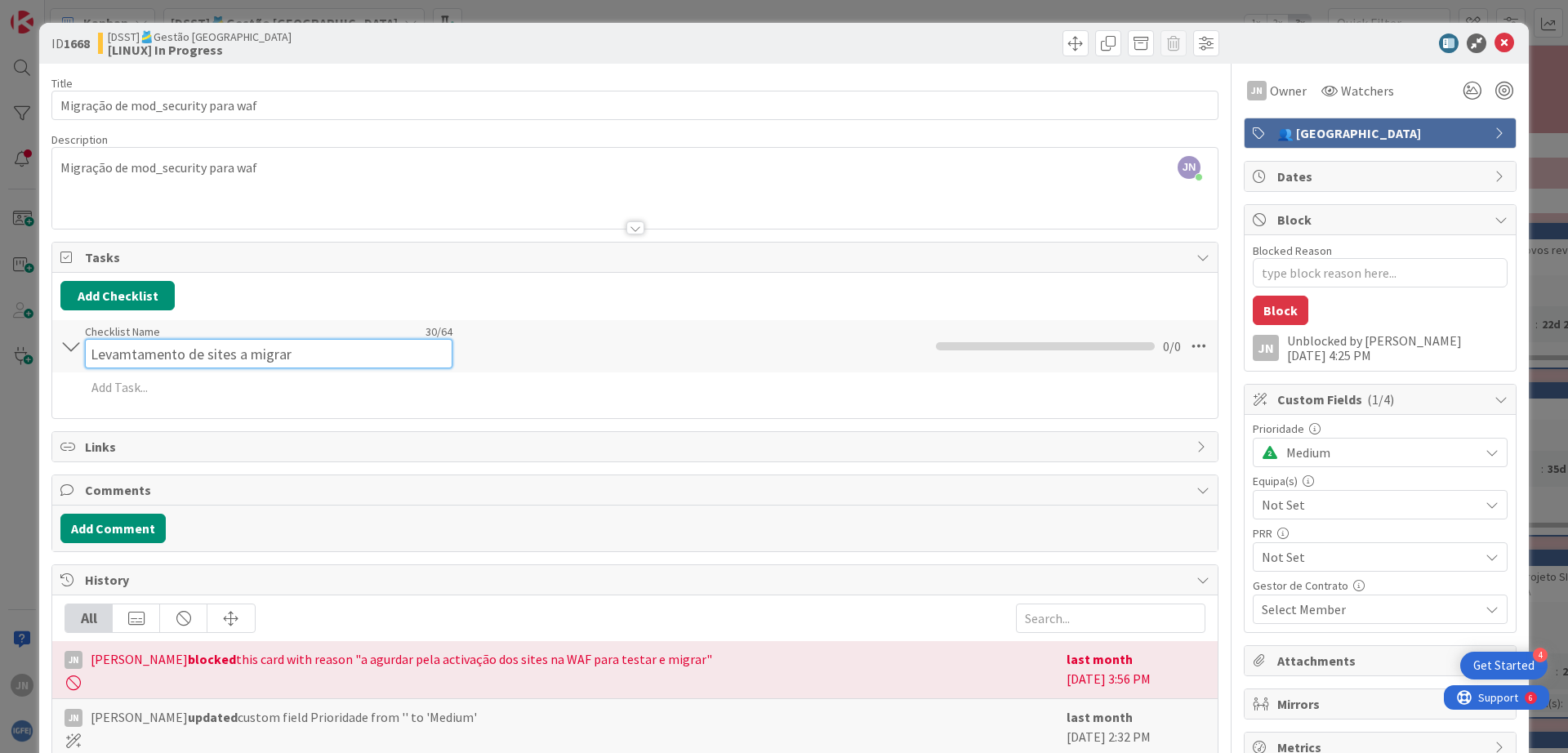 click on "Levamtamento de sites a migrar" at bounding box center (269, 354) 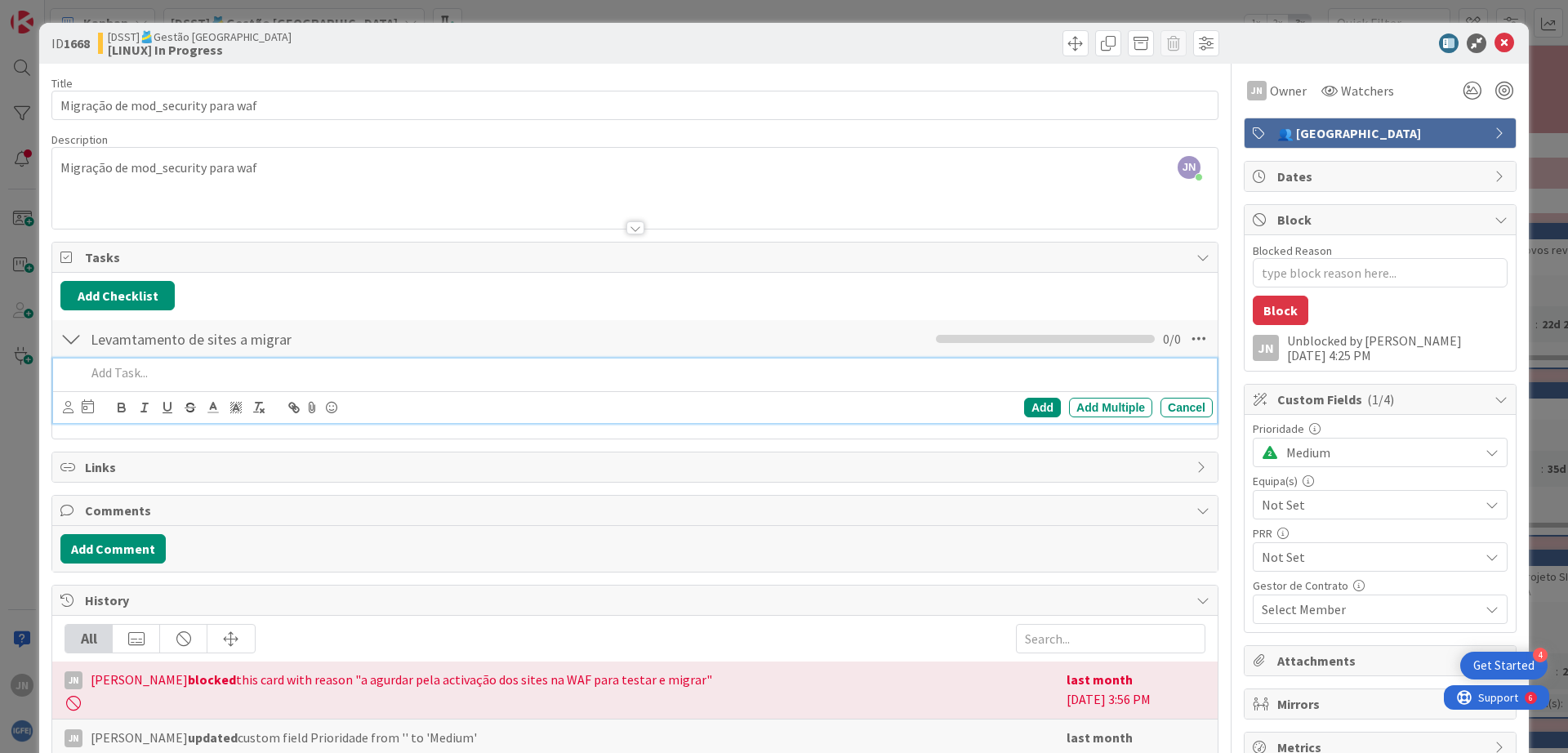 click at bounding box center (646, 372) 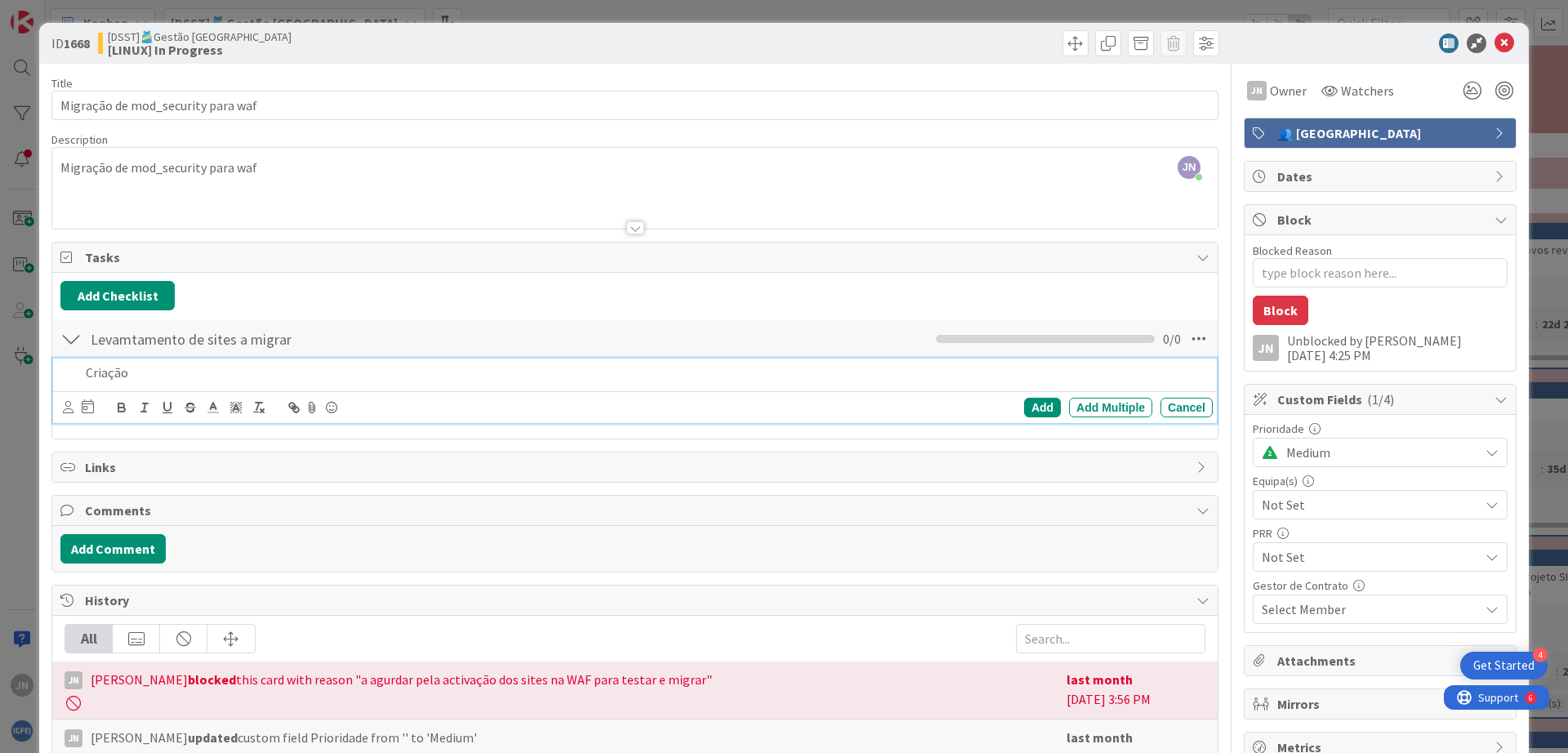 click on "Criação" at bounding box center [646, 372] 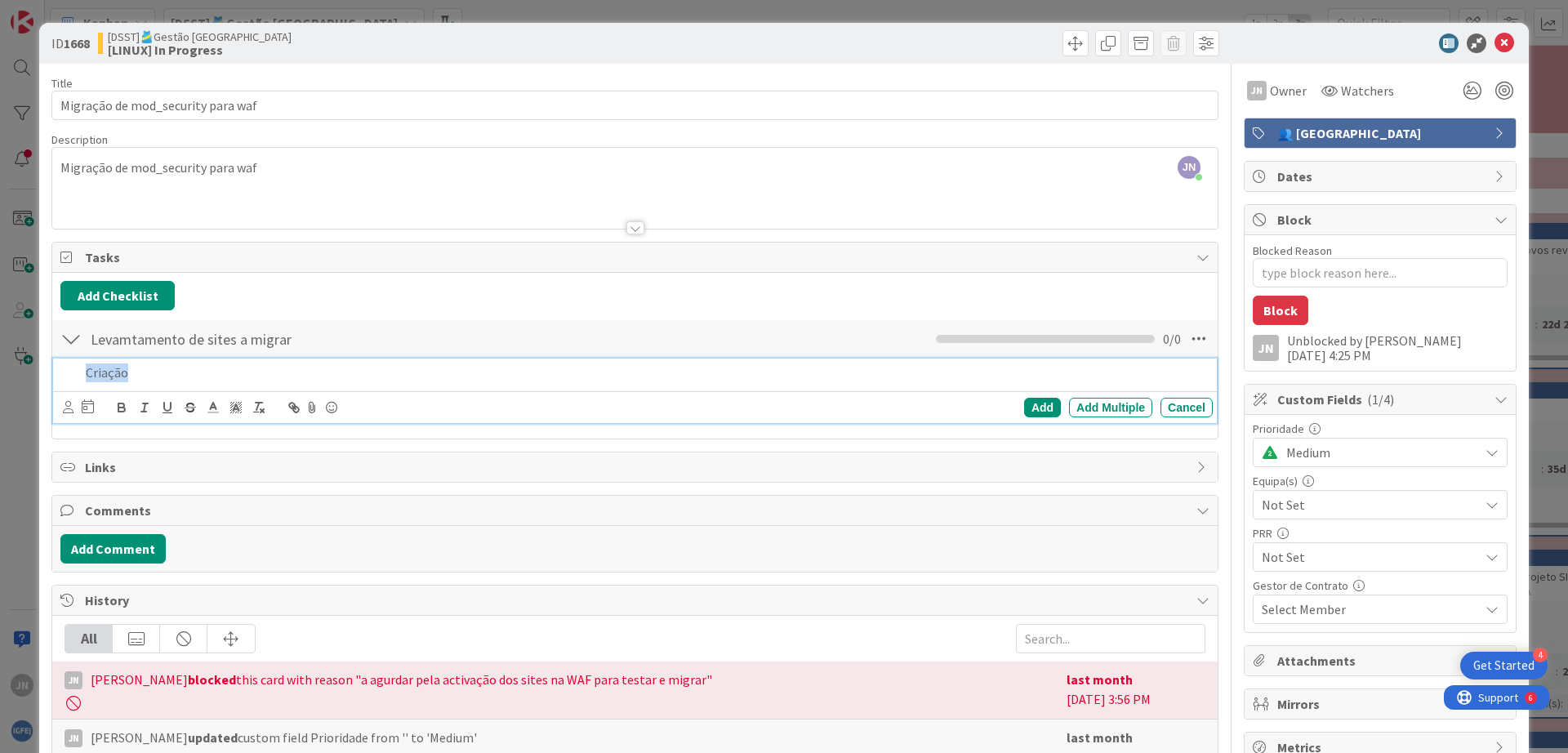 click on "Criação" at bounding box center [646, 372] 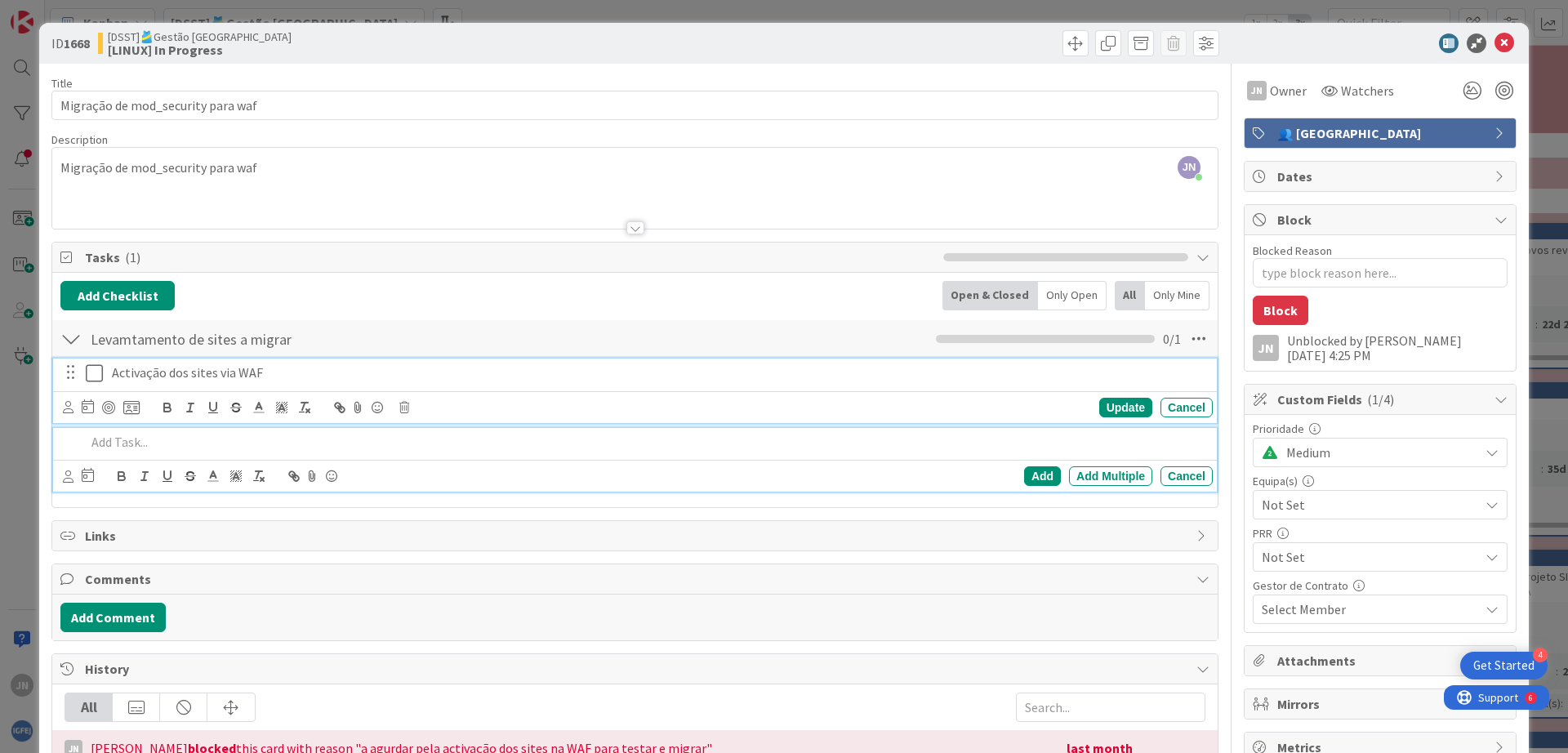click at bounding box center (98, 373) 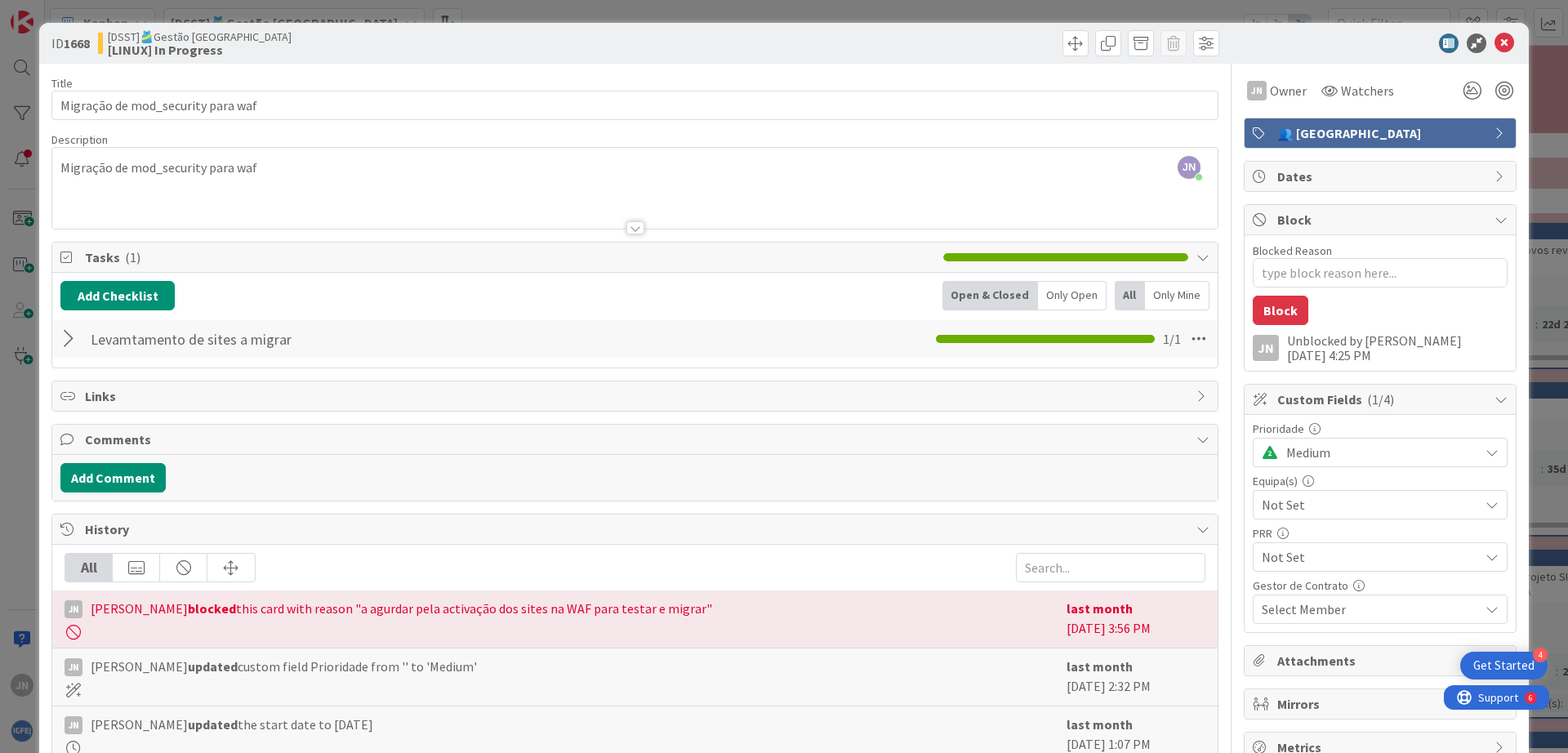 click at bounding box center [71, 339] 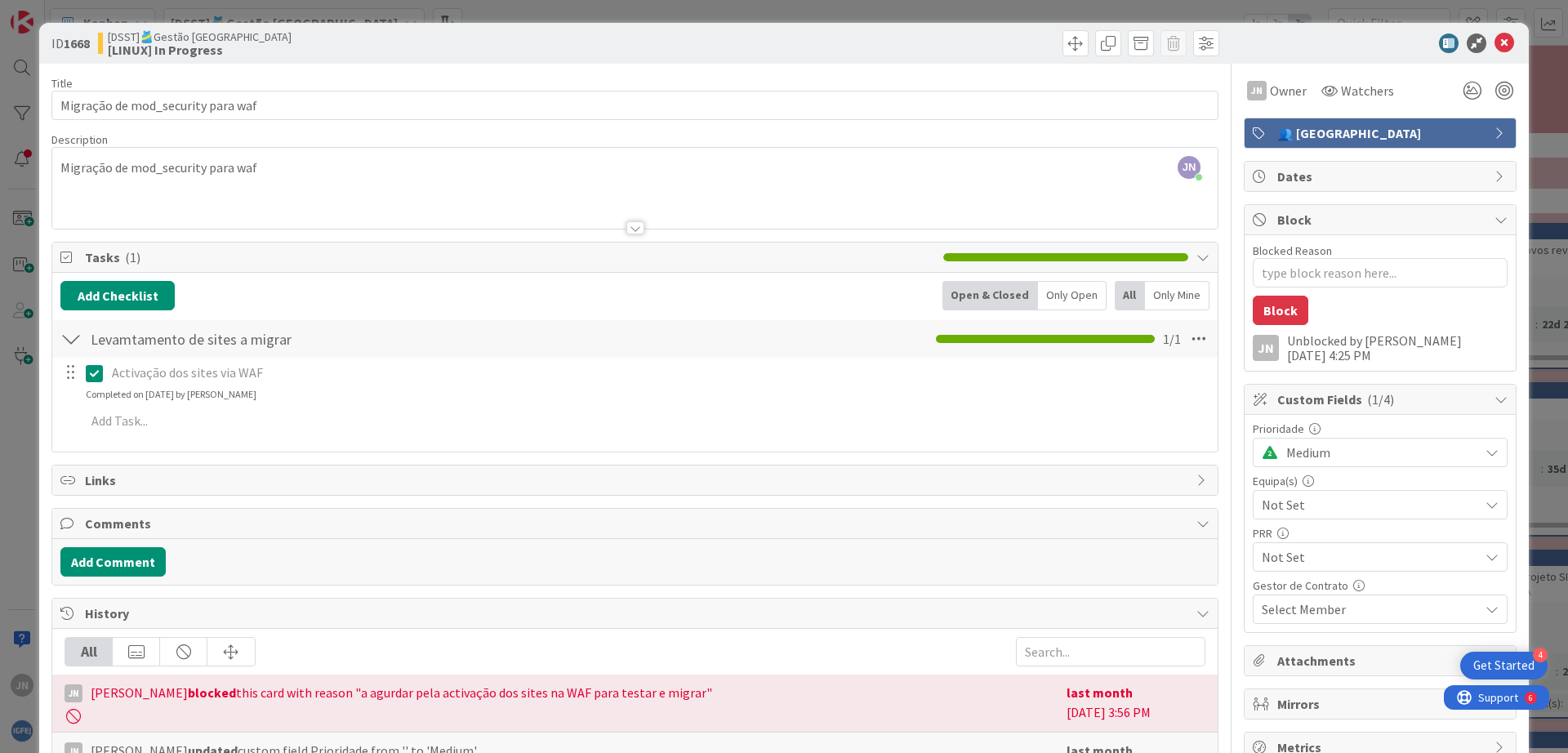 click at bounding box center (98, 373) 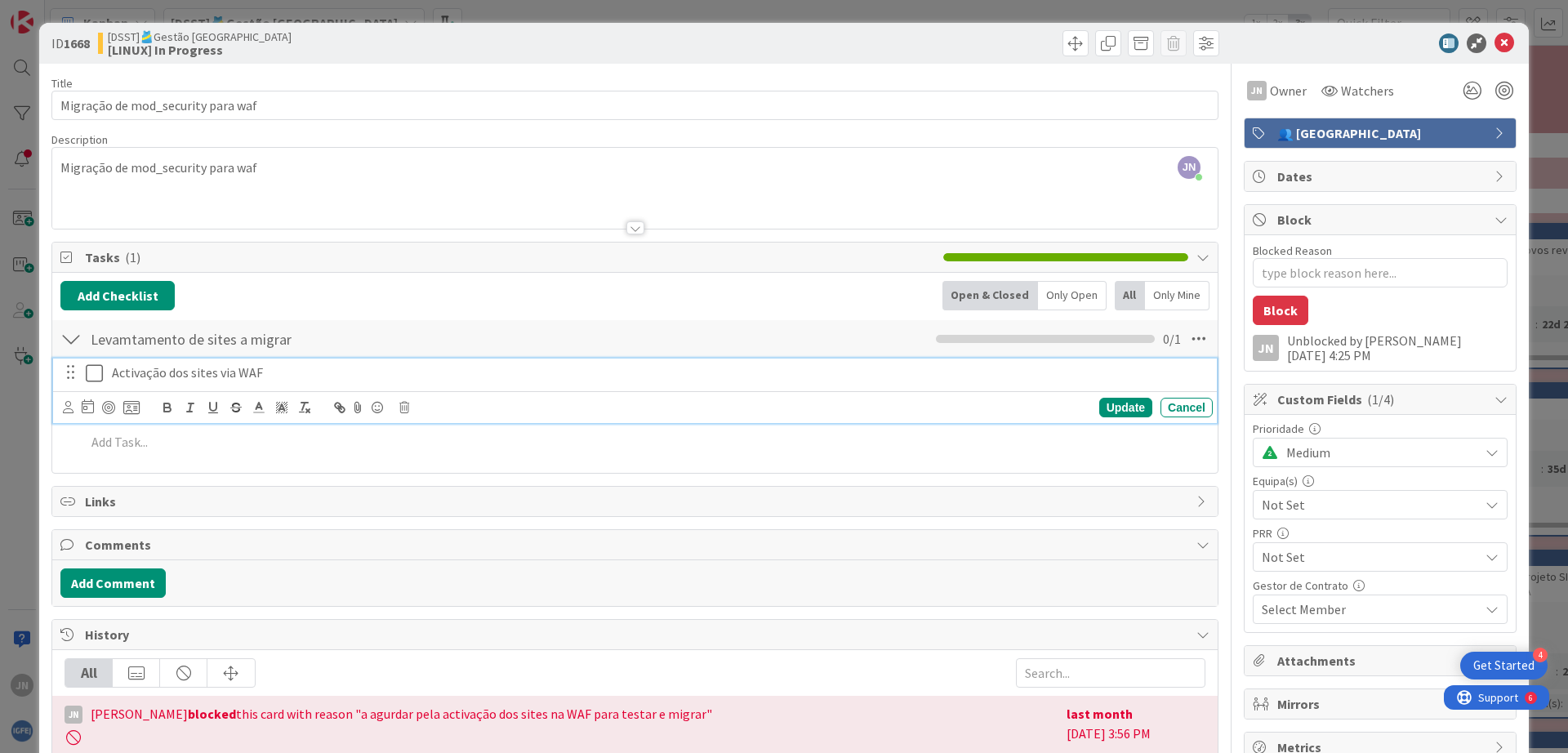 type on "x" 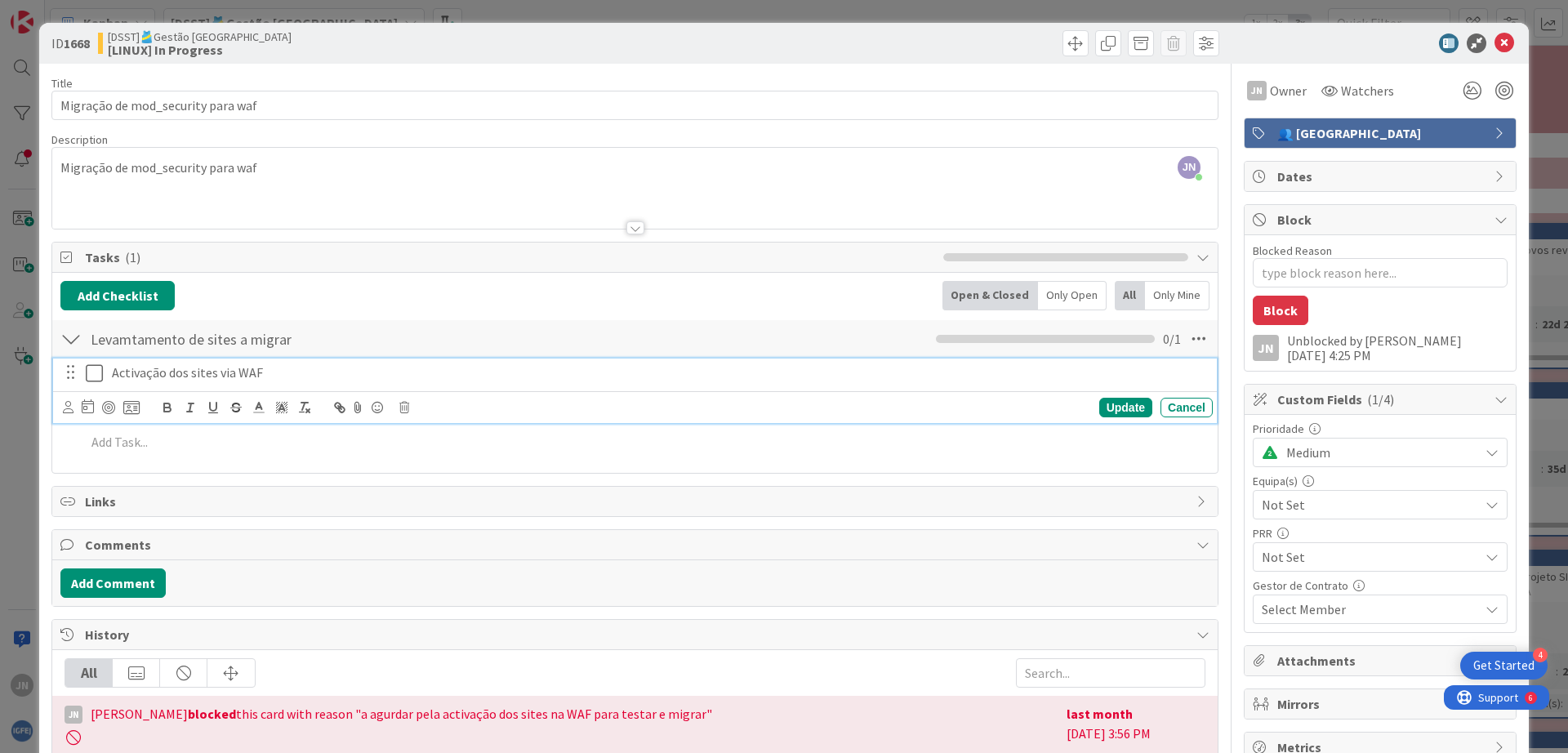 click on "Activação dos sites via WAF" at bounding box center (659, 372) 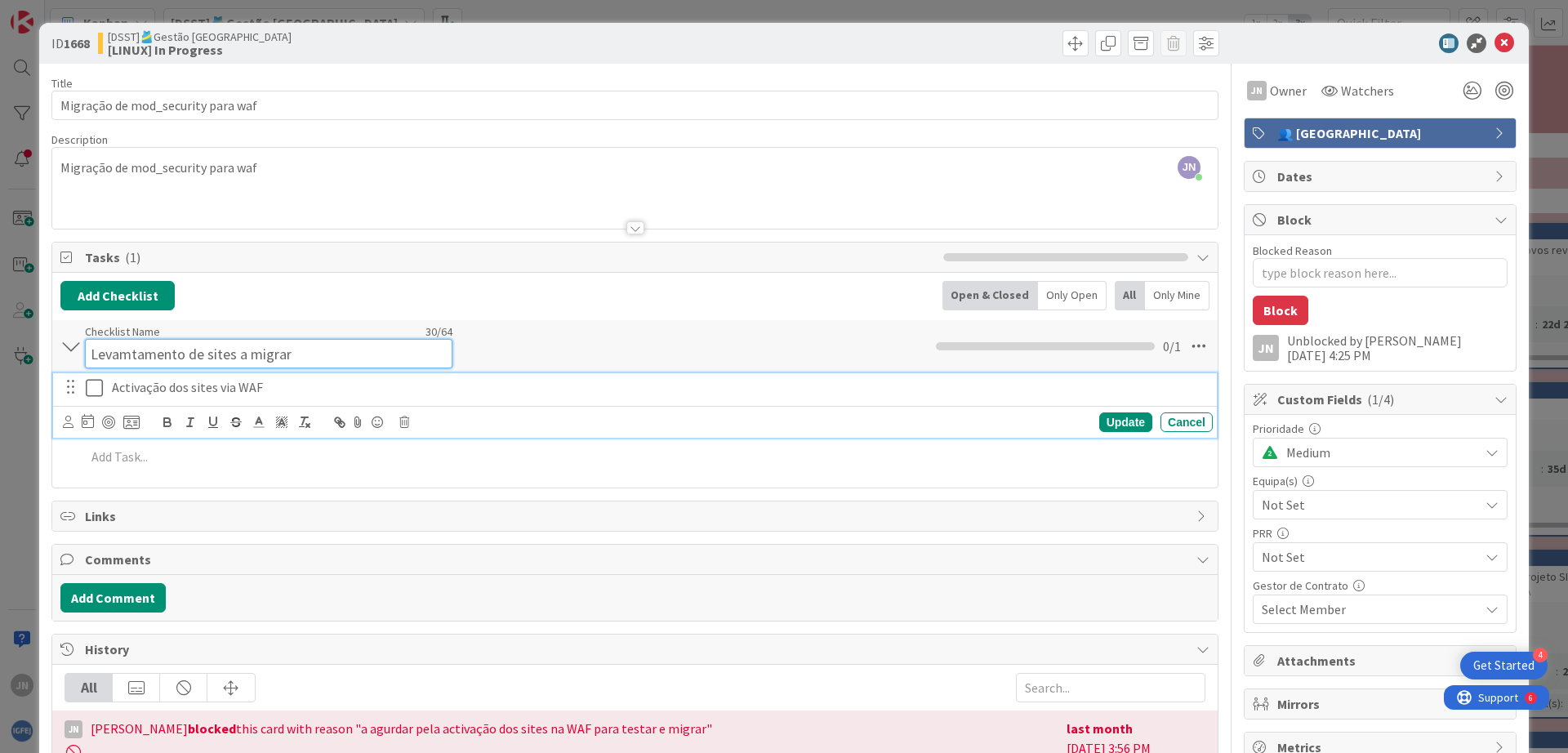 click on "Levamtamento de sites a migrar" at bounding box center [269, 354] 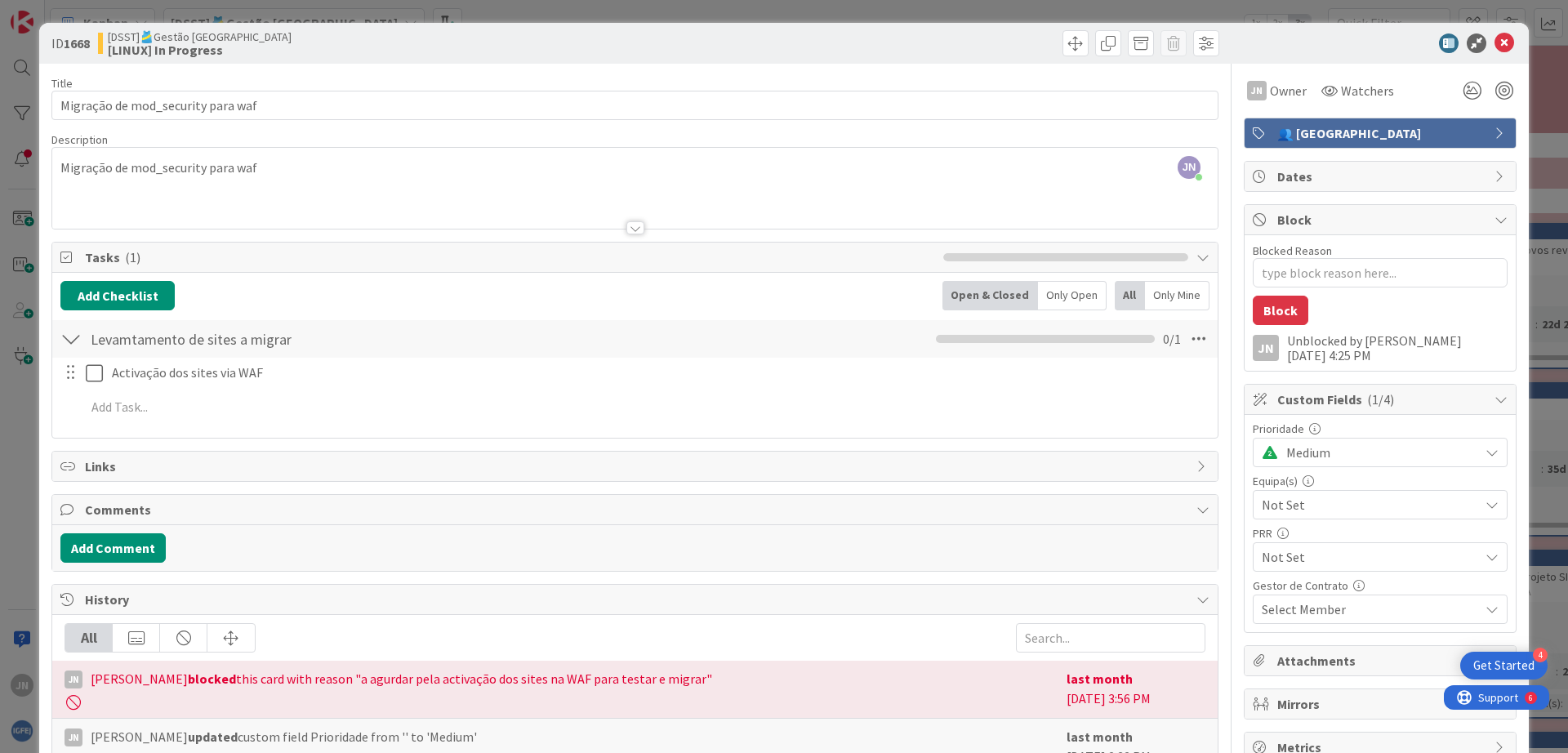 click on "Checklist Name 30 / 64 Levamtamento de sites a migrar" at bounding box center (269, 339) 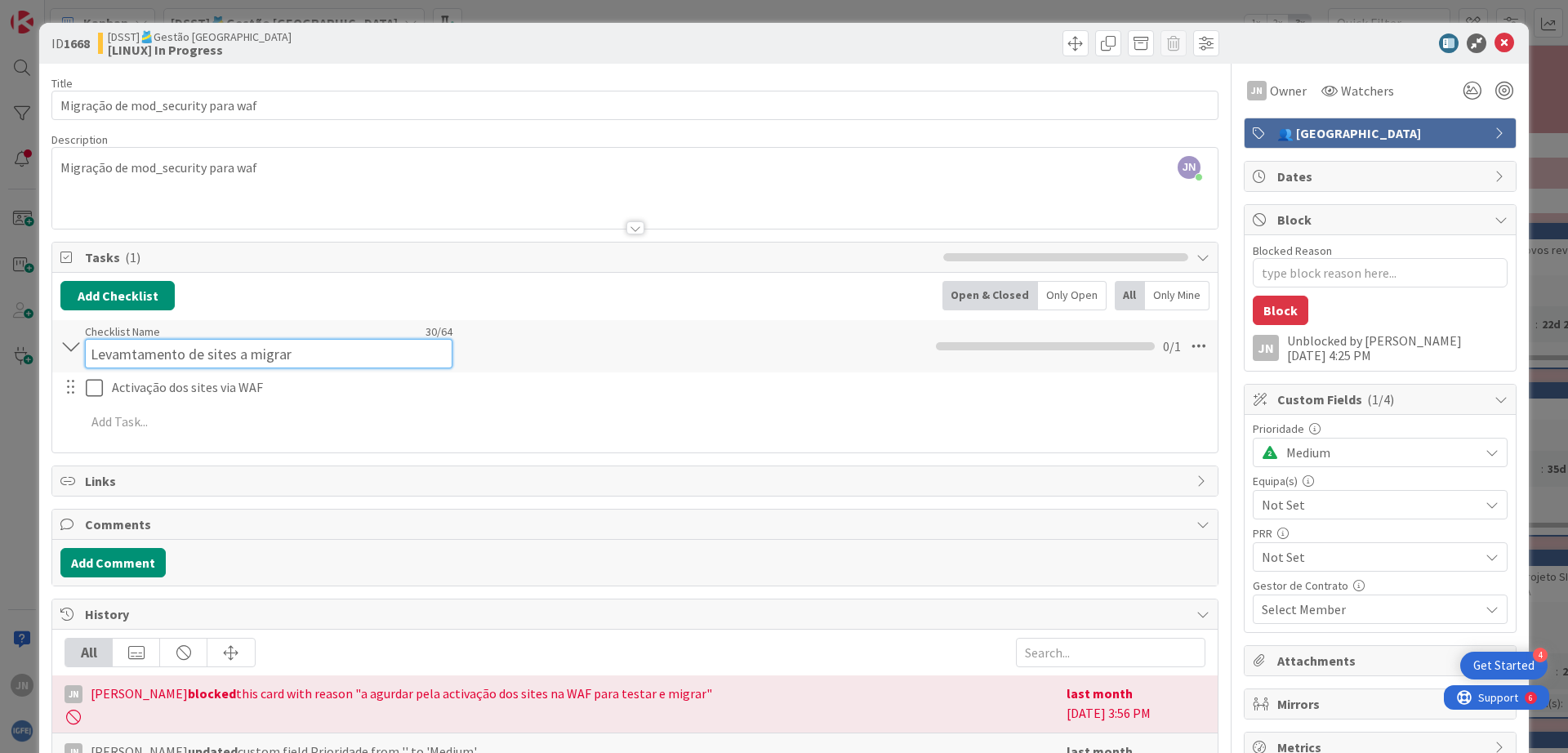 click on "Levamtamento de sites a migrar" at bounding box center [269, 354] 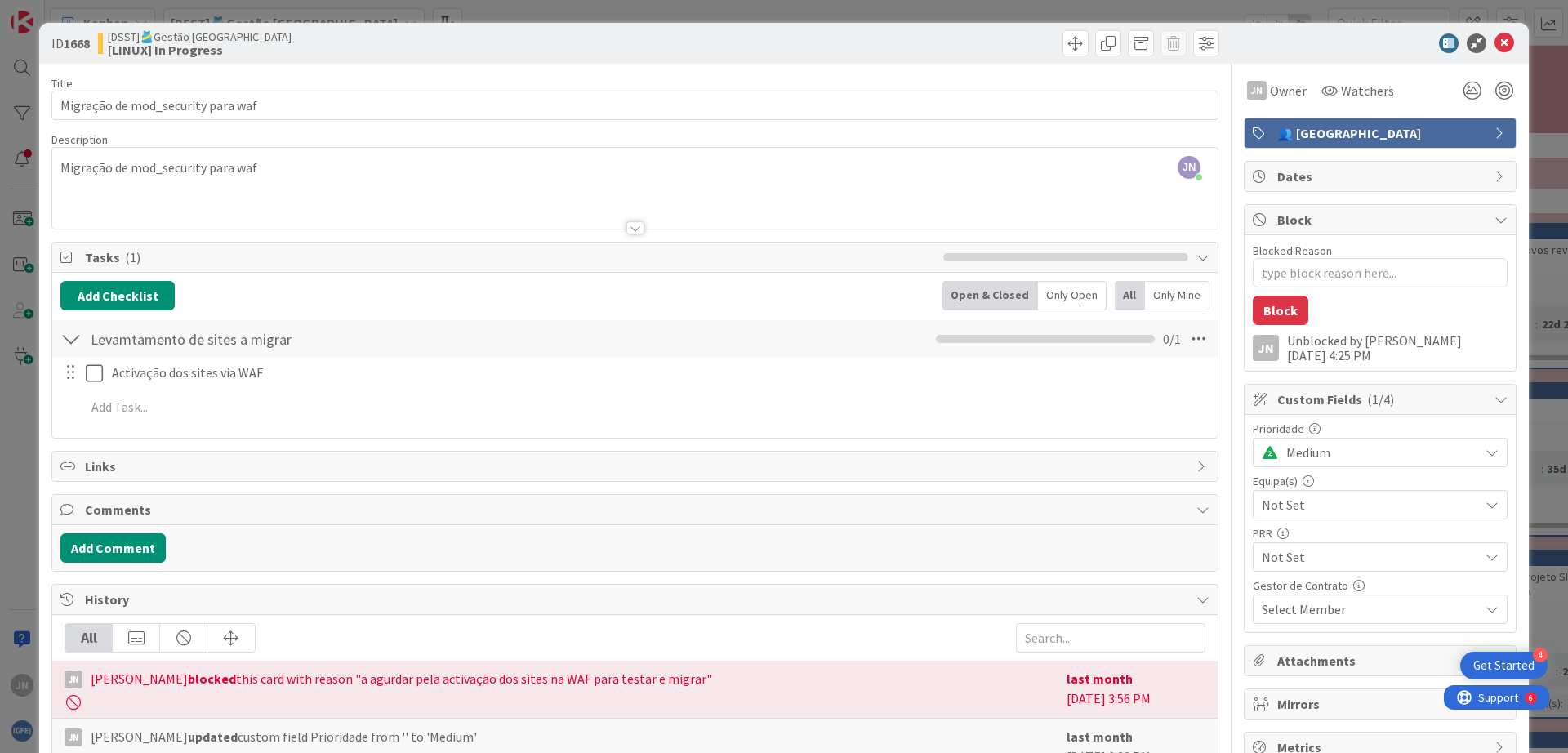 click on "Checklist Name 30 / 64 Levamtamento de sites a migrar" at bounding box center (269, 339) 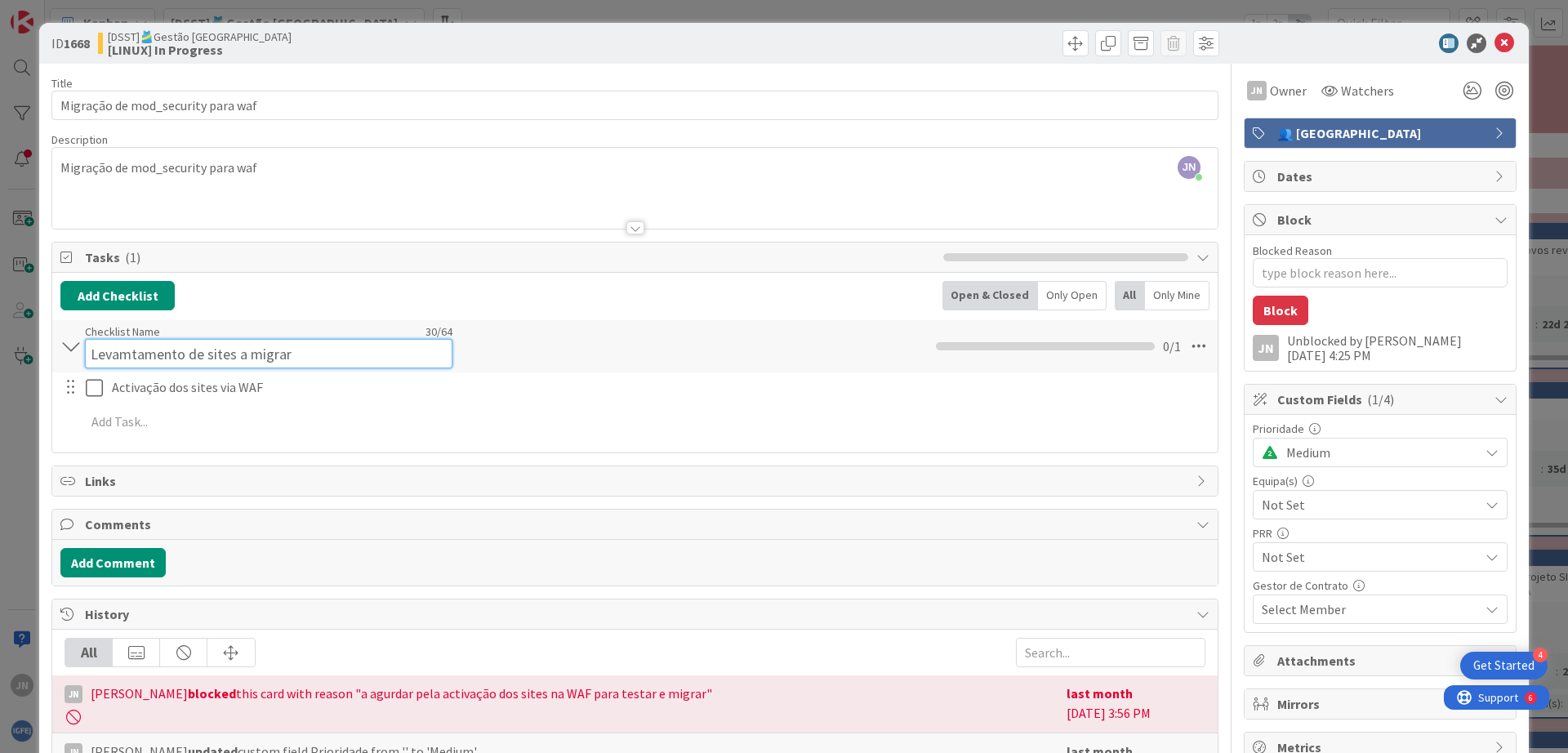 click on "Levamtamento de sites a migrar" at bounding box center (269, 354) 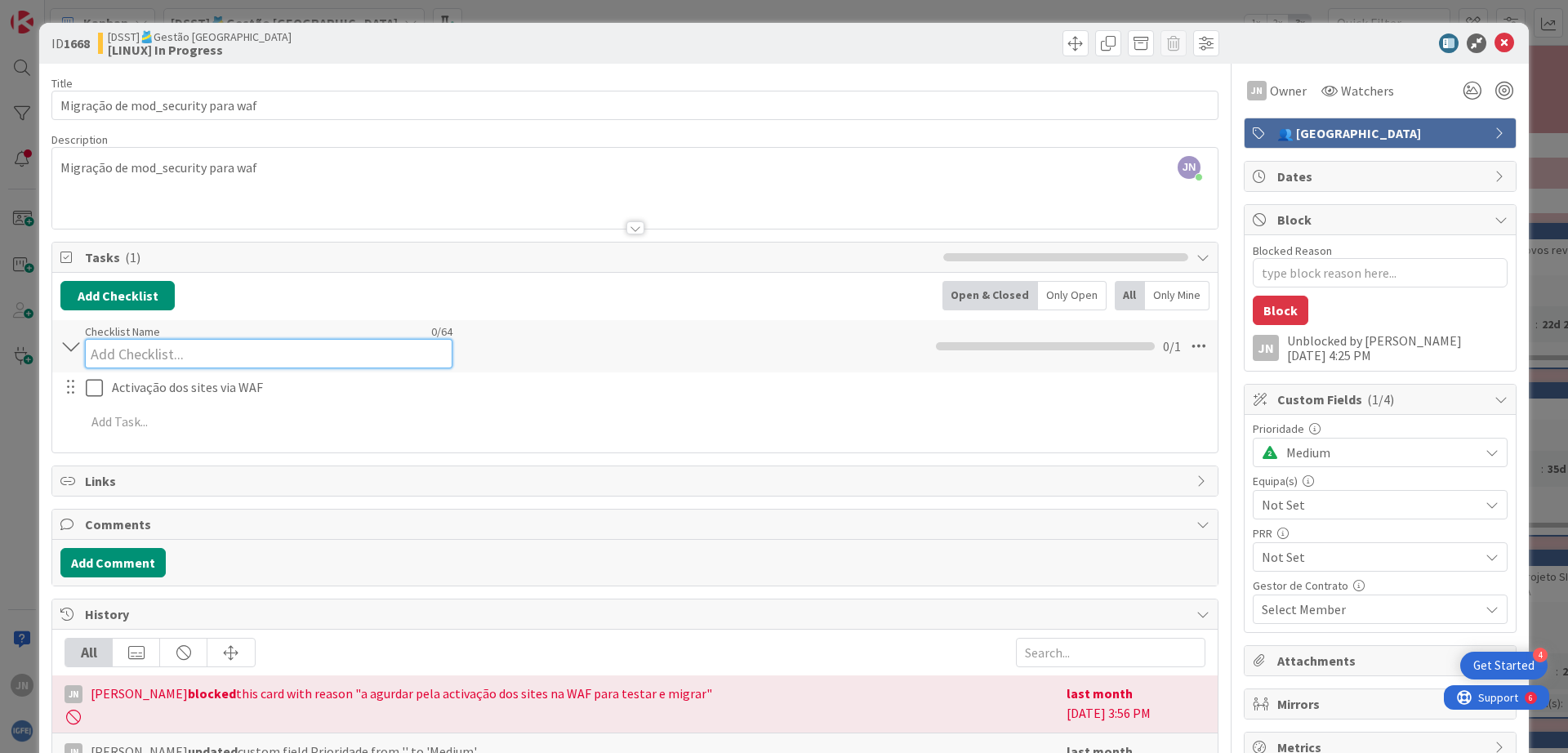 type 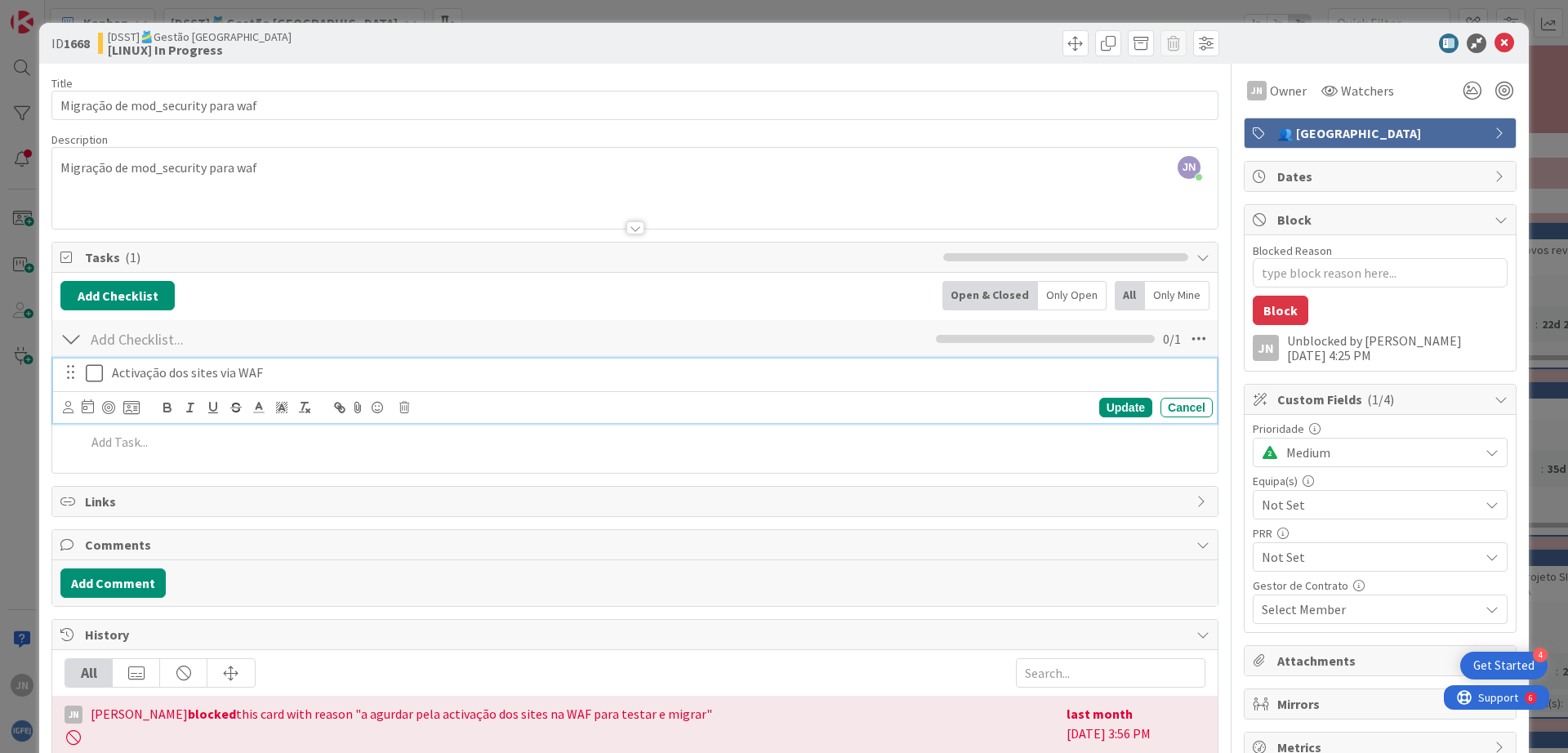 click on "Activação dos sites via WAF" at bounding box center [659, 372] 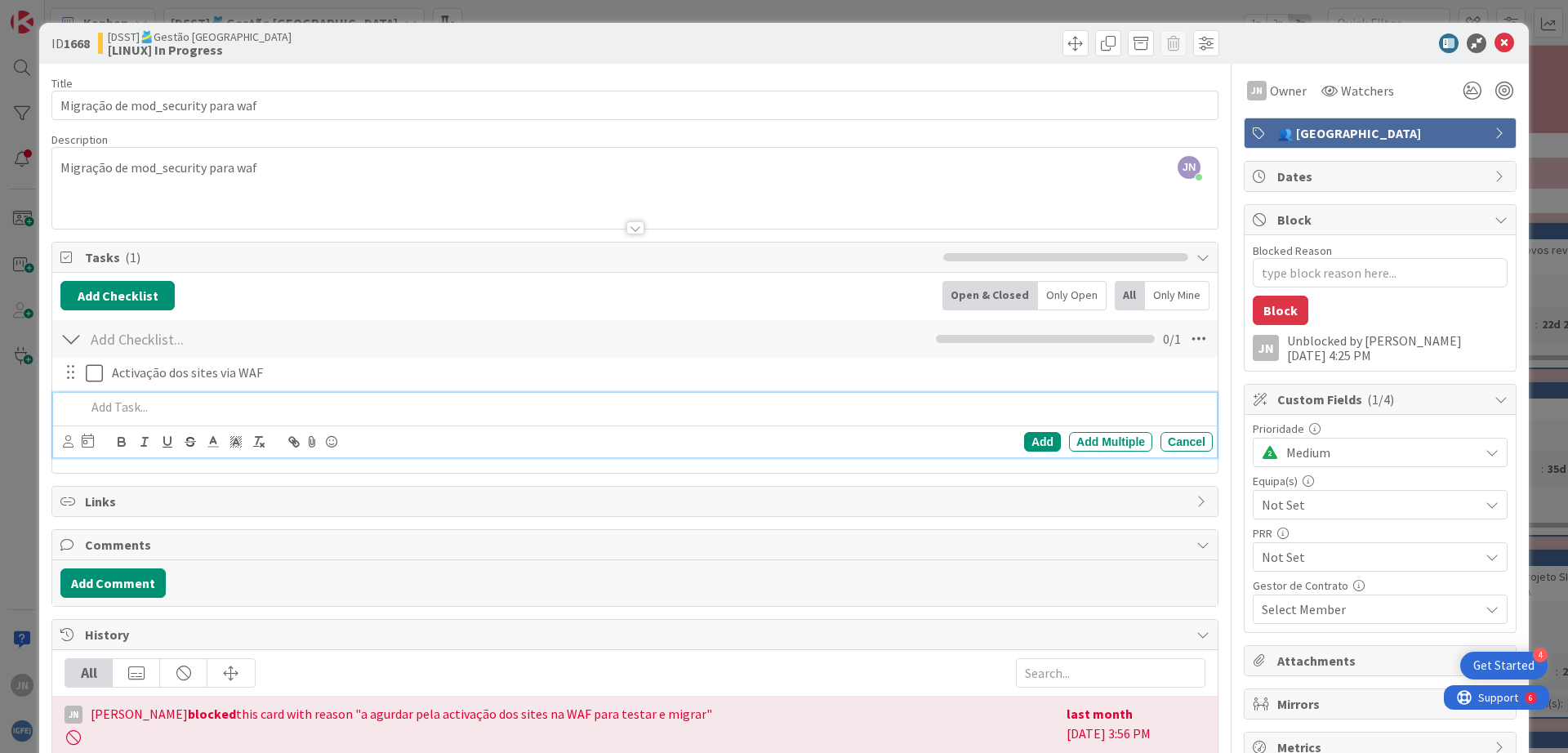 click at bounding box center (646, 407) 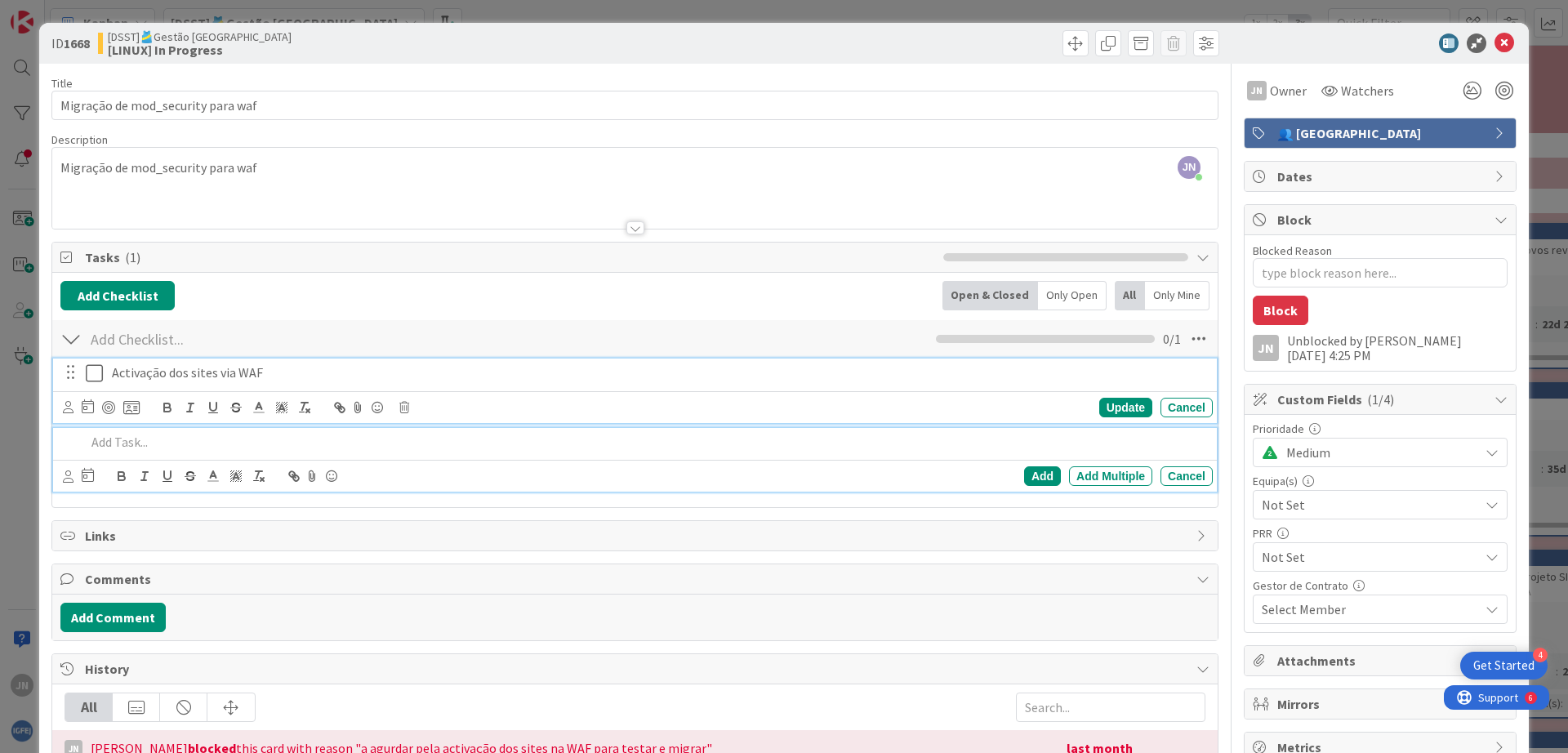 click on "Activação dos sites via WAF" at bounding box center [659, 372] 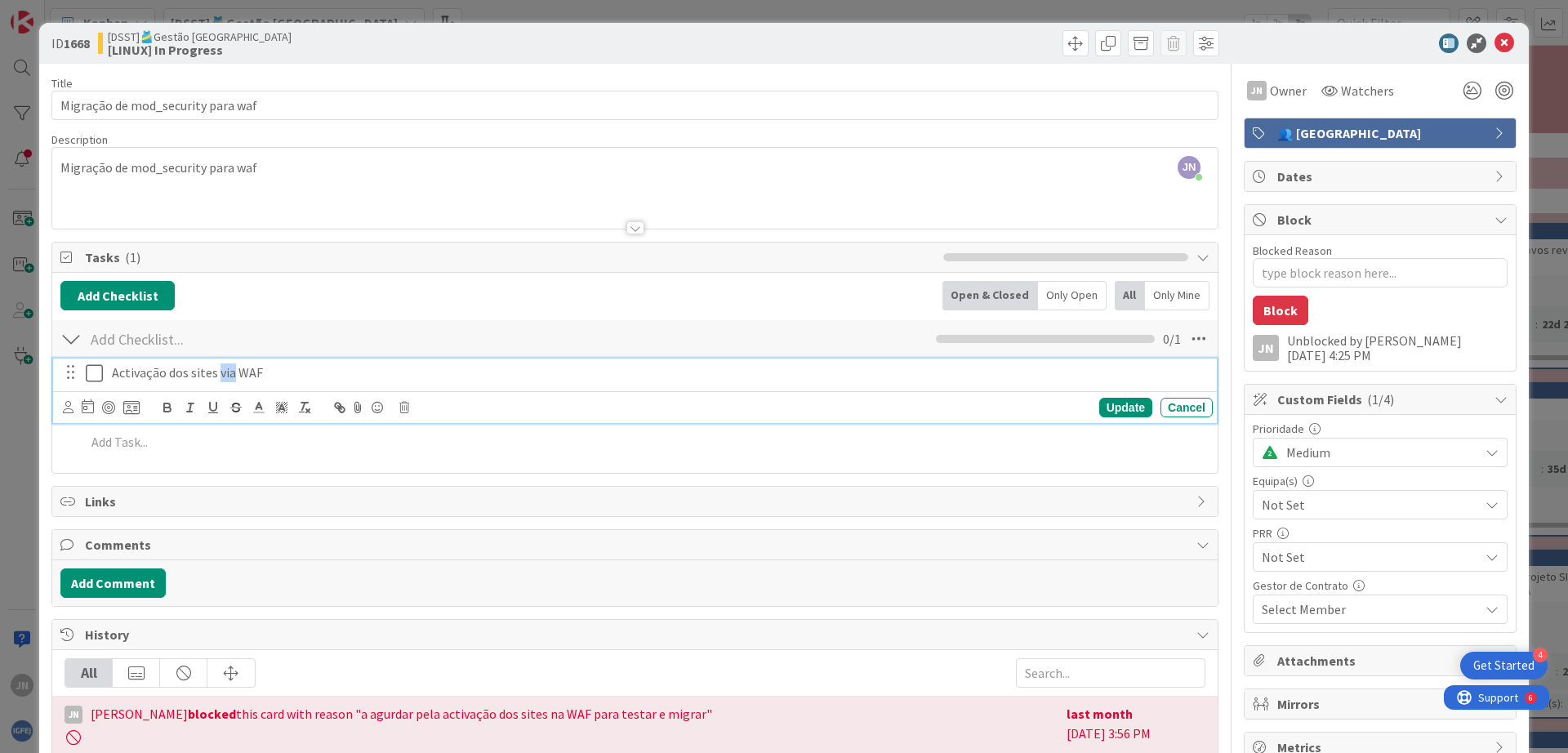 click on "Activação dos sites via WAF" at bounding box center [659, 372] 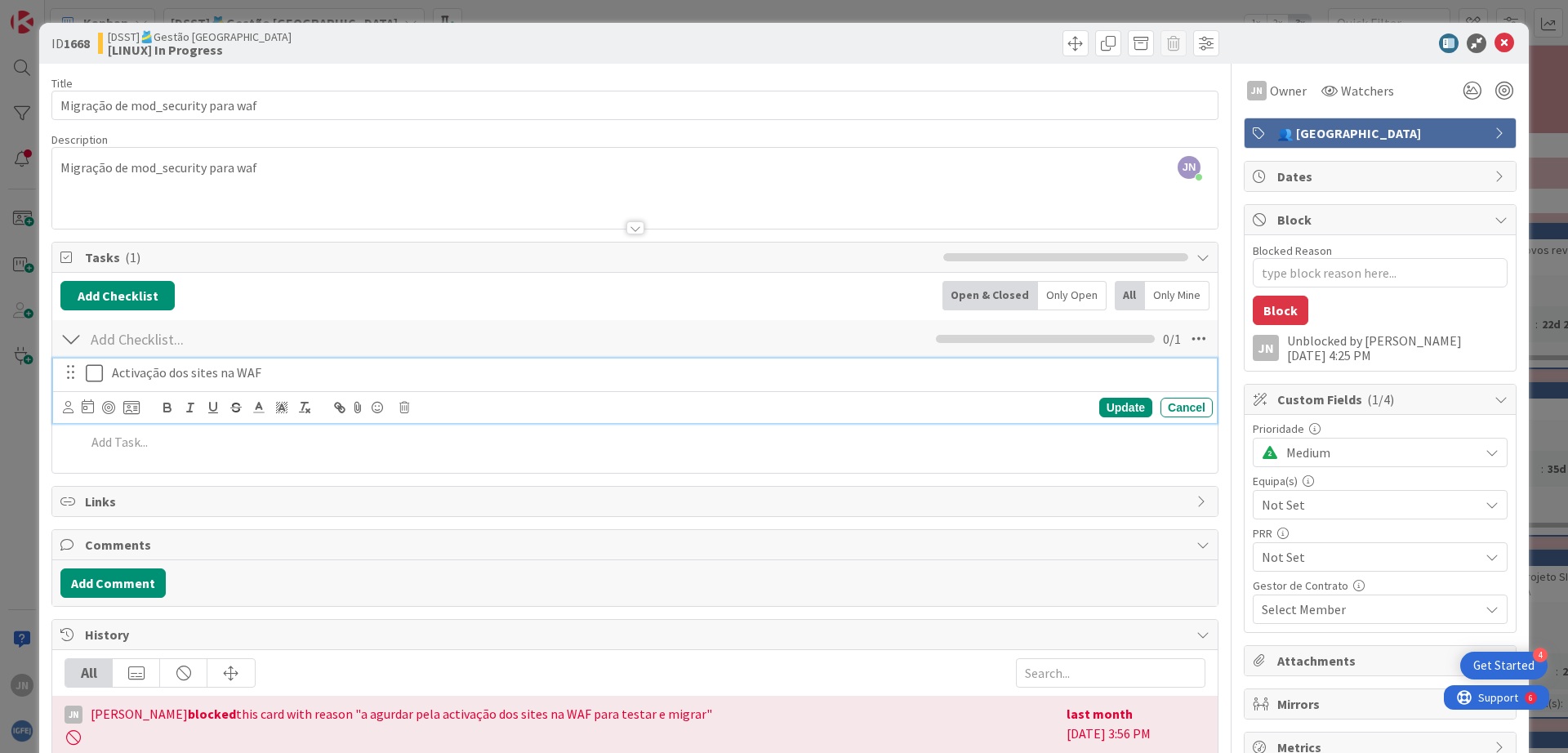 click at bounding box center (98, 373) 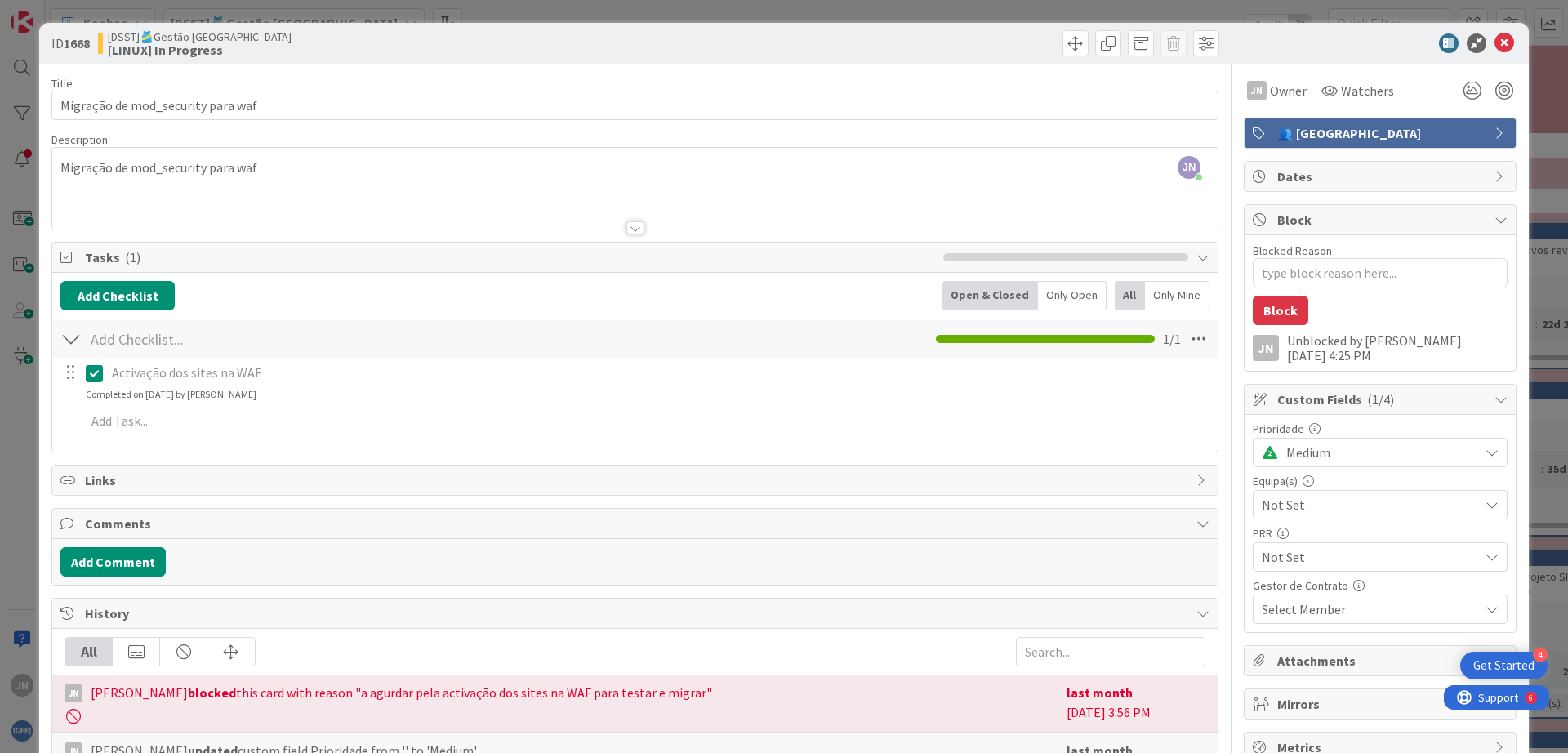 type on "x" 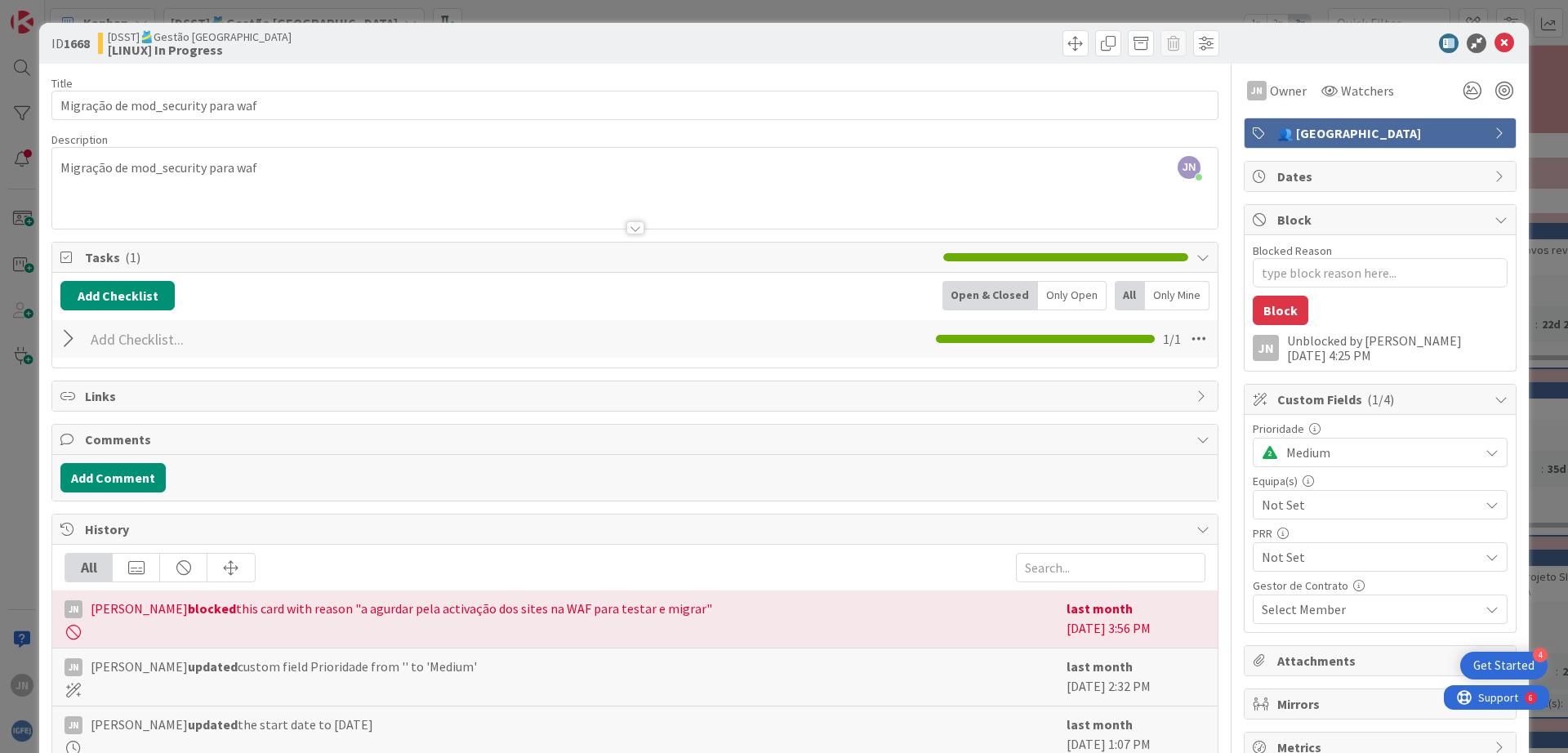 click at bounding box center [71, 339] 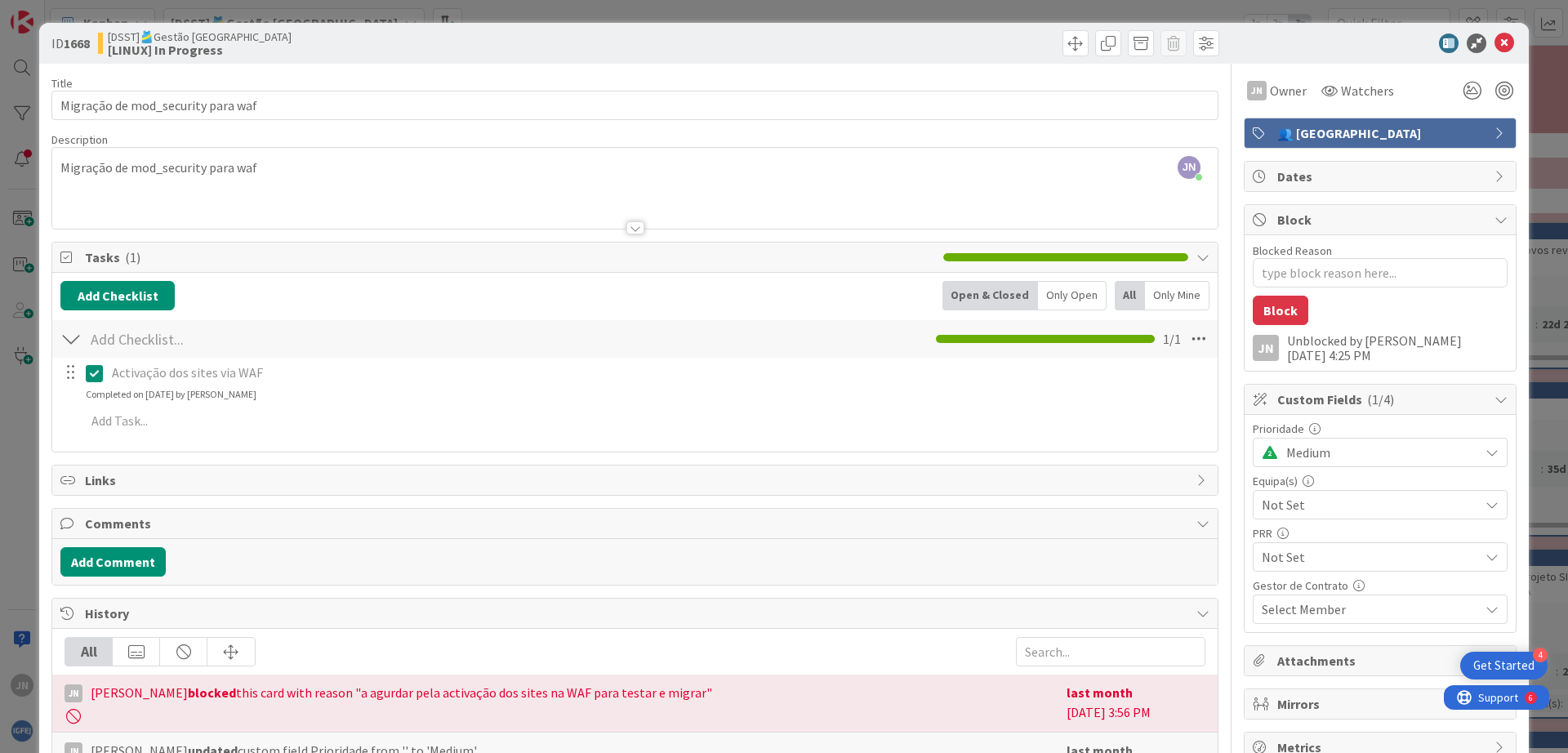 click on "Activação dos sites via WAF" at bounding box center [659, 372] 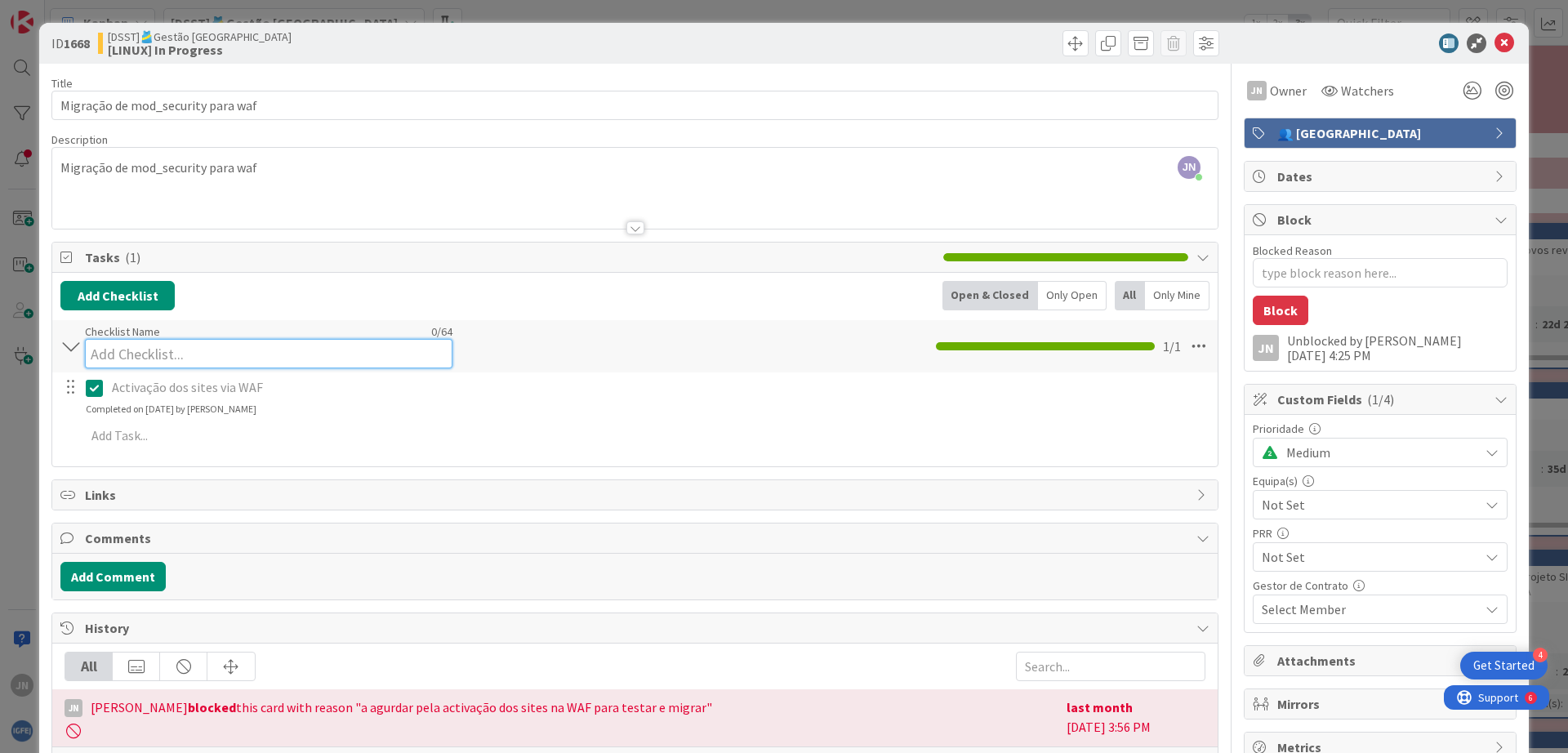 click at bounding box center (269, 354) 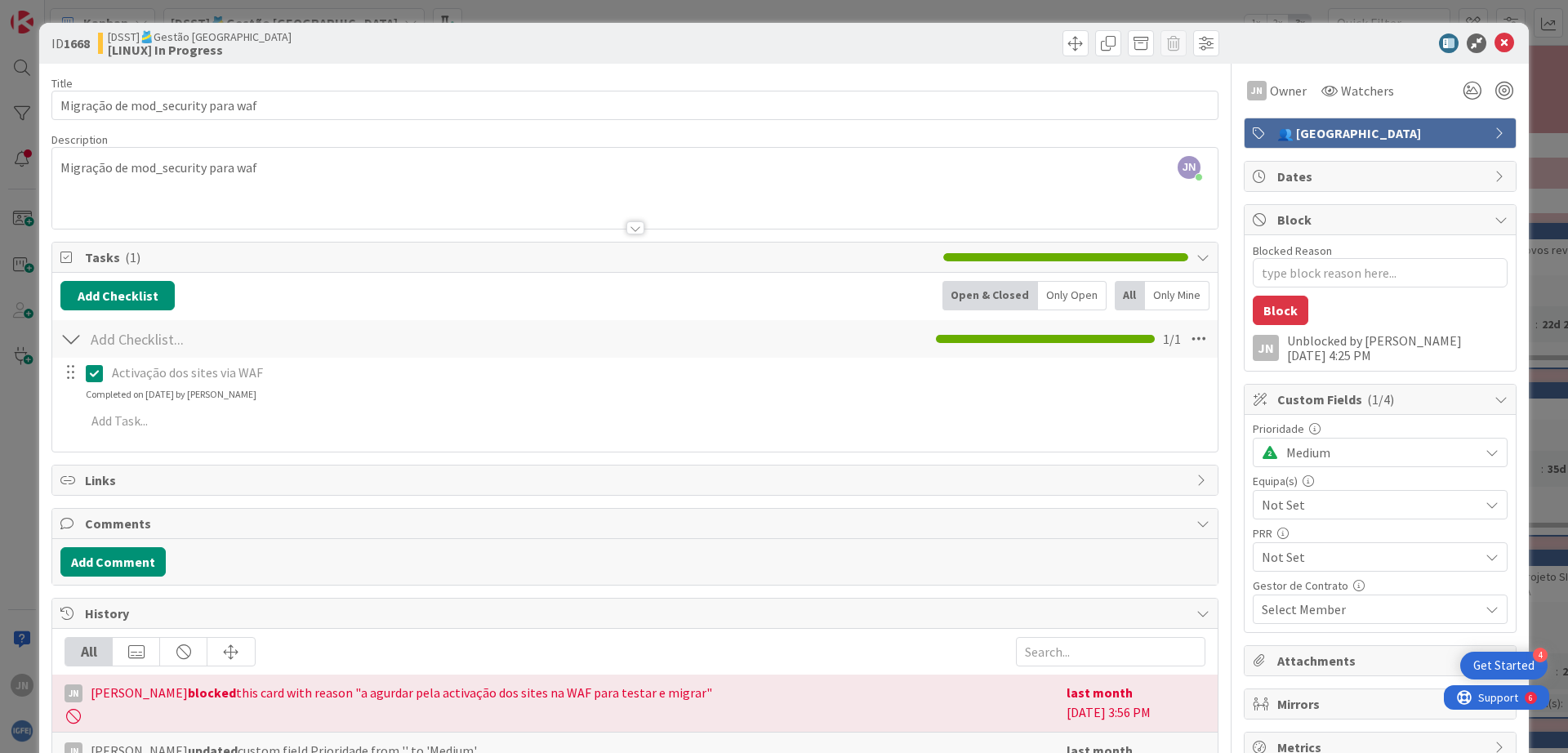 click on "Activação dos sites via WAF" at bounding box center (659, 372) 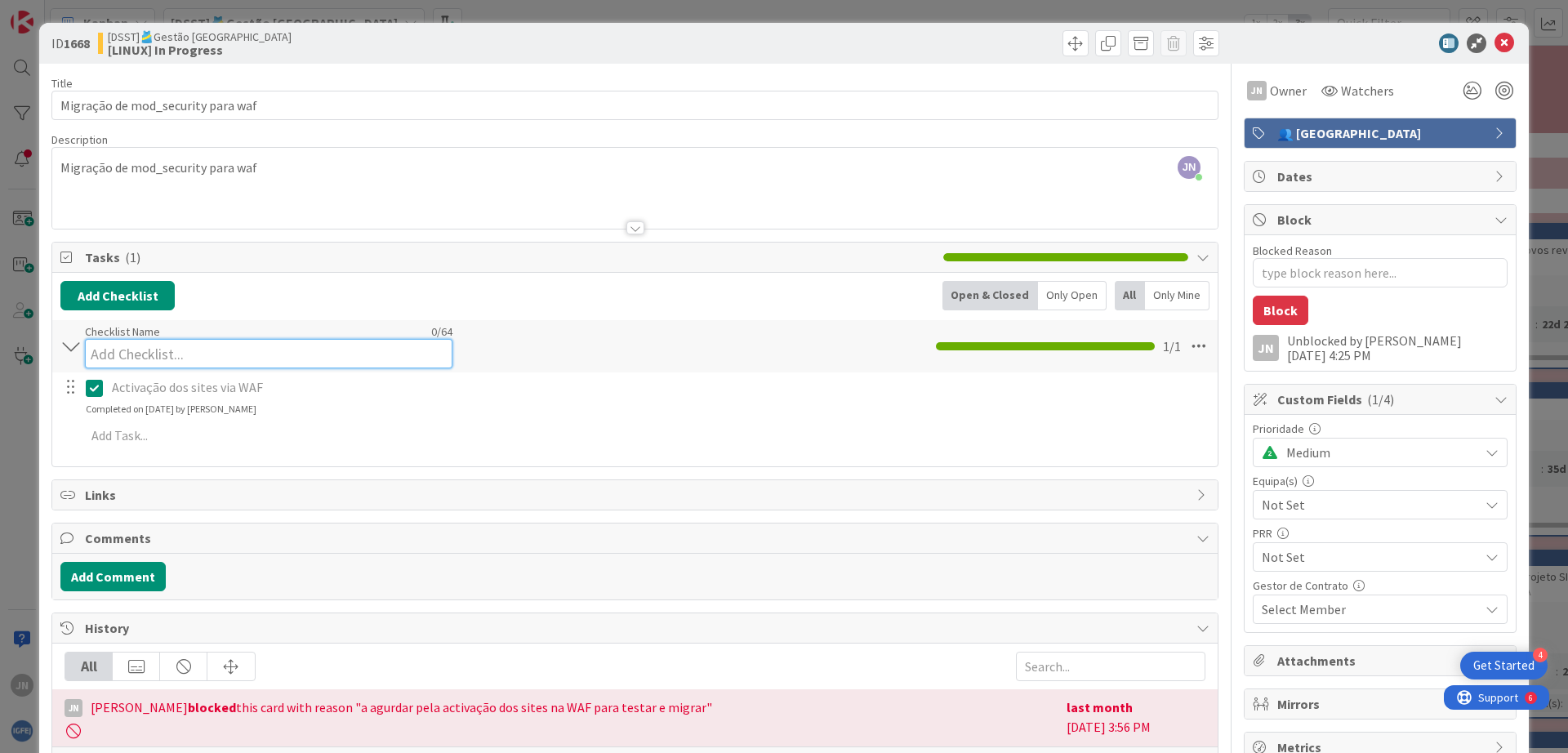 click at bounding box center (269, 354) 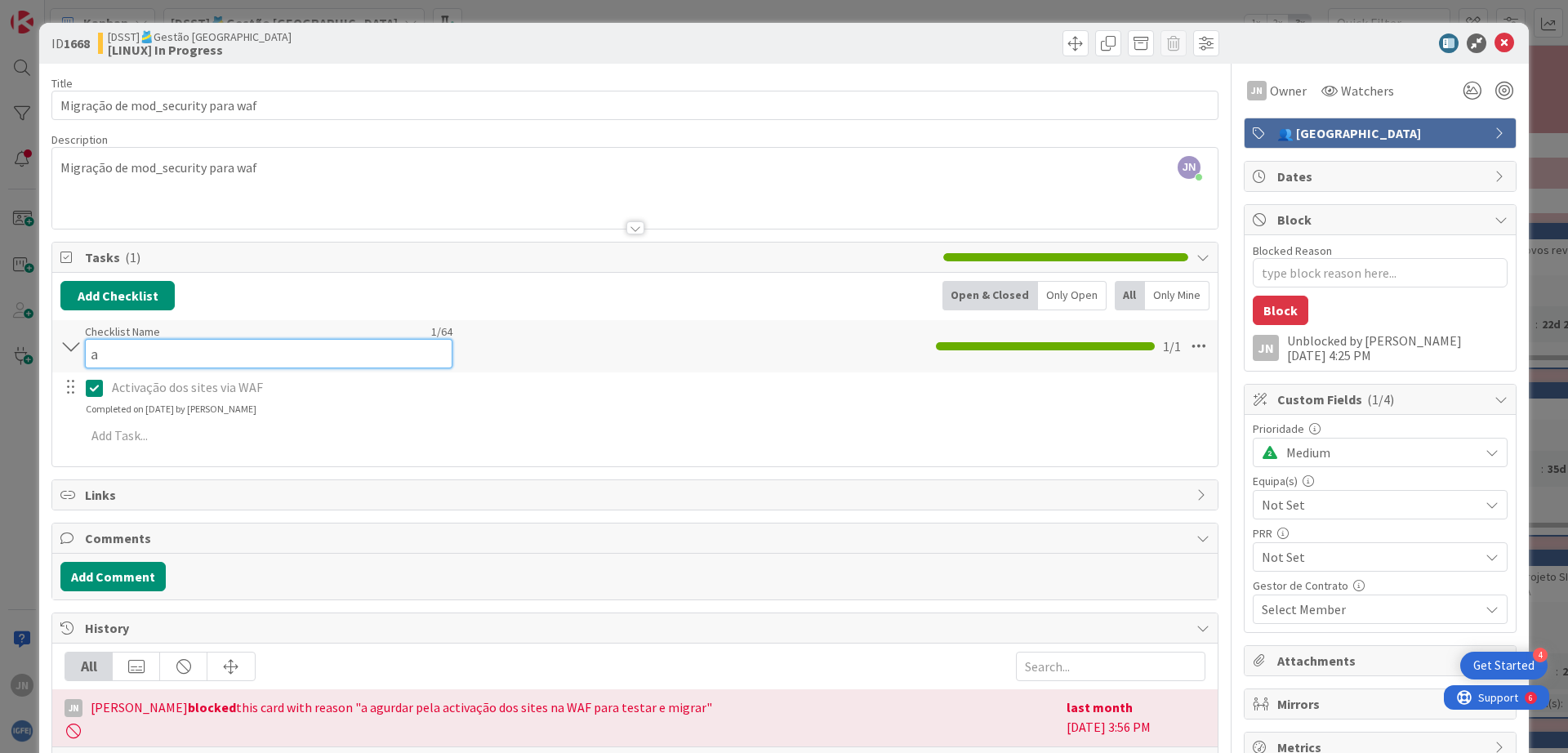 type on "a" 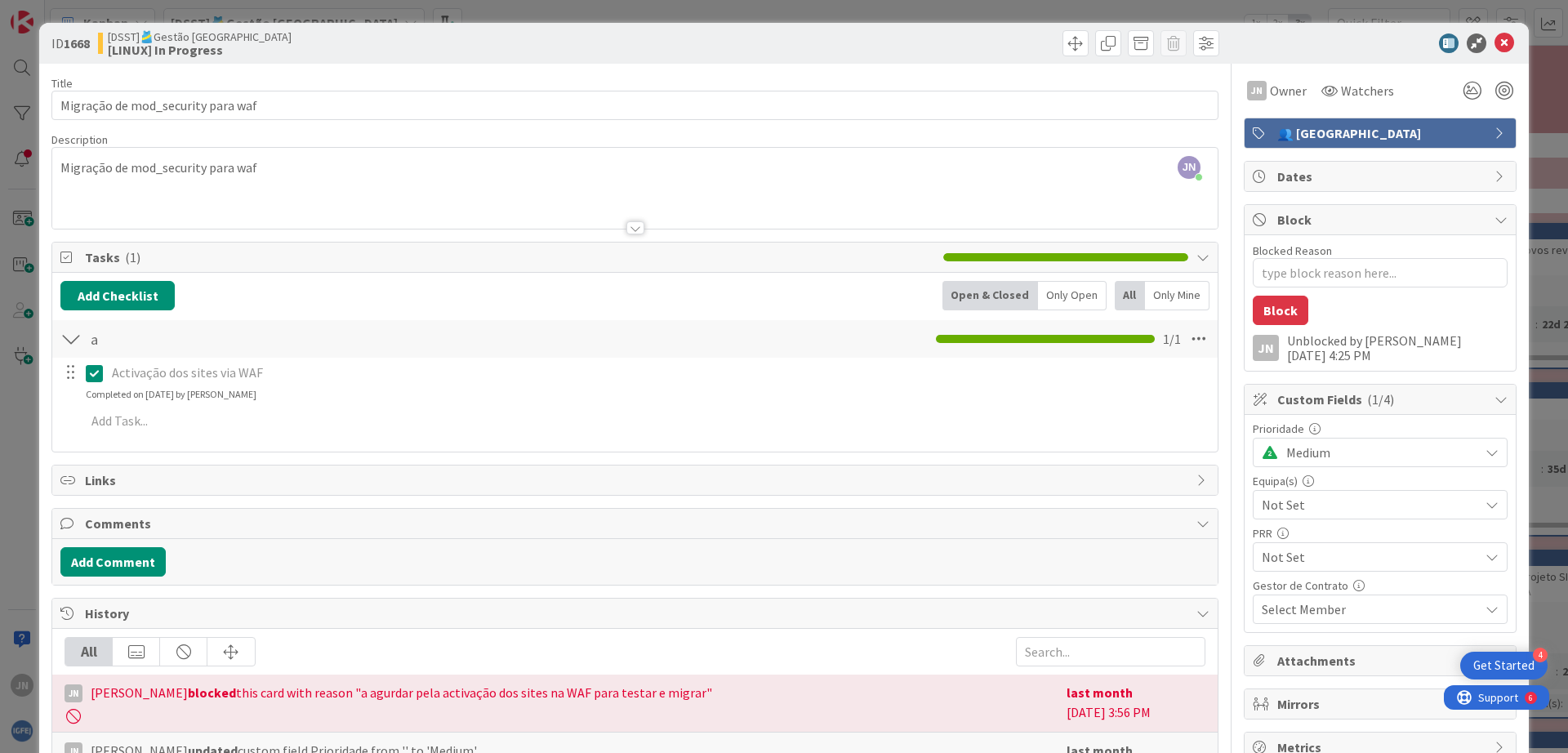 click at bounding box center [71, 339] 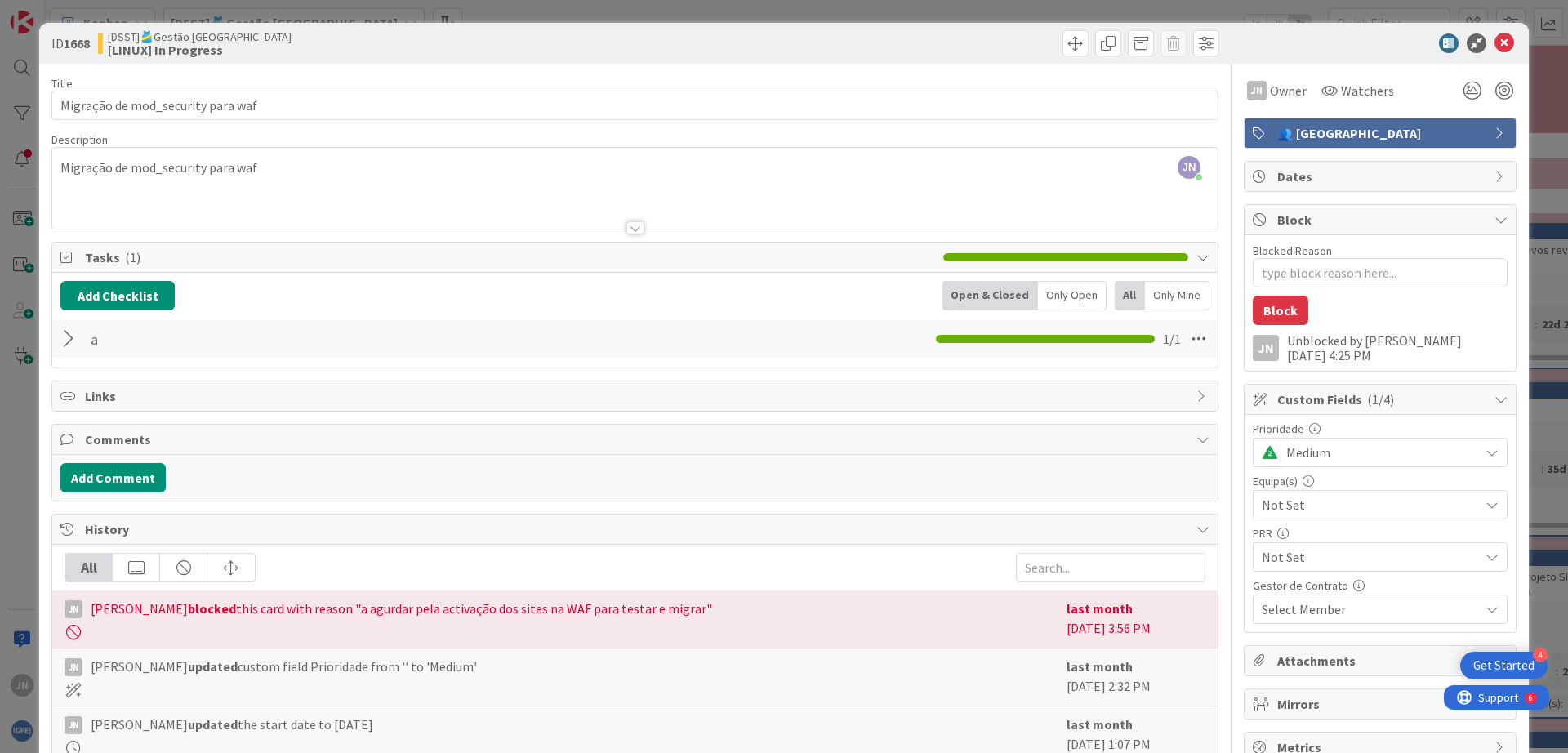 click at bounding box center [71, 339] 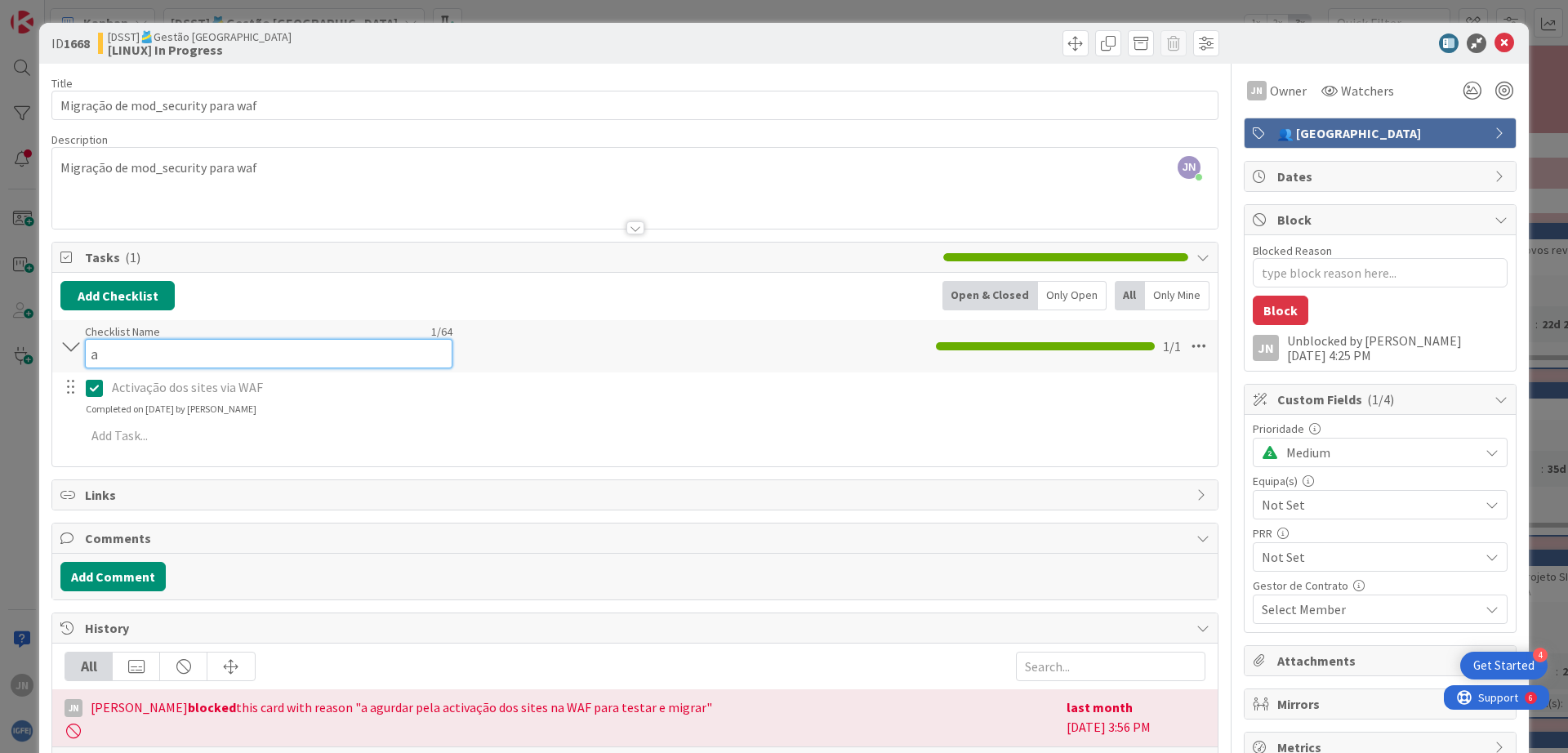 click on "a" at bounding box center [269, 354] 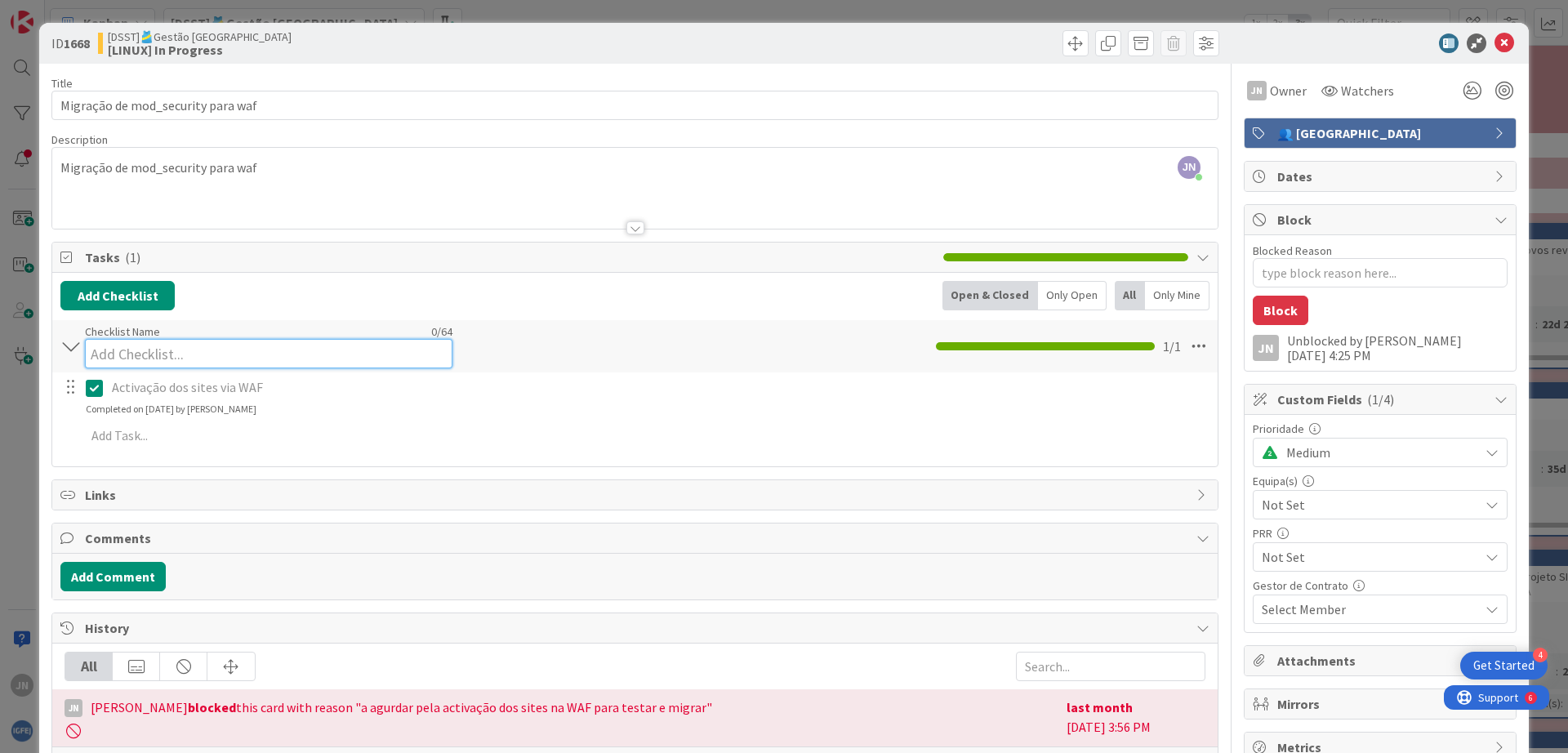 type 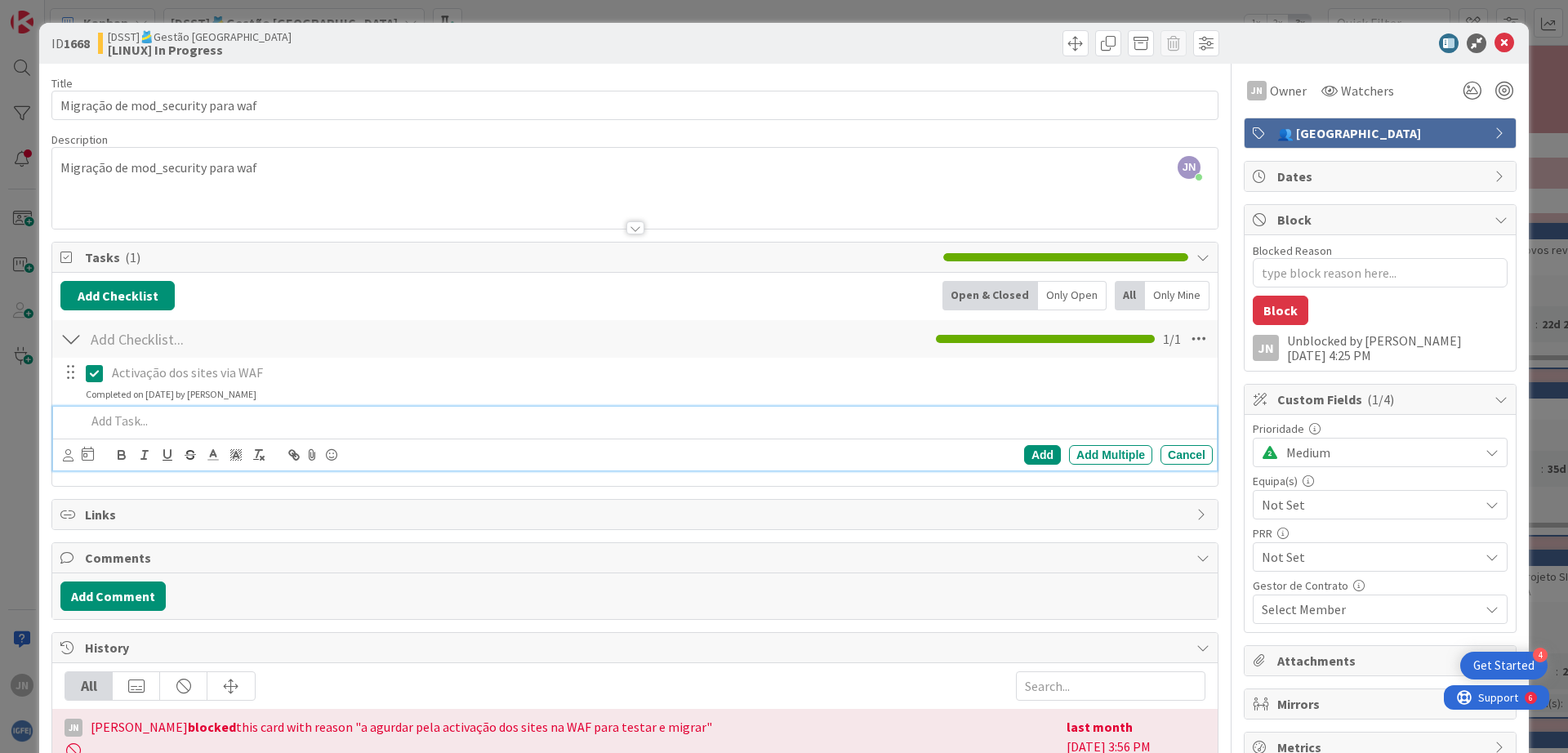 click at bounding box center [646, 421] 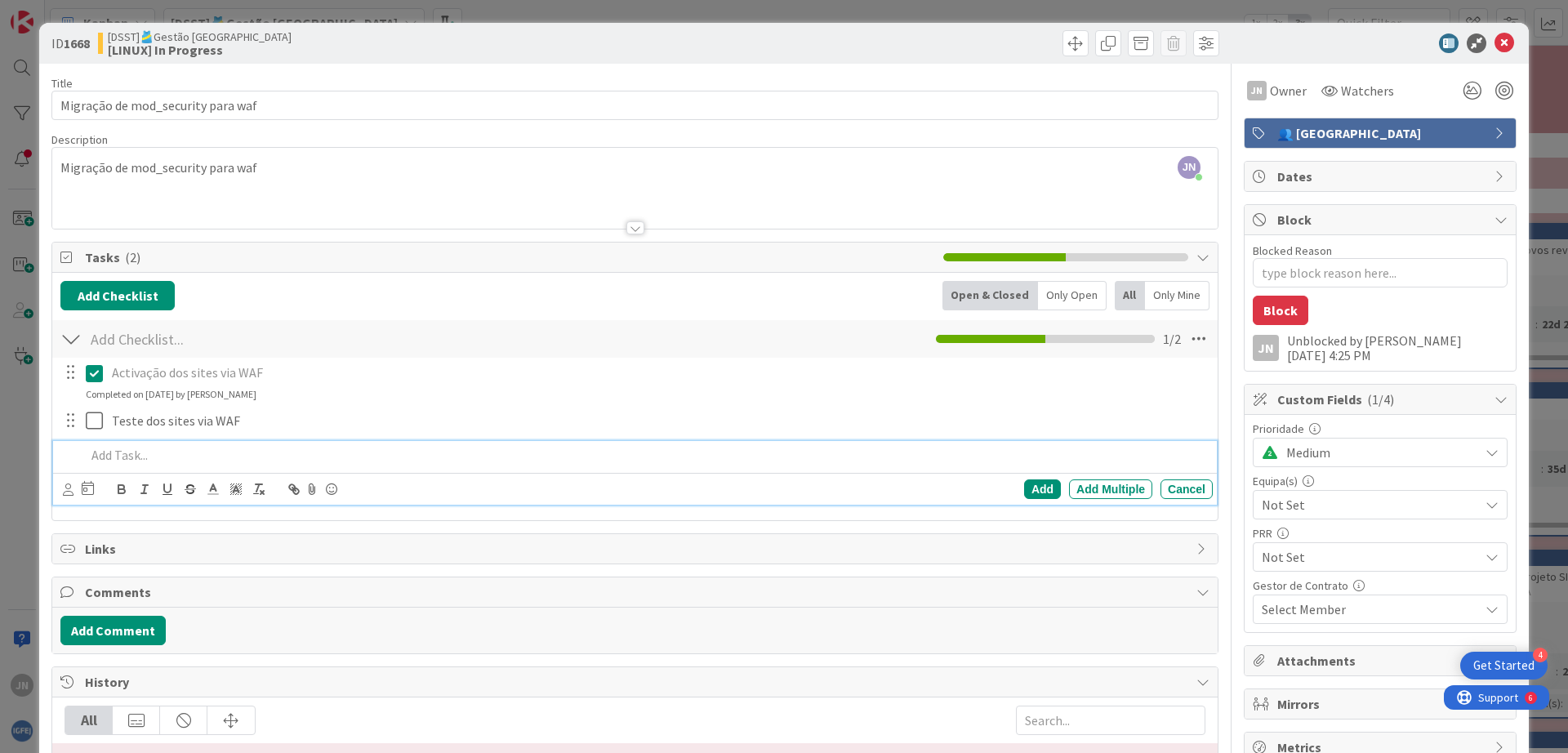 type on "x" 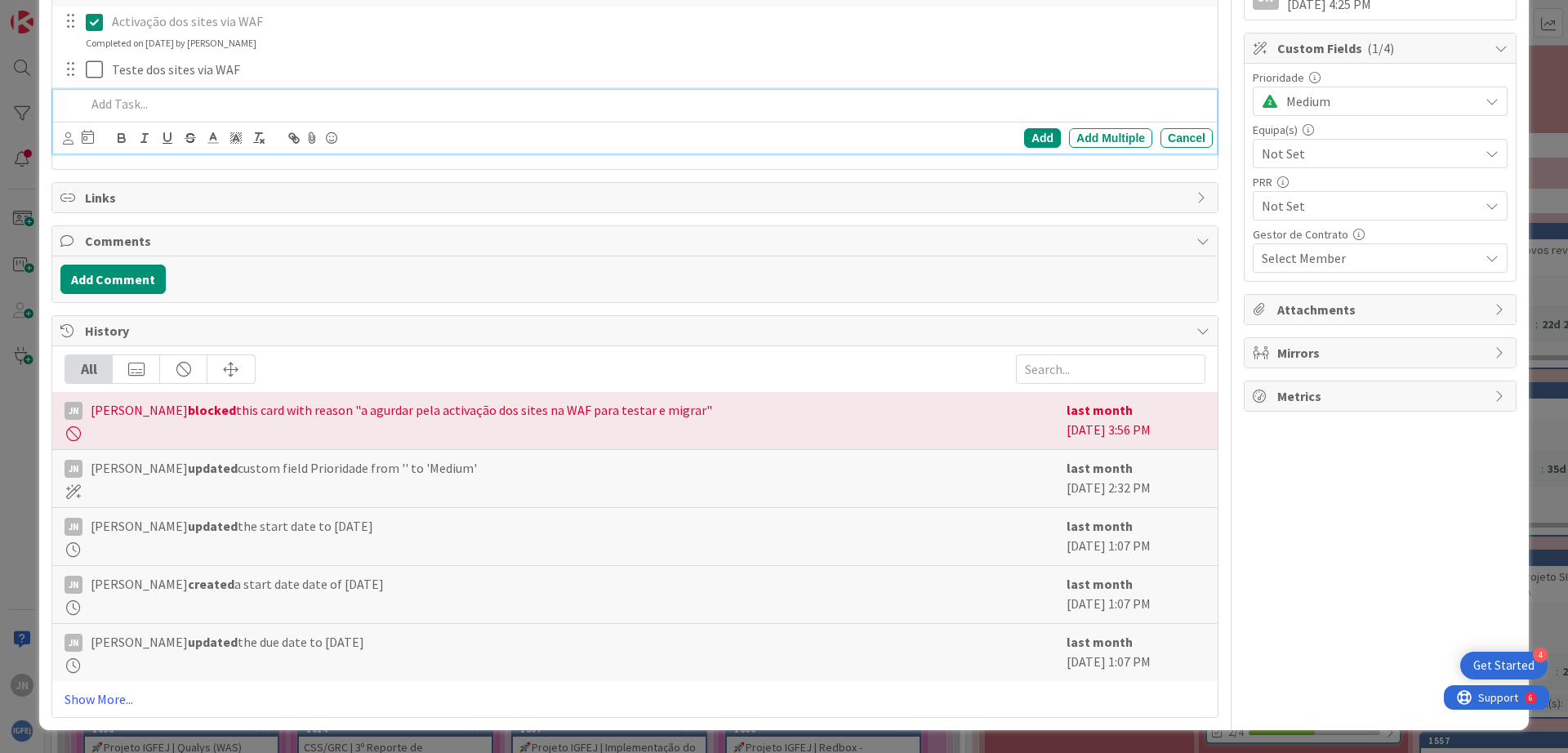 scroll, scrollTop: 0, scrollLeft: 0, axis: both 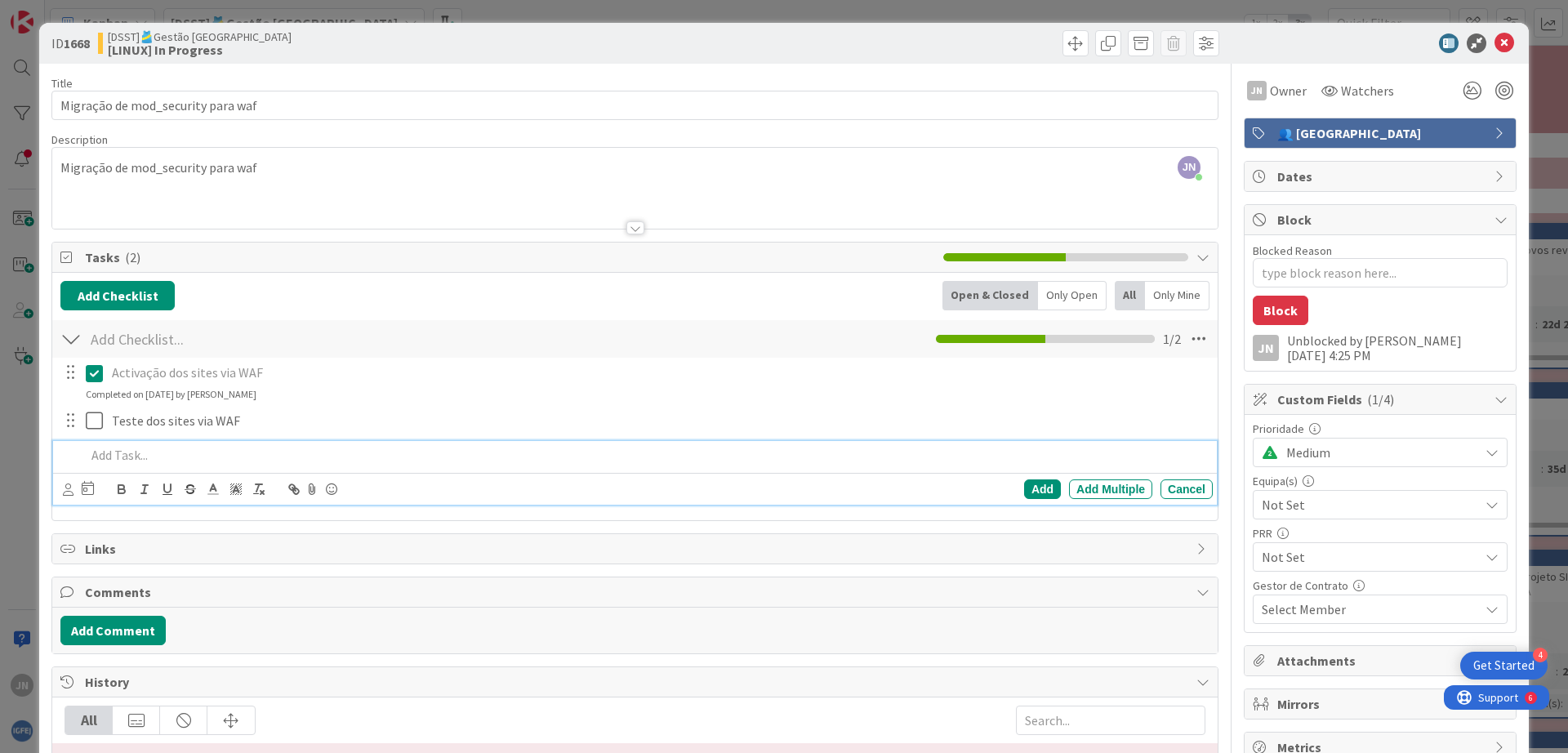 click on "Migração de mod_security para waf" at bounding box center (635, 192) 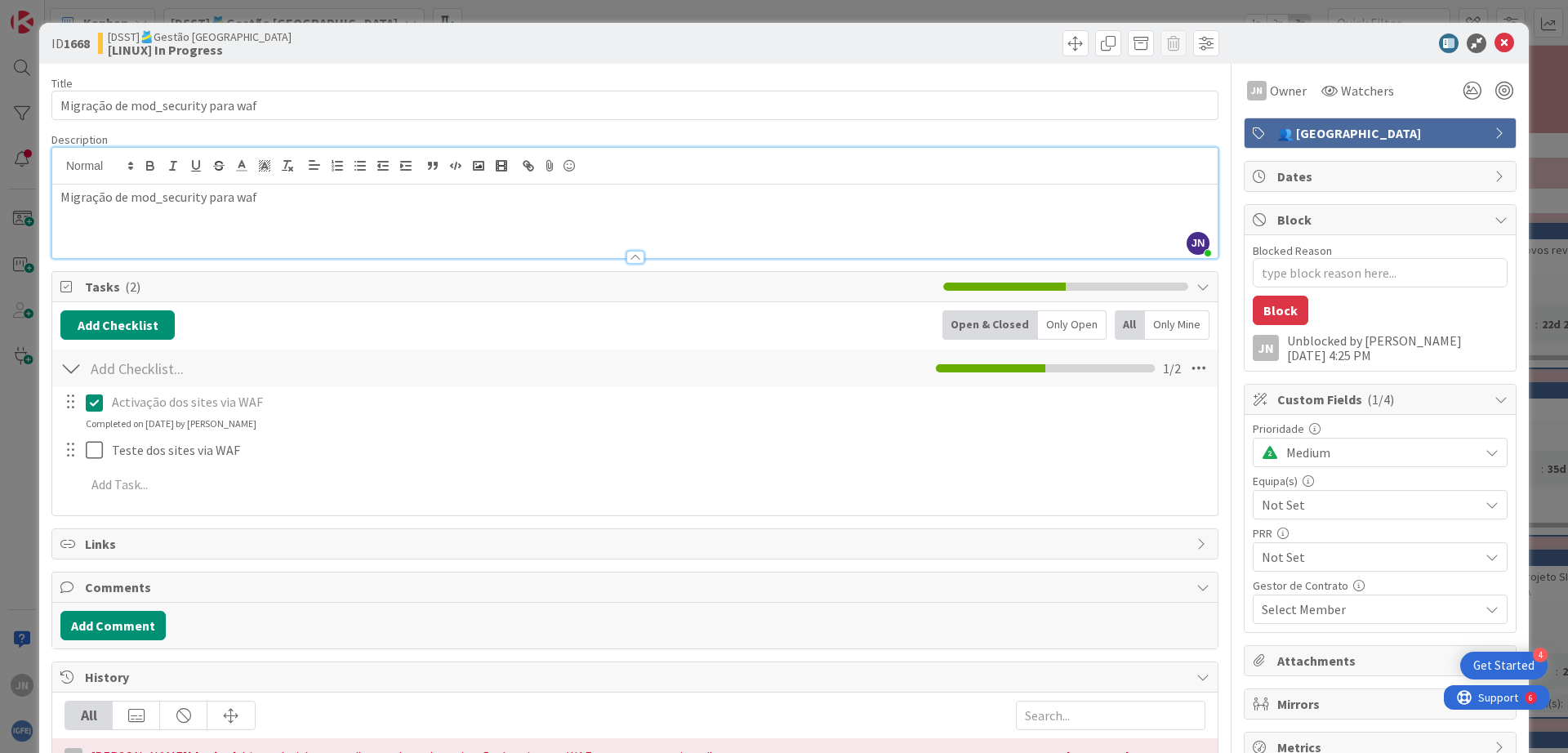 type 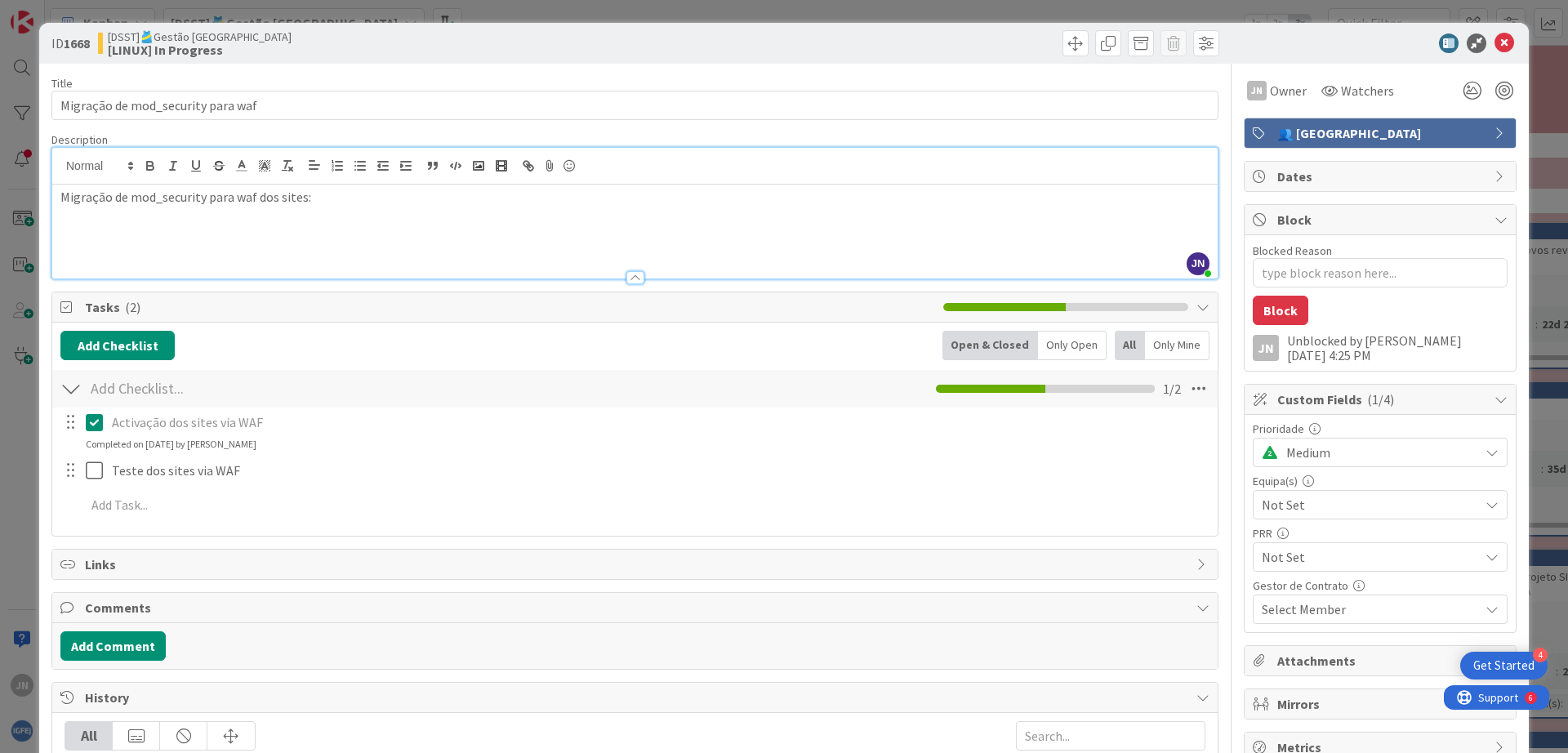click on "Migração de mod_security para waf dos sites:" at bounding box center [635, 197] 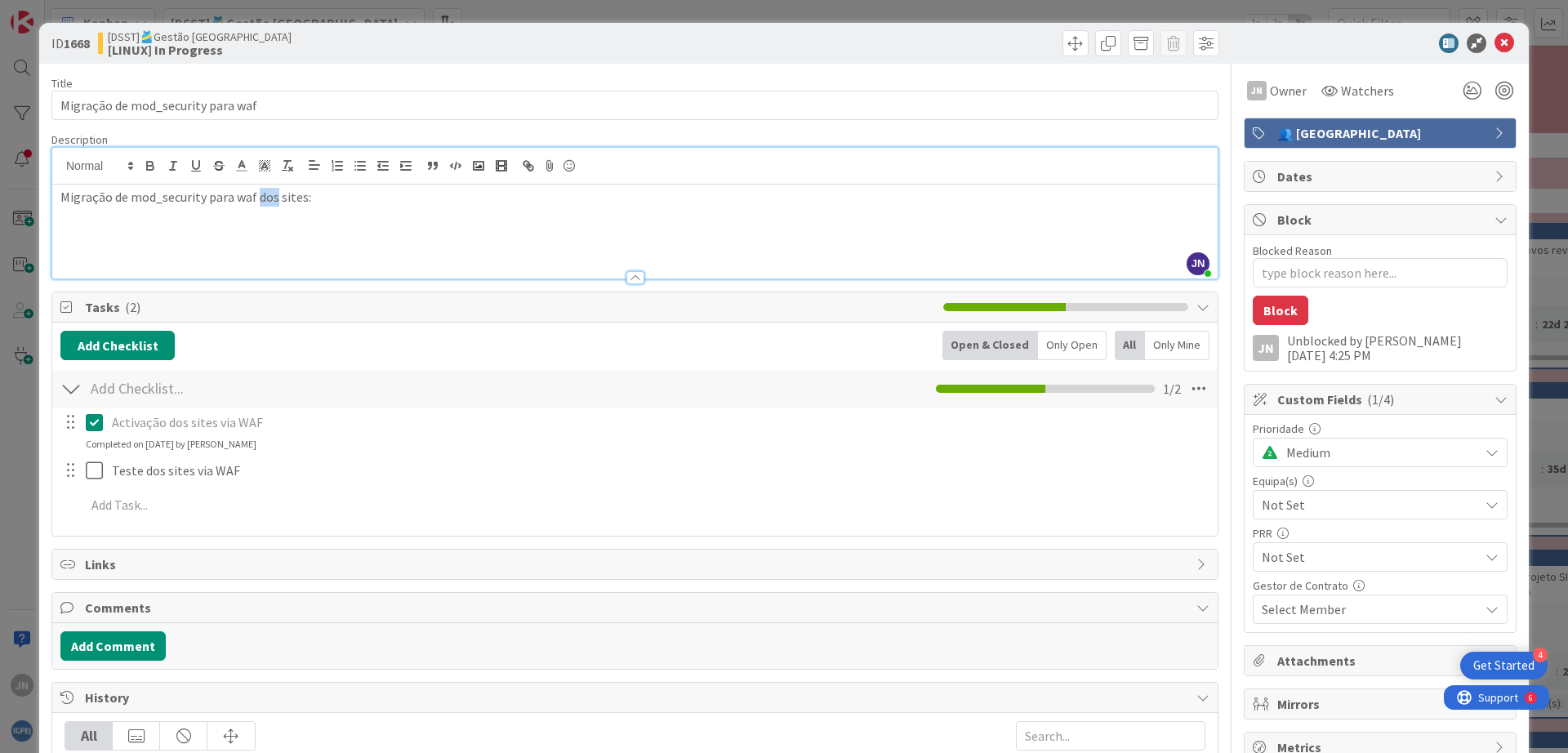 click on "Migração de mod_security para waf dos sites:" at bounding box center [635, 197] 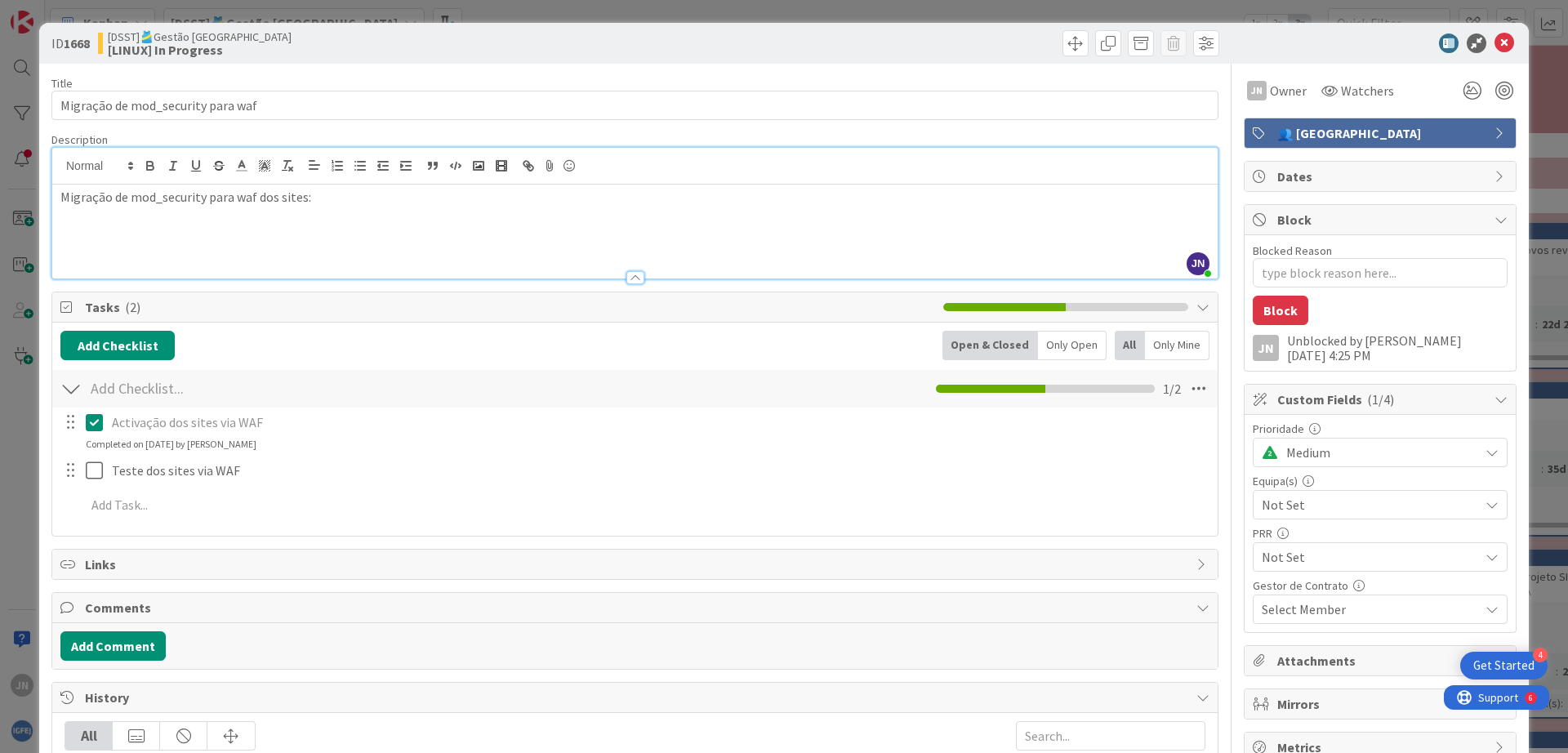click on "Migração de mod_security para waf dos sites:" at bounding box center [635, 197] 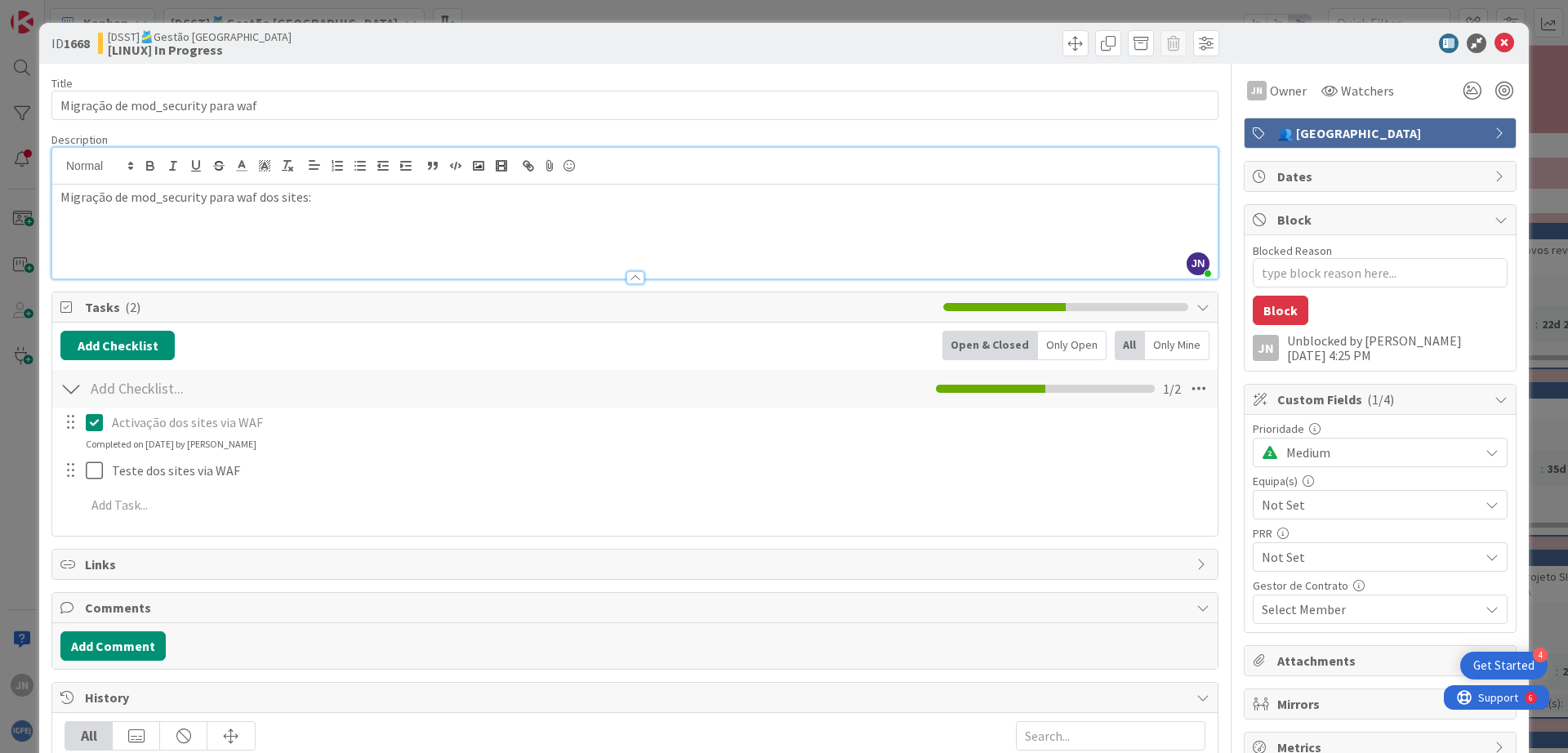 click at bounding box center [635, 252] 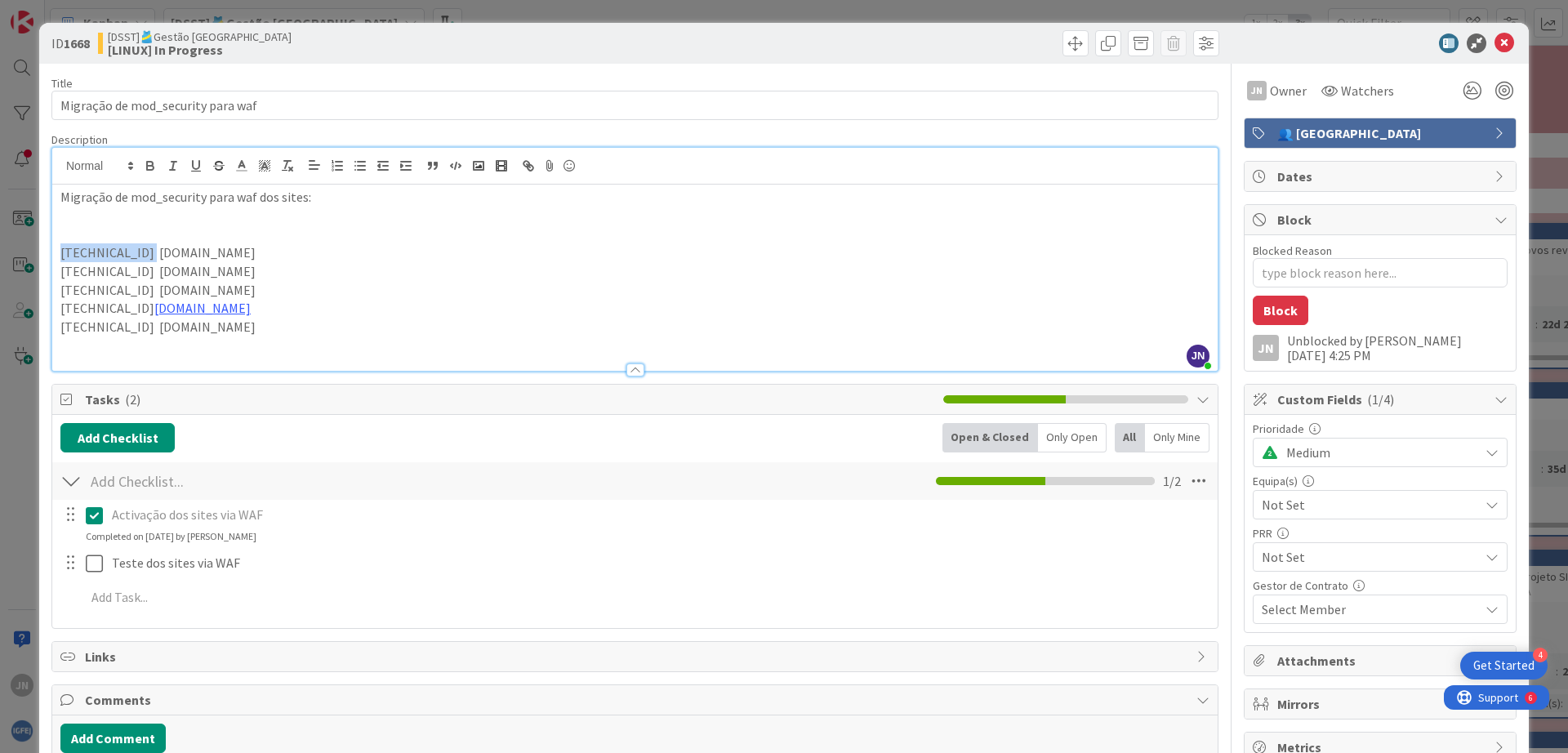 drag, startPoint x: 144, startPoint y: 254, endPoint x: 51, endPoint y: 252, distance: 93.0215 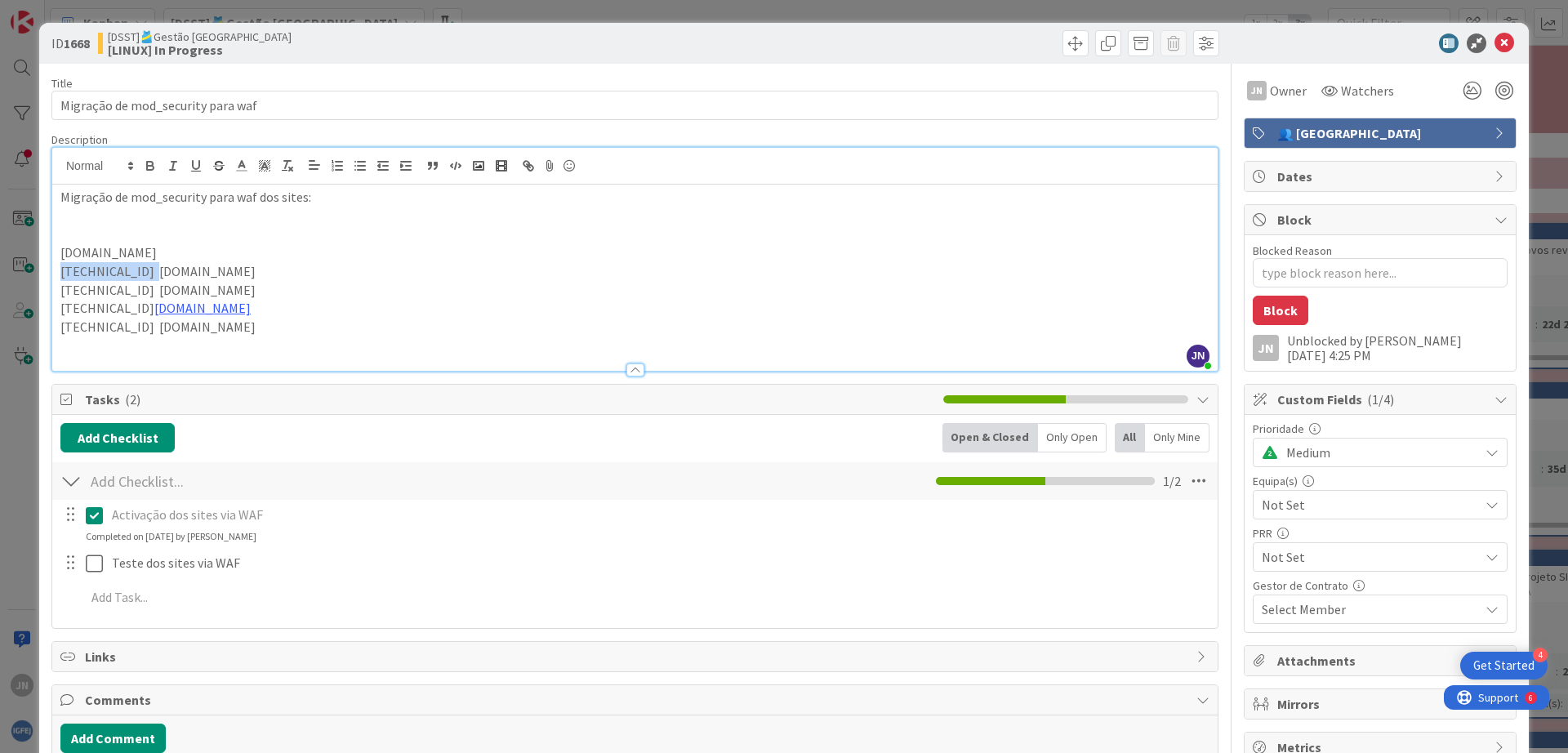 drag, startPoint x: 146, startPoint y: 268, endPoint x: 28, endPoint y: 272, distance: 118.06778 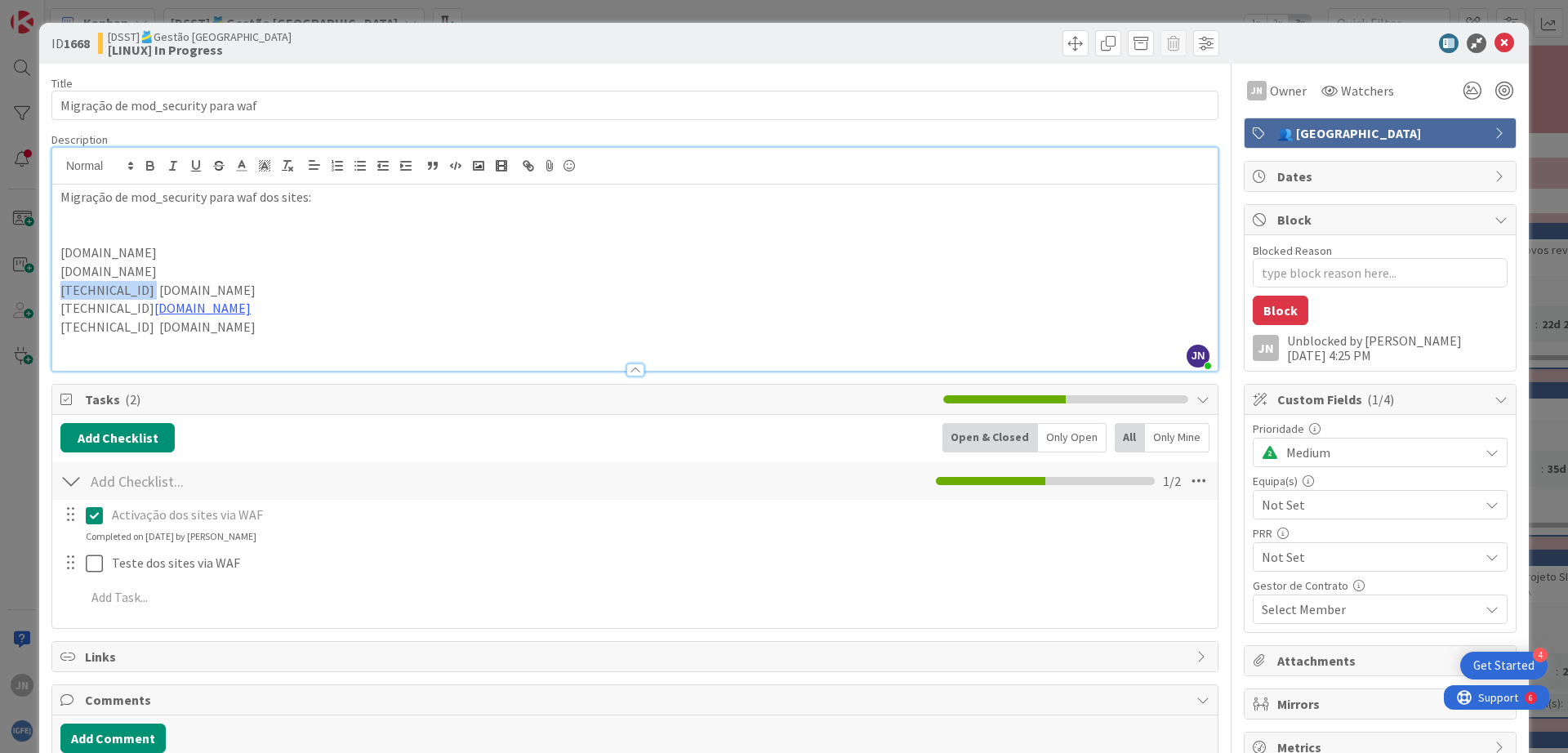 drag, startPoint x: 145, startPoint y: 292, endPoint x: 10, endPoint y: 296, distance: 135.05925 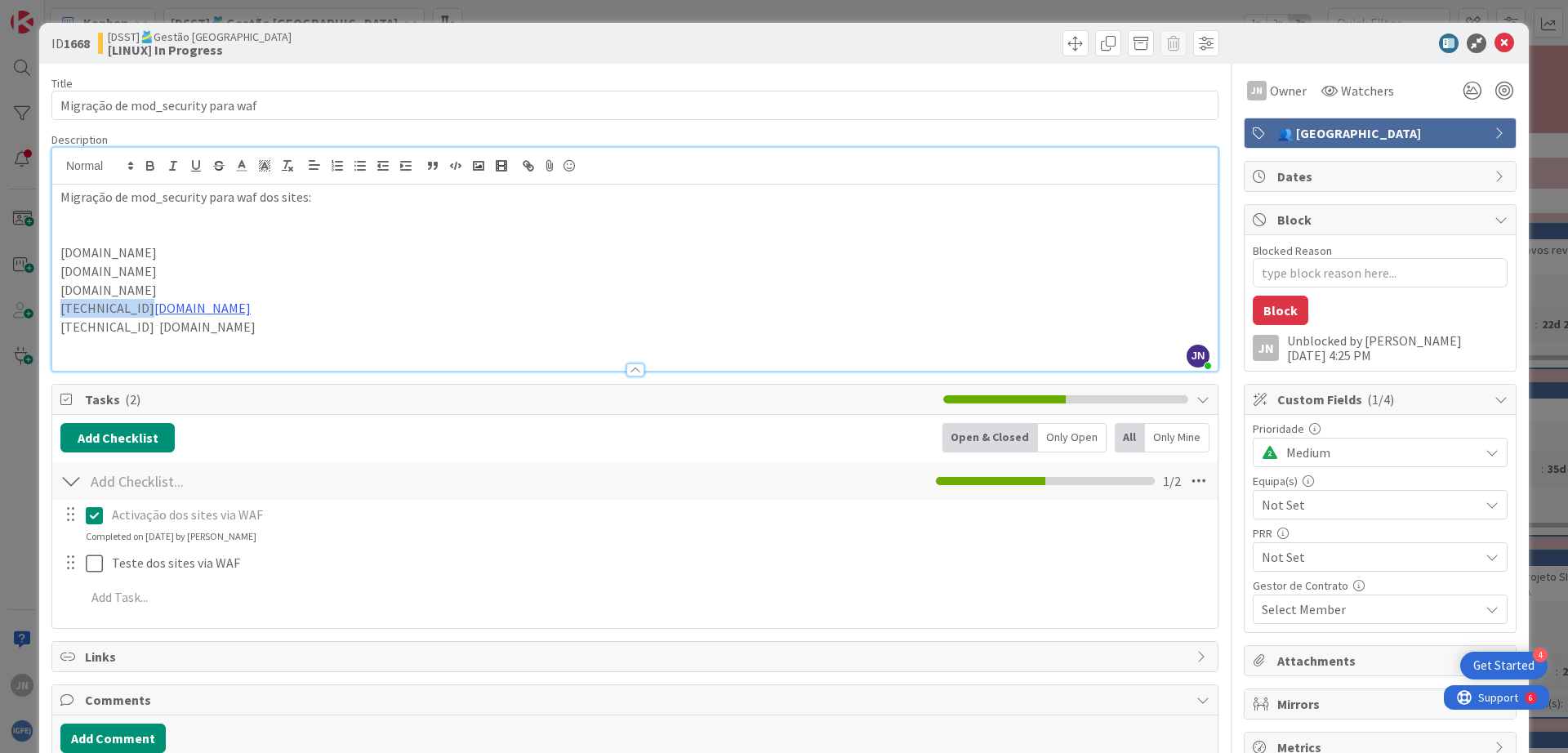 drag, startPoint x: 140, startPoint y: 309, endPoint x: 0, endPoint y: 314, distance: 140.08926 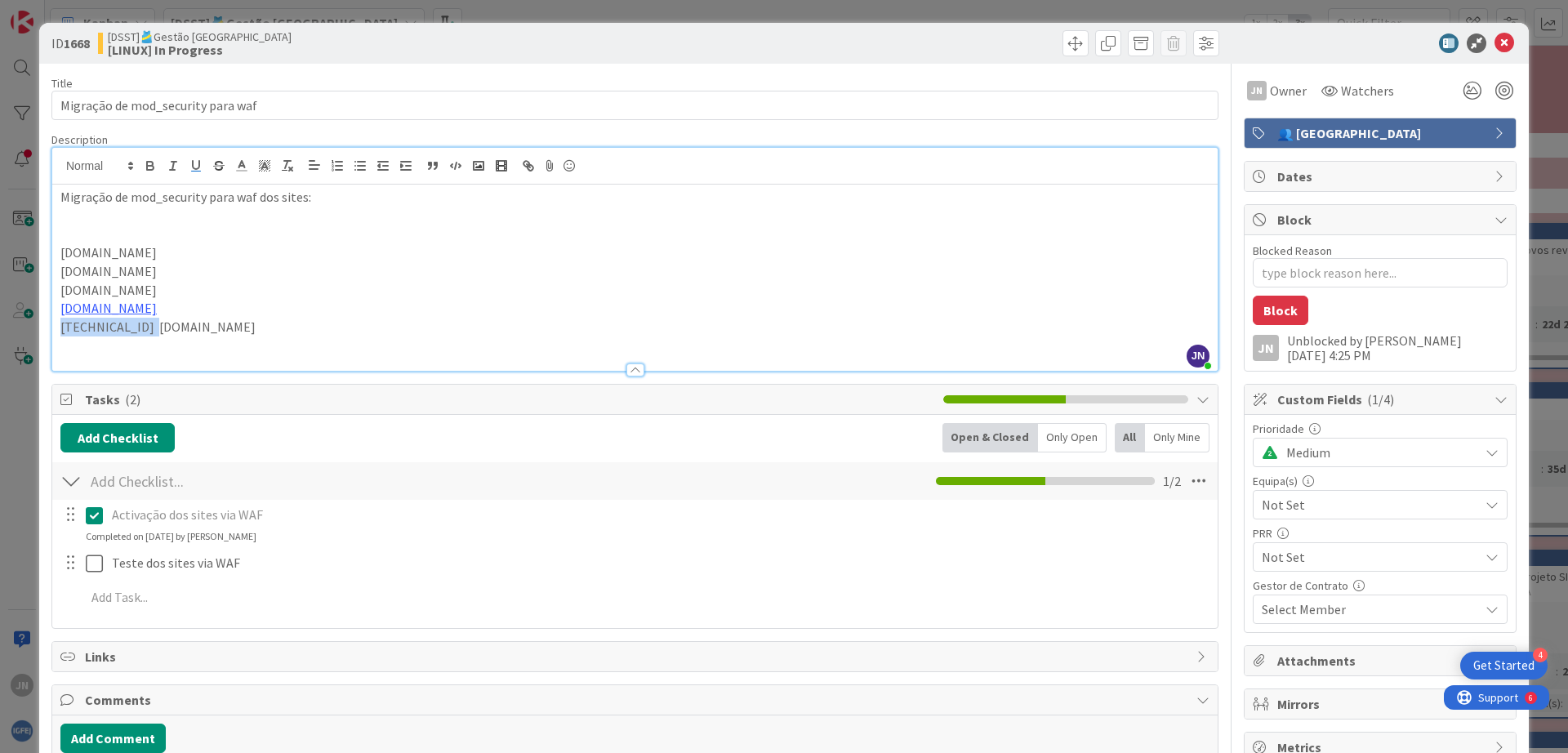 drag, startPoint x: 146, startPoint y: 325, endPoint x: 42, endPoint y: 332, distance: 104.23531 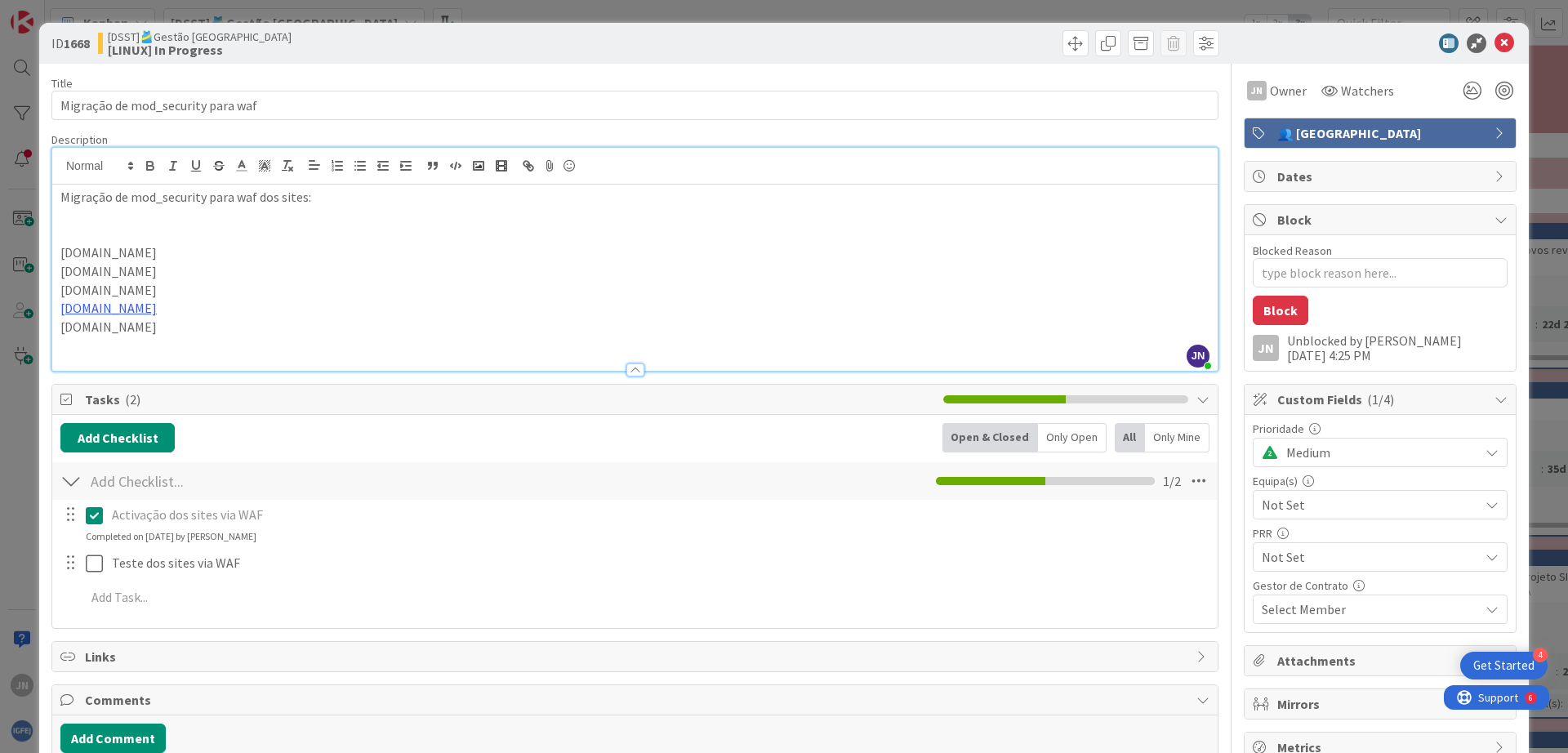 click on "[DOMAIN_NAME]" at bounding box center (635, 327) 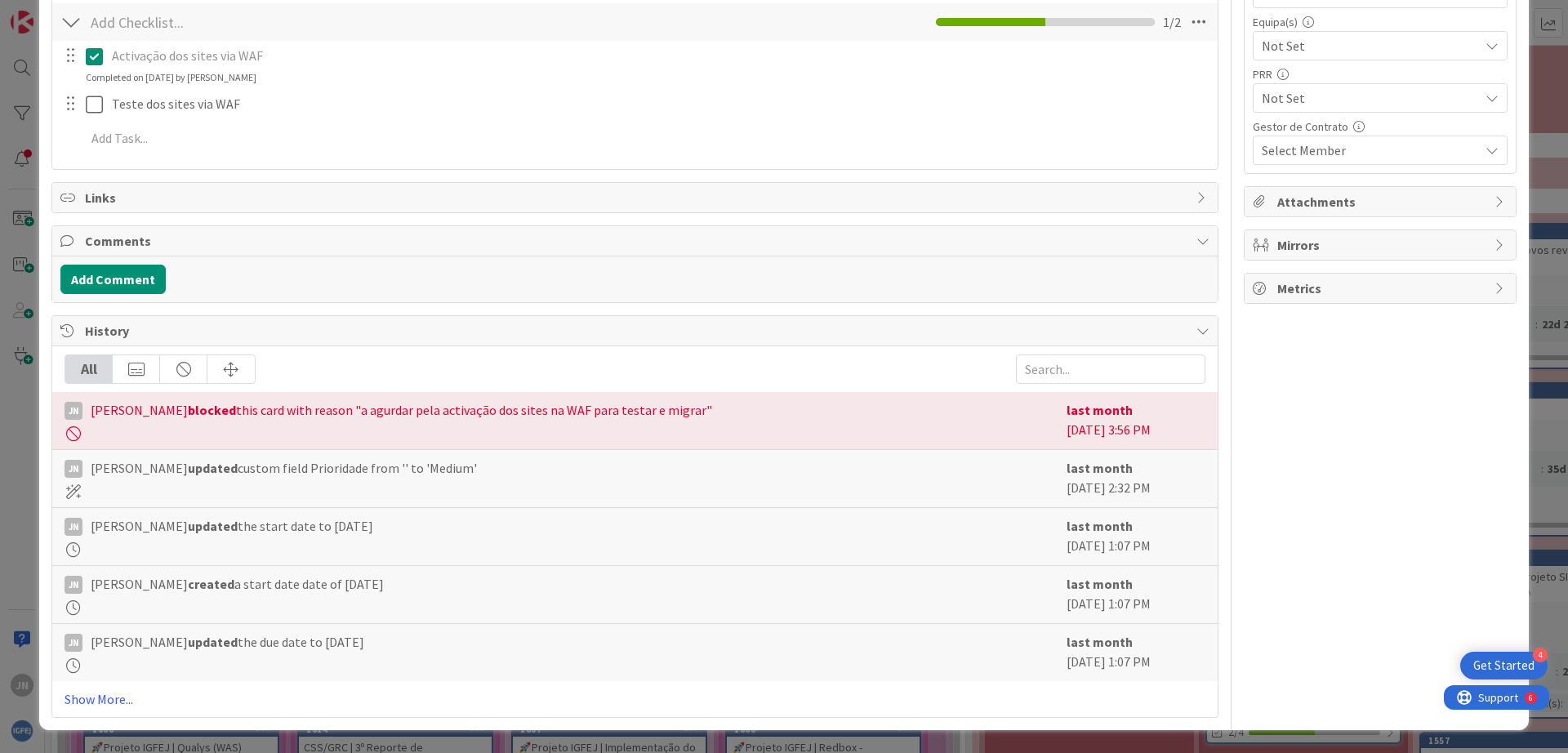 scroll, scrollTop: 0, scrollLeft: 0, axis: both 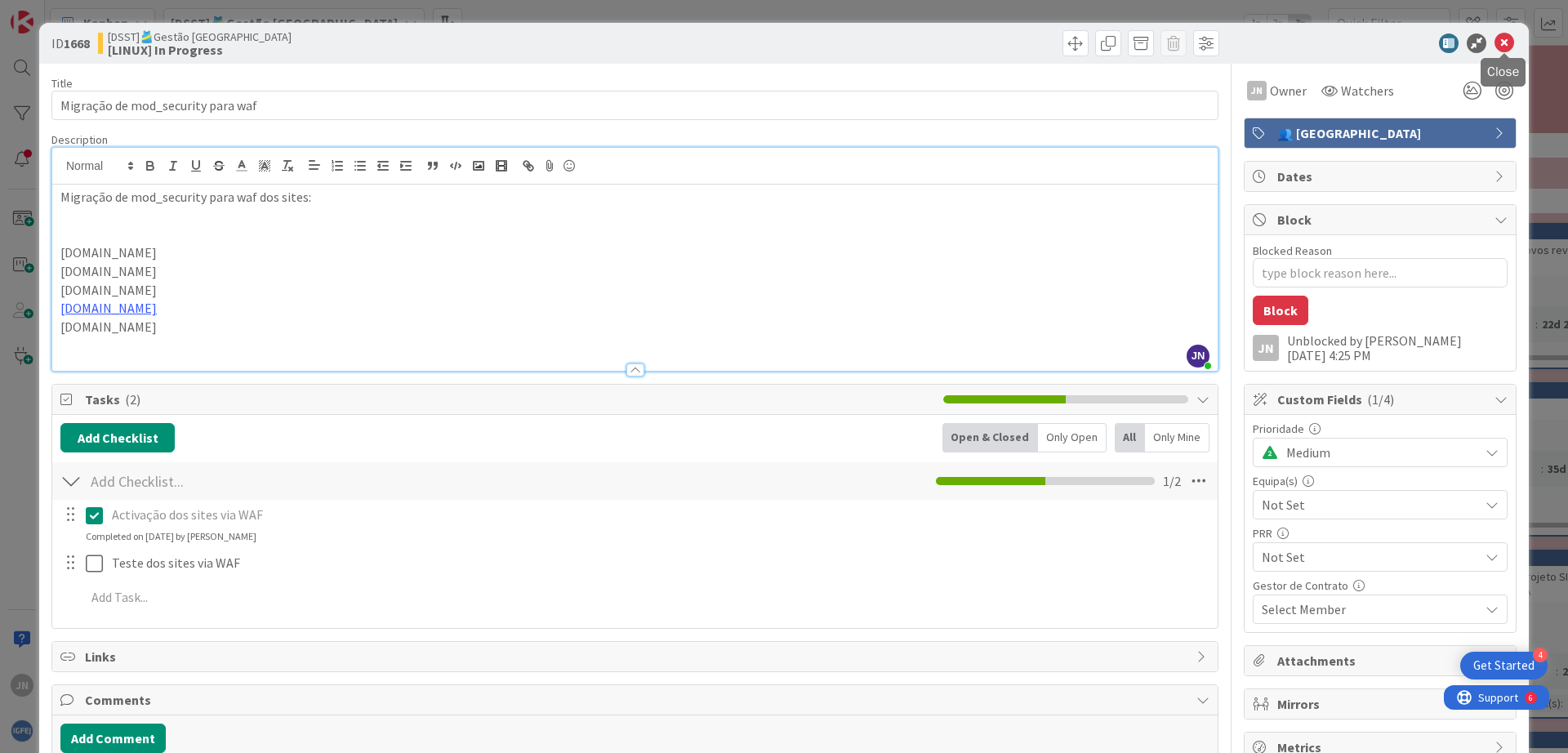 click at bounding box center [1504, 43] 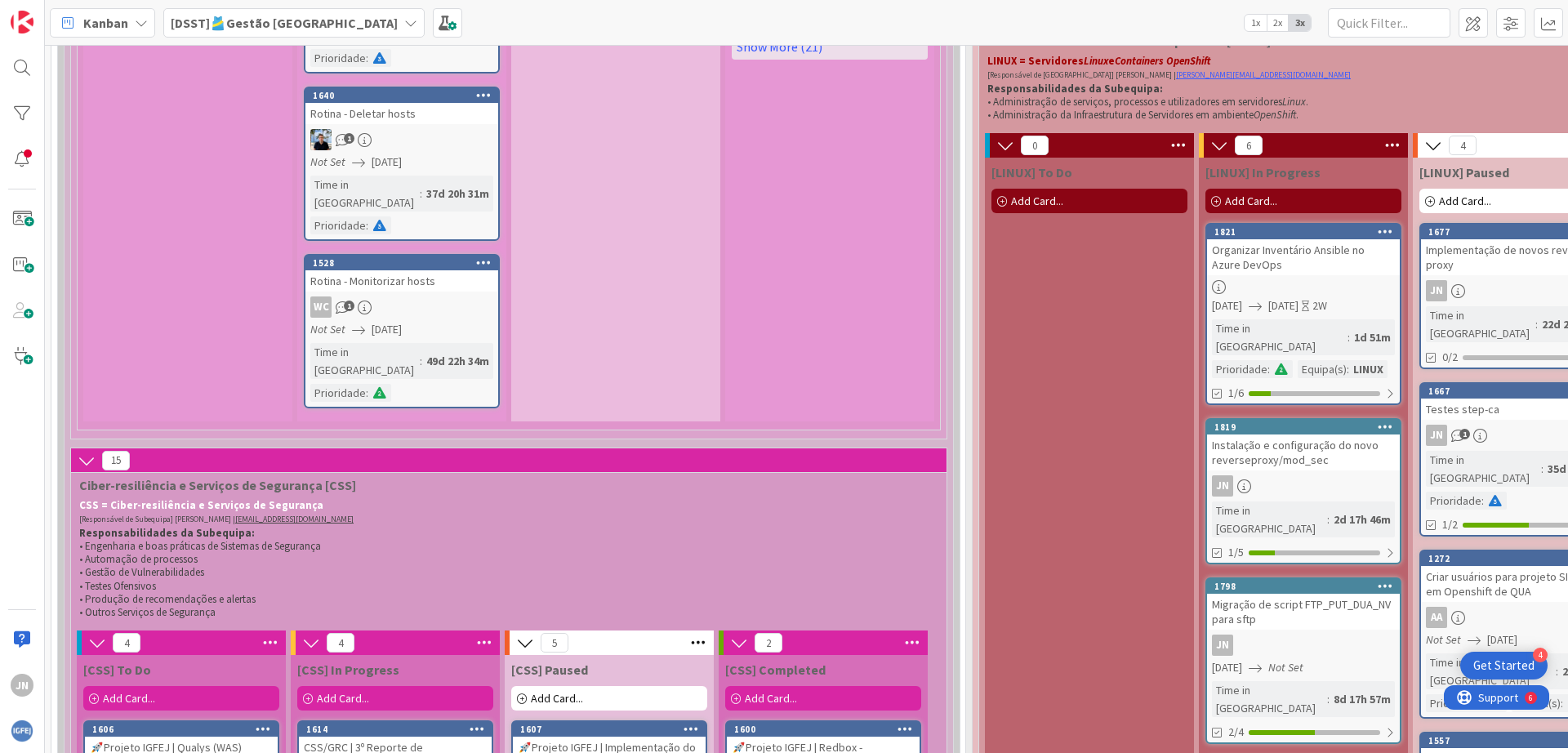 click on "2M" at bounding box center (1319, 832) 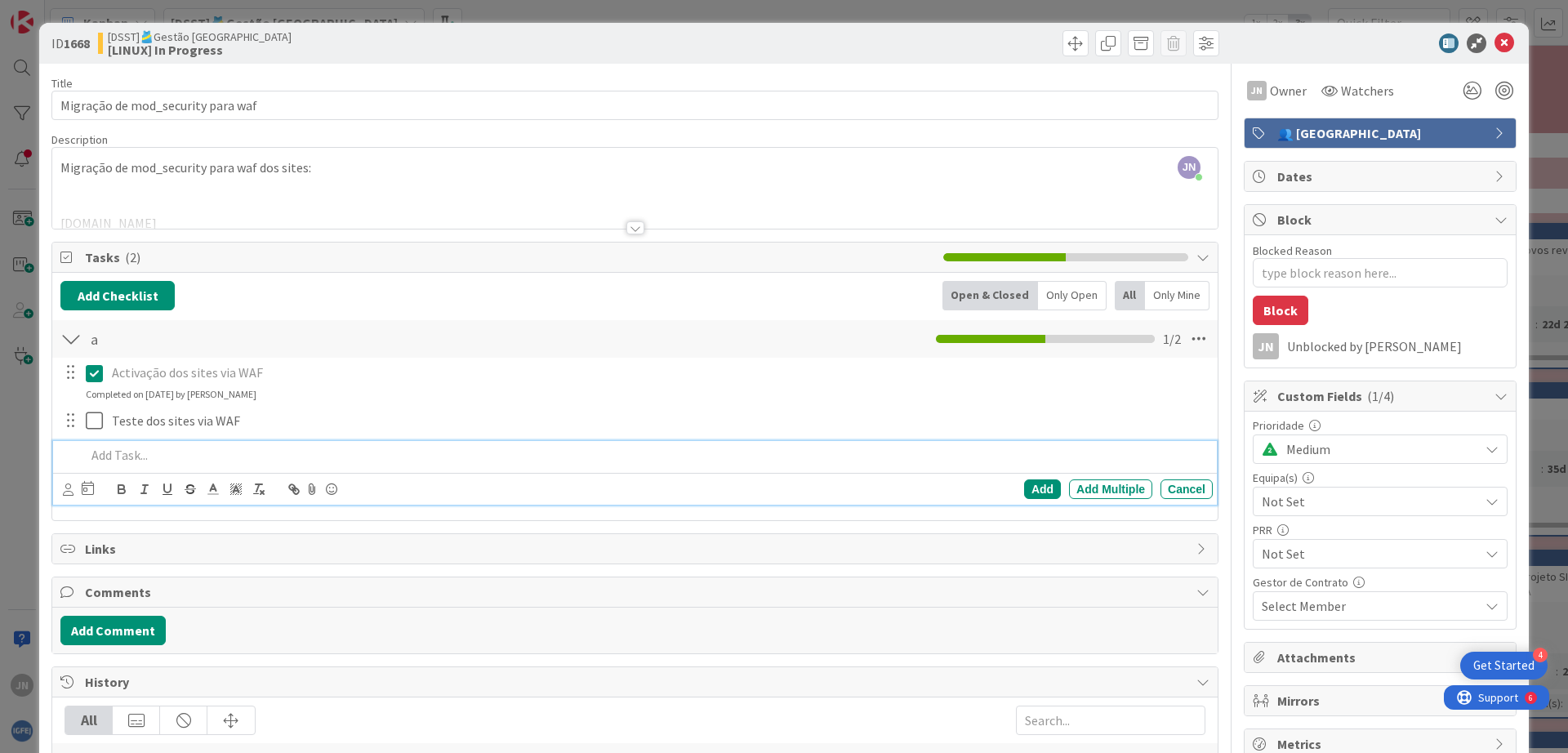 click at bounding box center [646, 455] 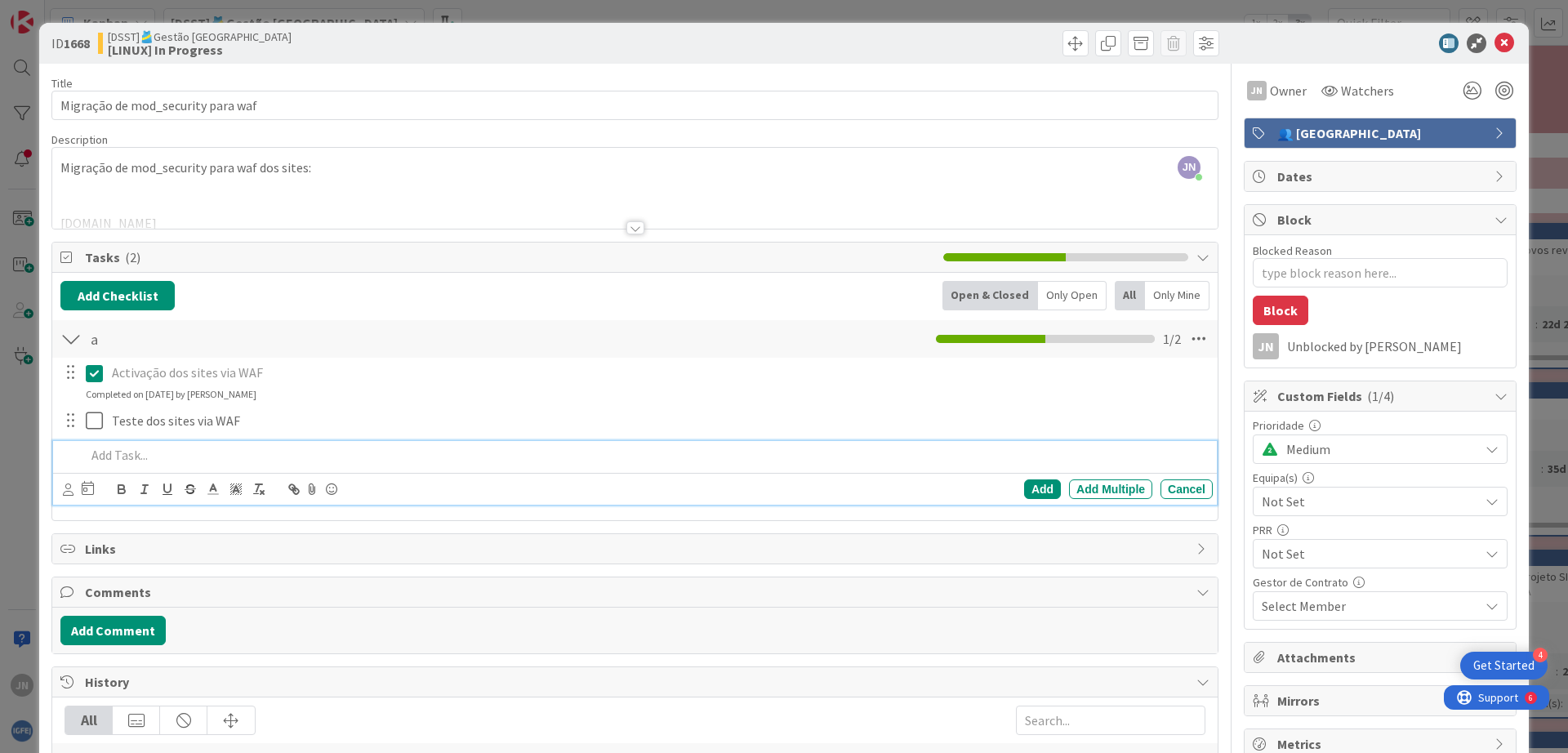 click on "Activação dos sites via WAF" at bounding box center (659, 372) 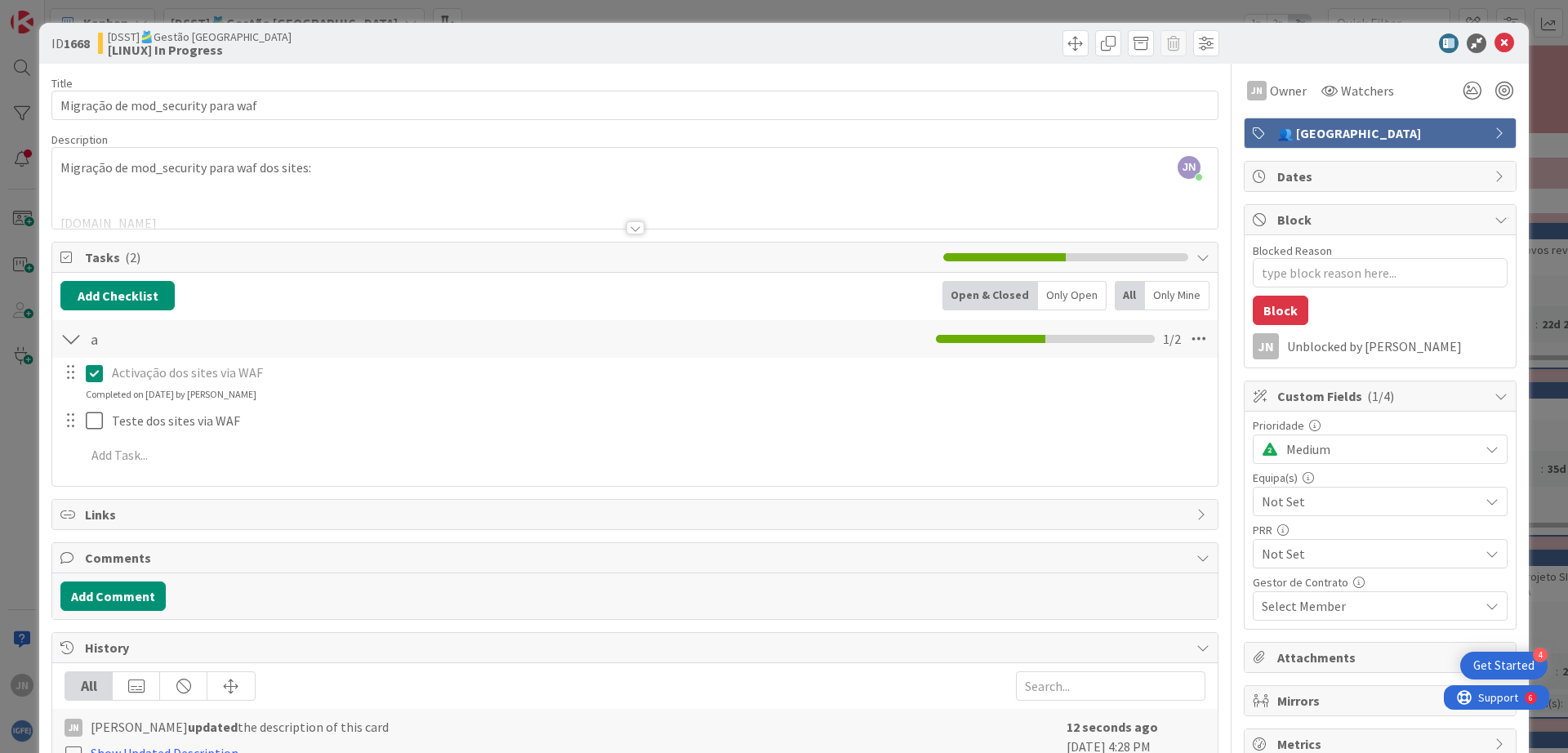 click on "Activação dos sites via WAF" at bounding box center (659, 372) 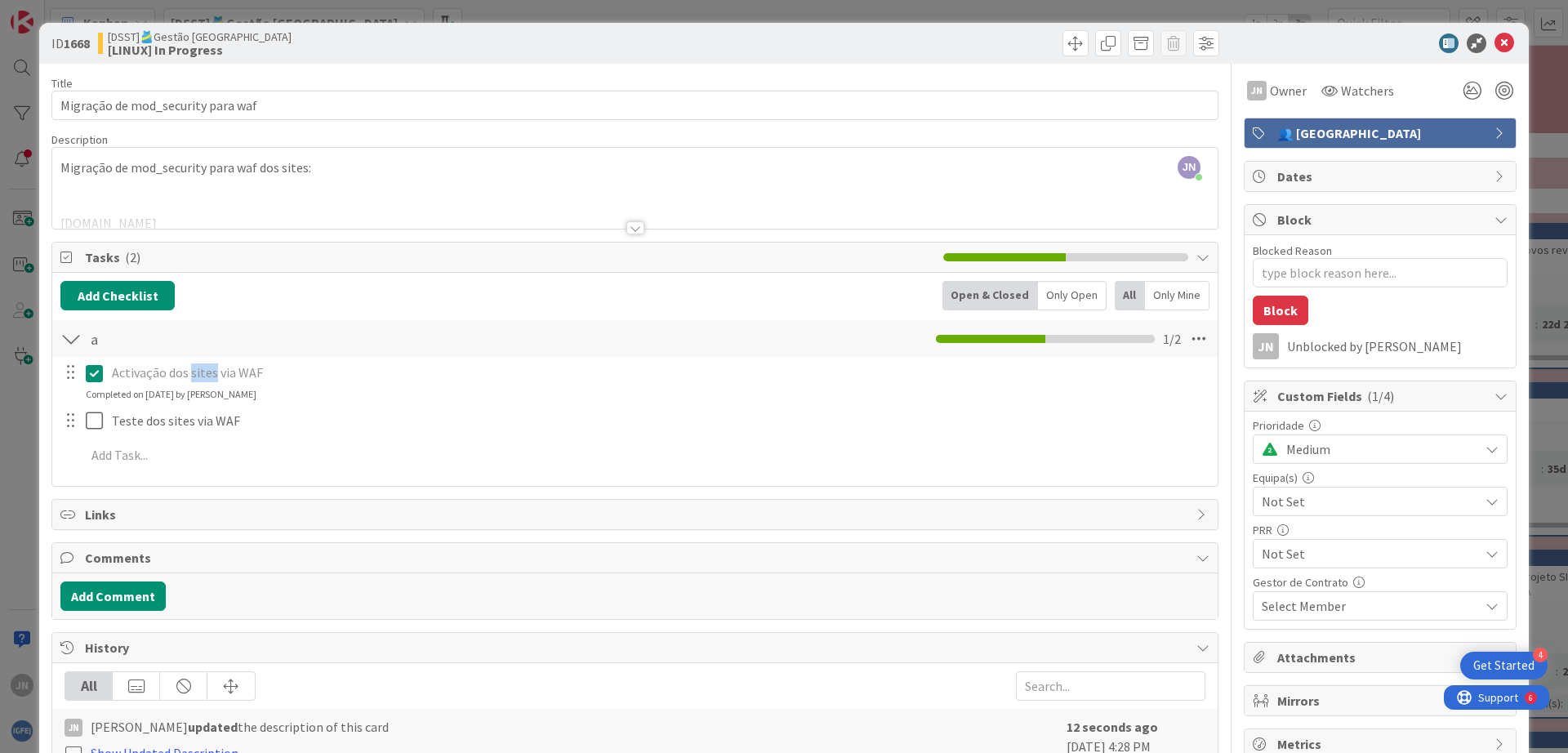 click on "Activação dos sites via WAF" at bounding box center [659, 372] 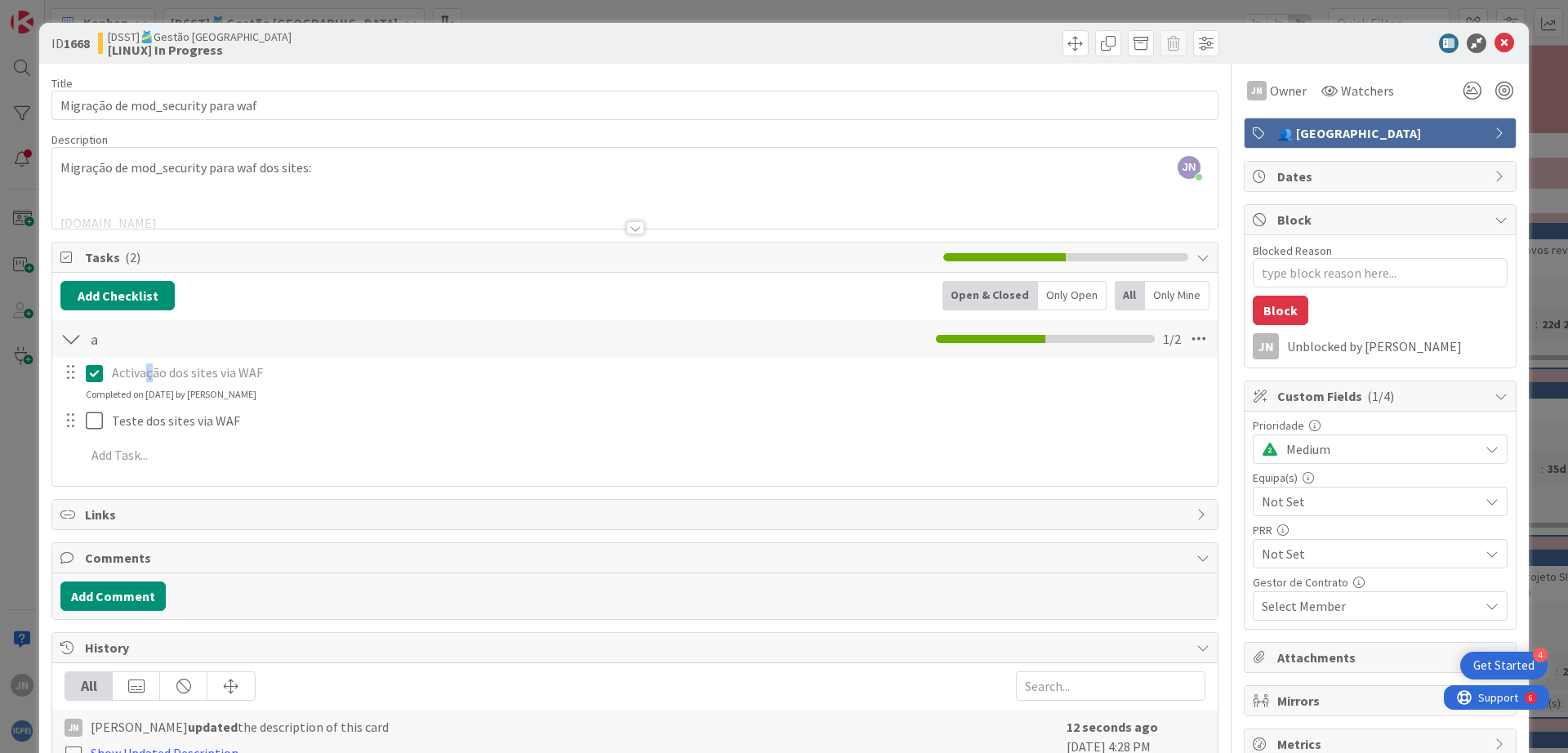 click on "Activação dos sites via WAF" at bounding box center [659, 372] 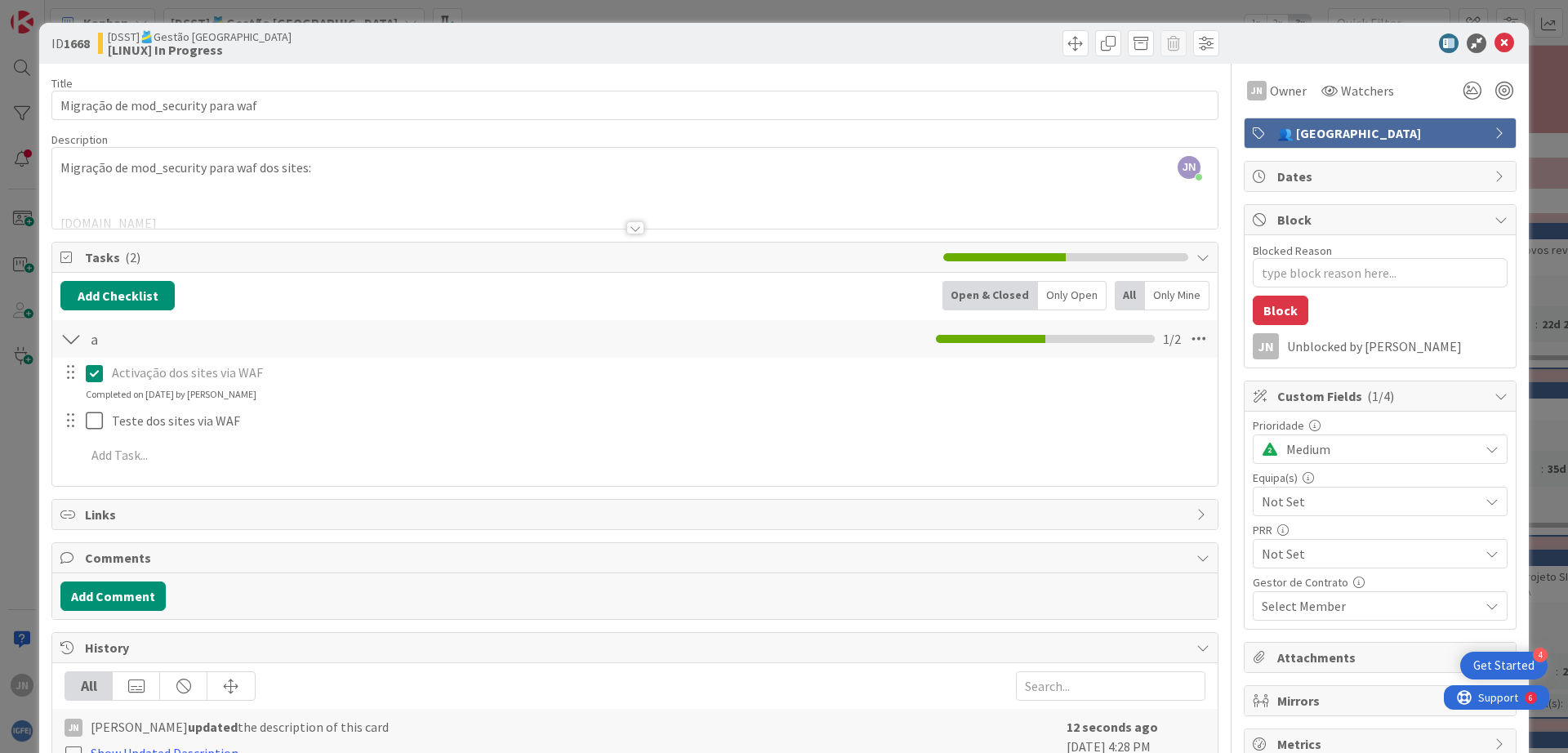 click on "Activação dos sites via WAF" at bounding box center (659, 372) 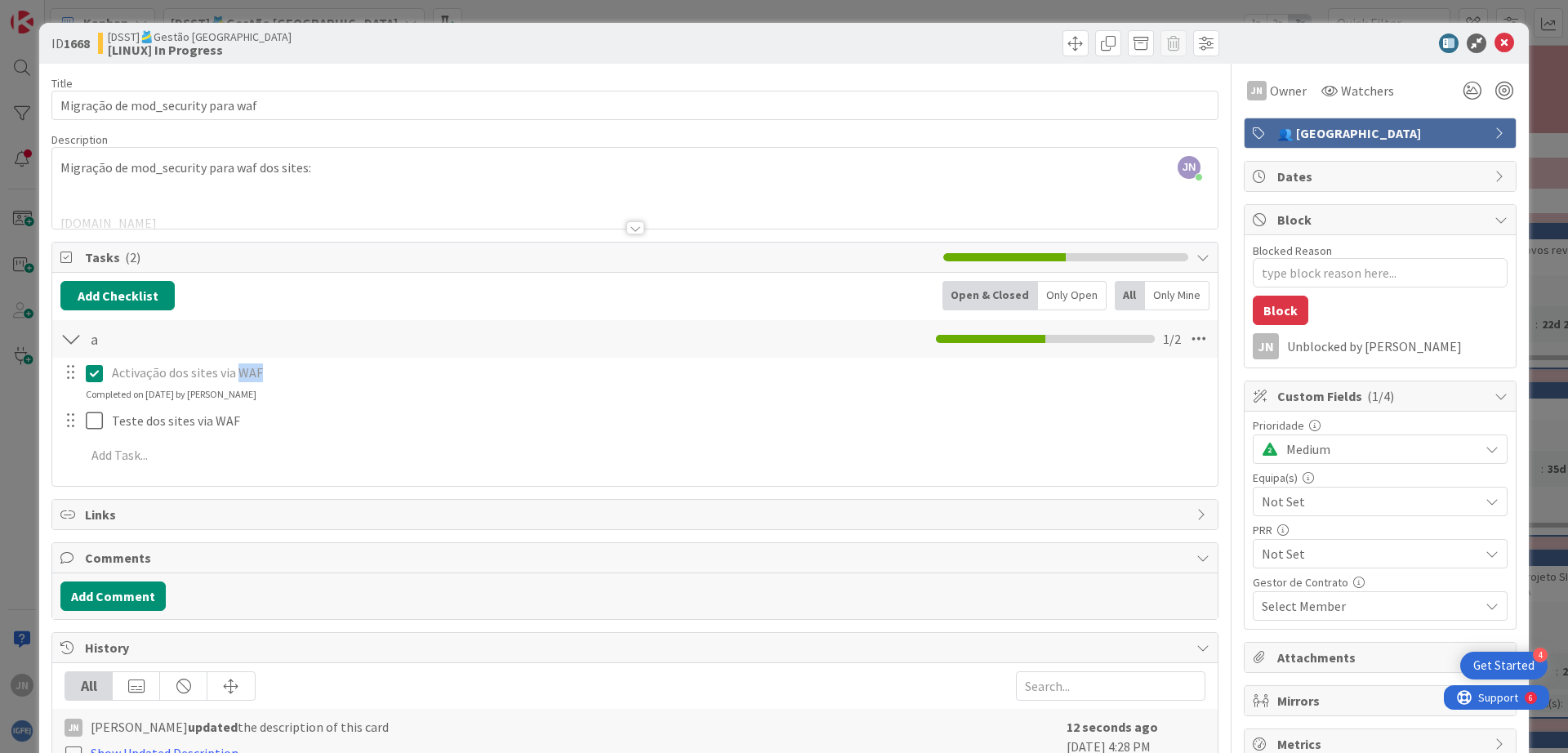 click on "Activação dos sites via WAF" at bounding box center (659, 372) 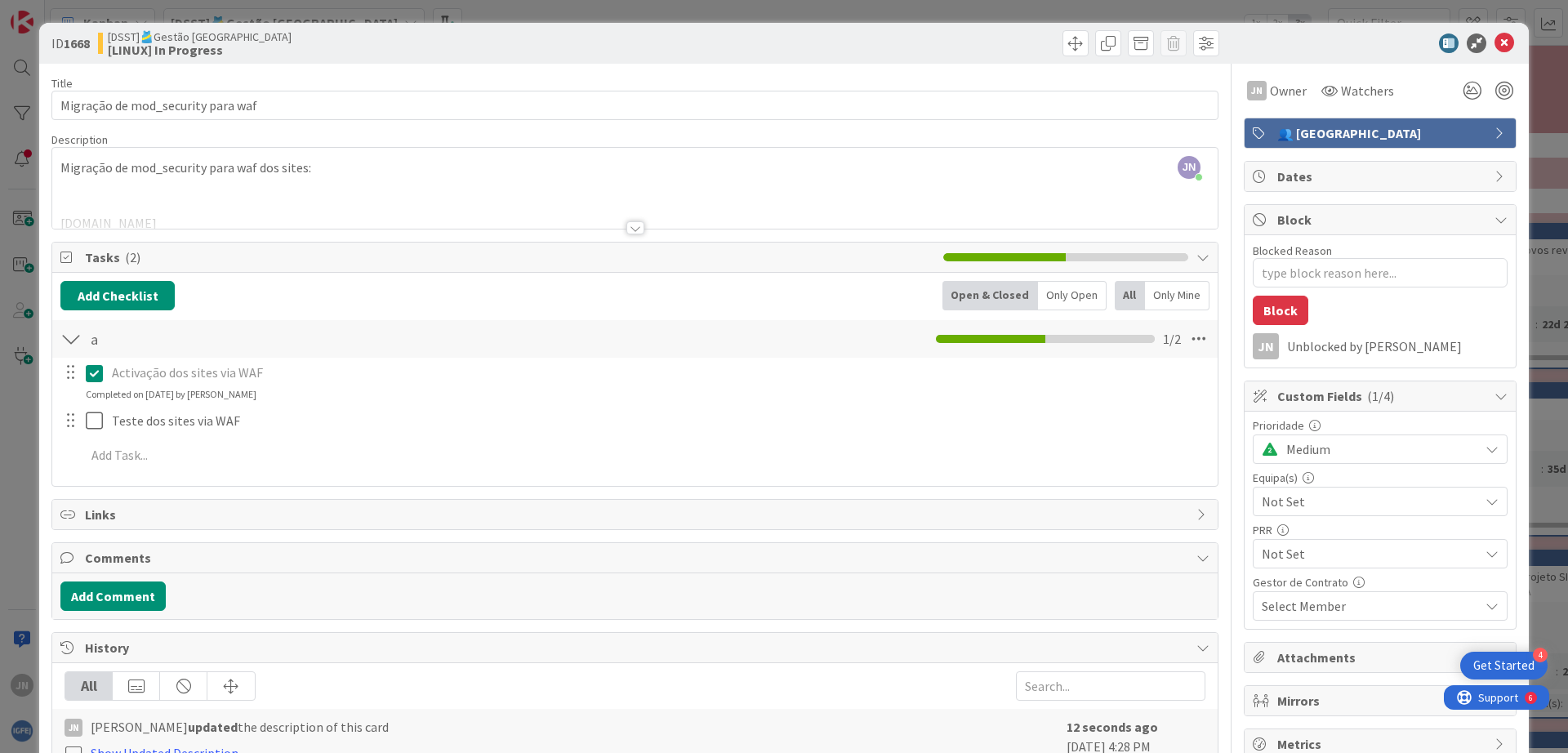 click on "Activação dos sites via WAF" at bounding box center (659, 372) 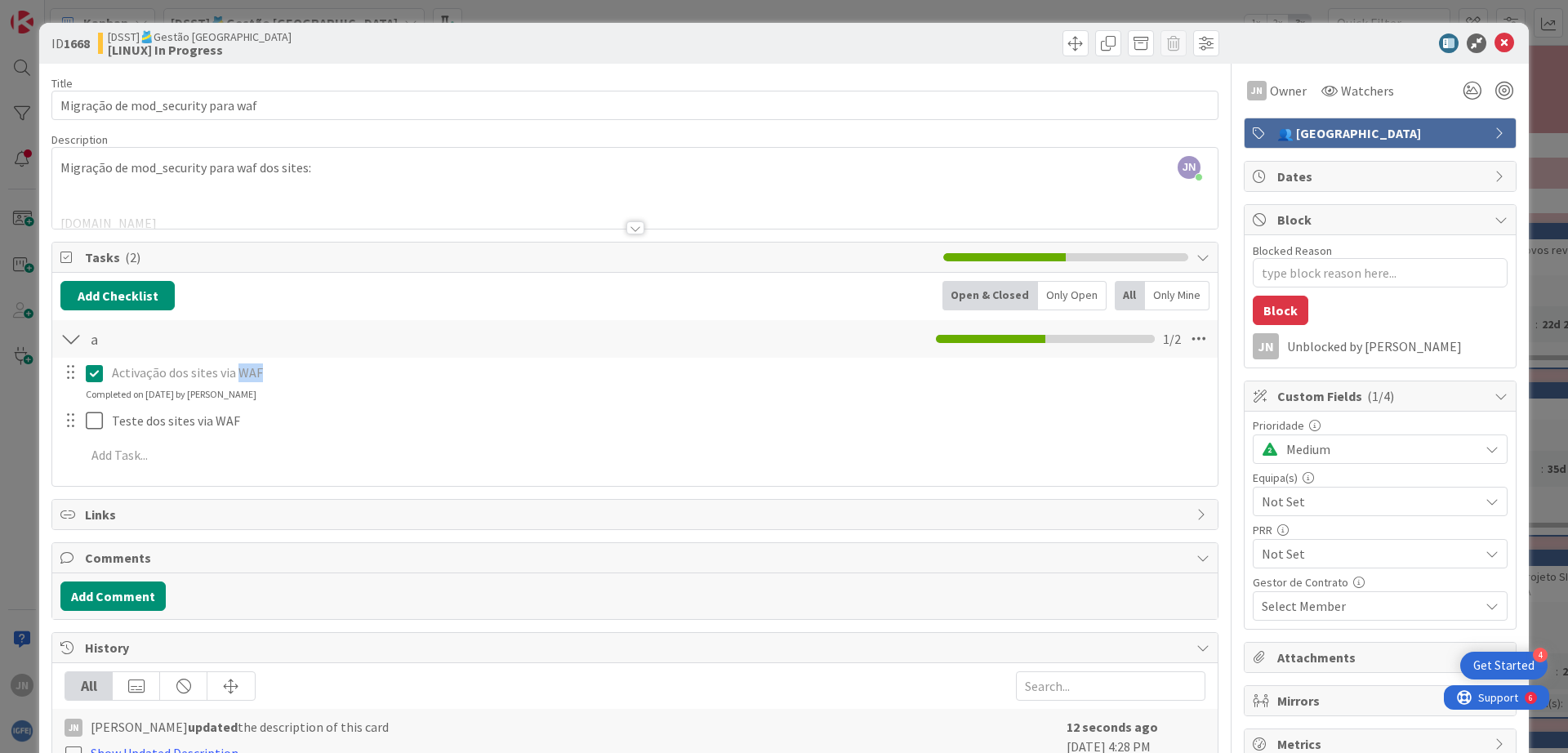 click on "Activação dos sites via WAF" at bounding box center (659, 372) 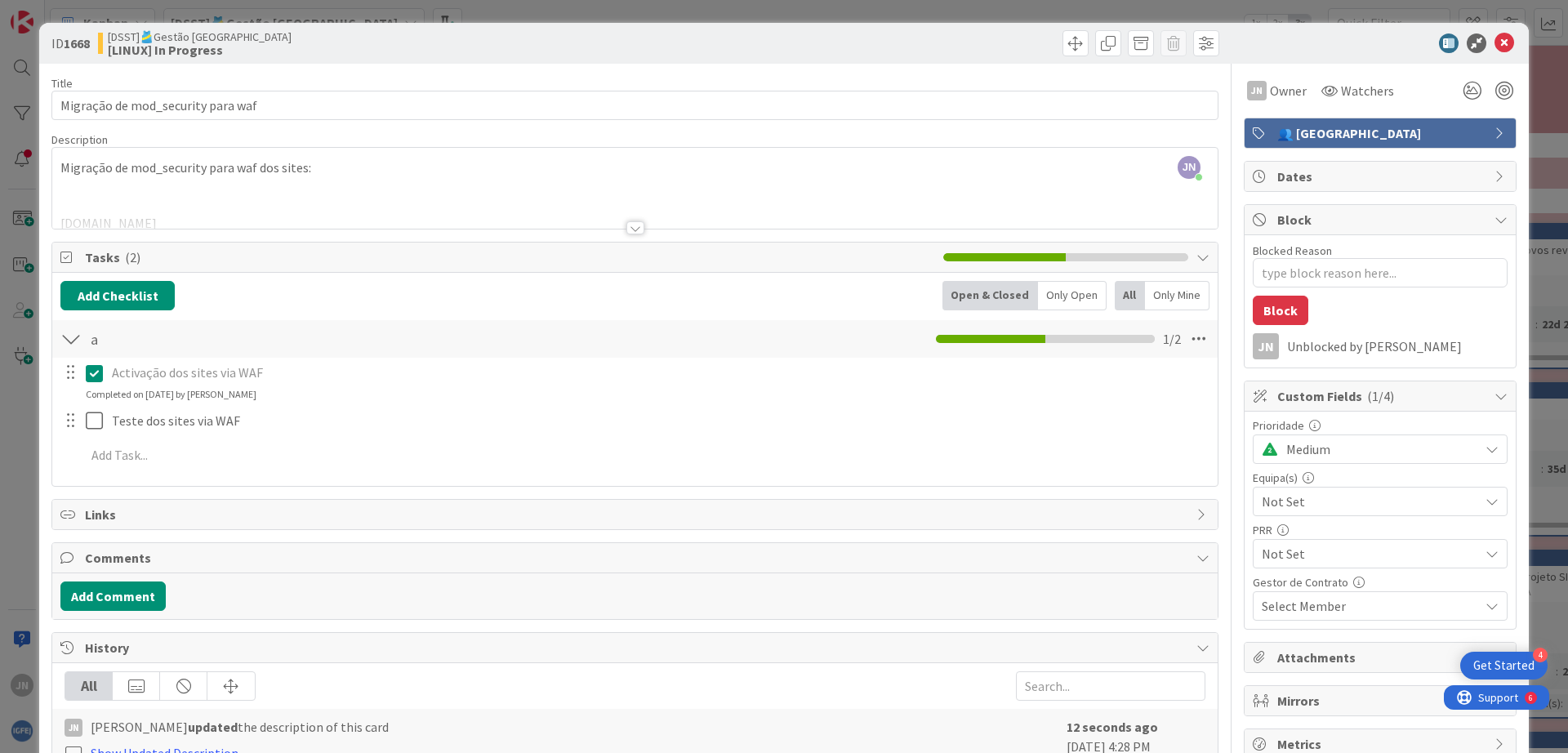 click on "Completed on [DATE] by [PERSON_NAME]" at bounding box center [171, 394] 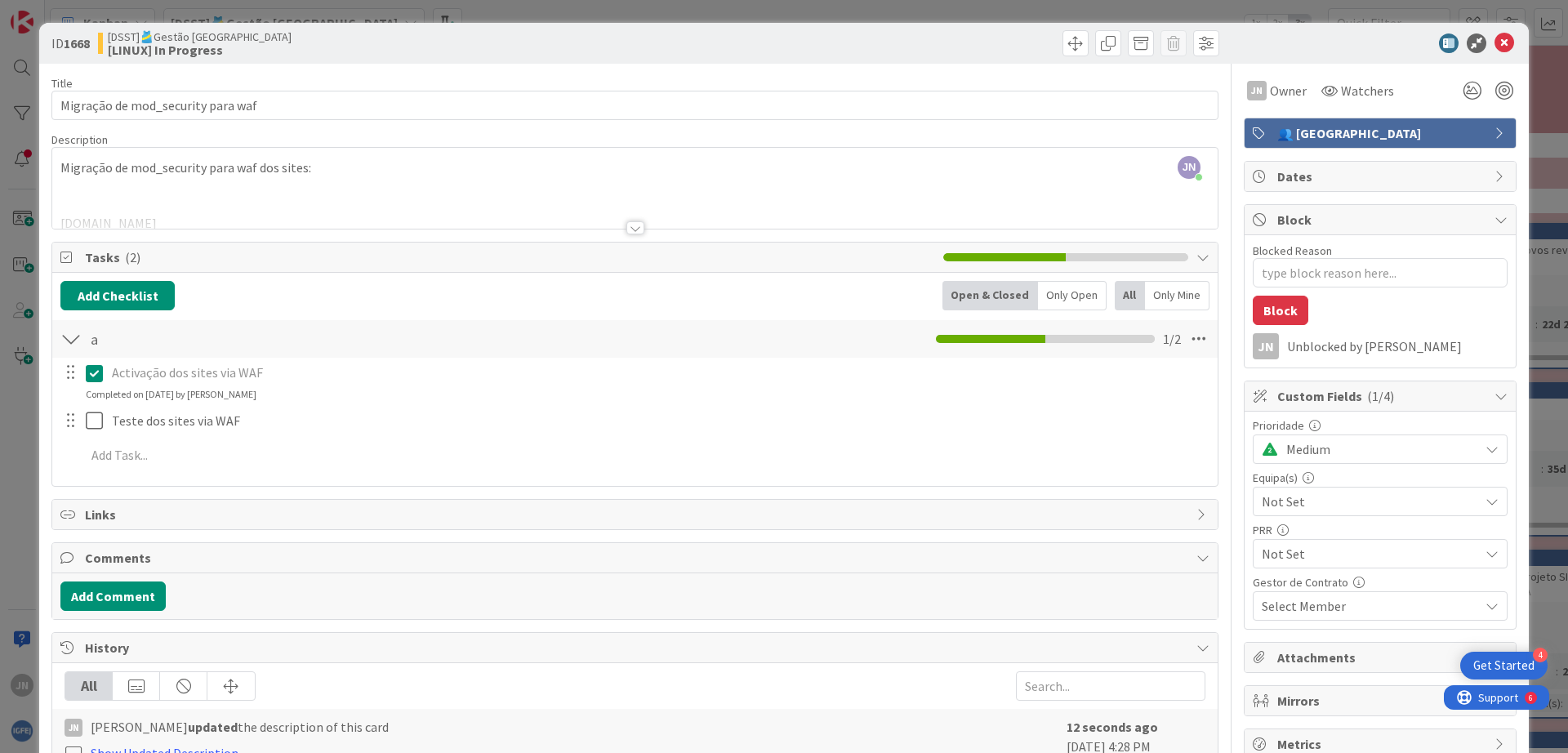 click at bounding box center [70, 372] 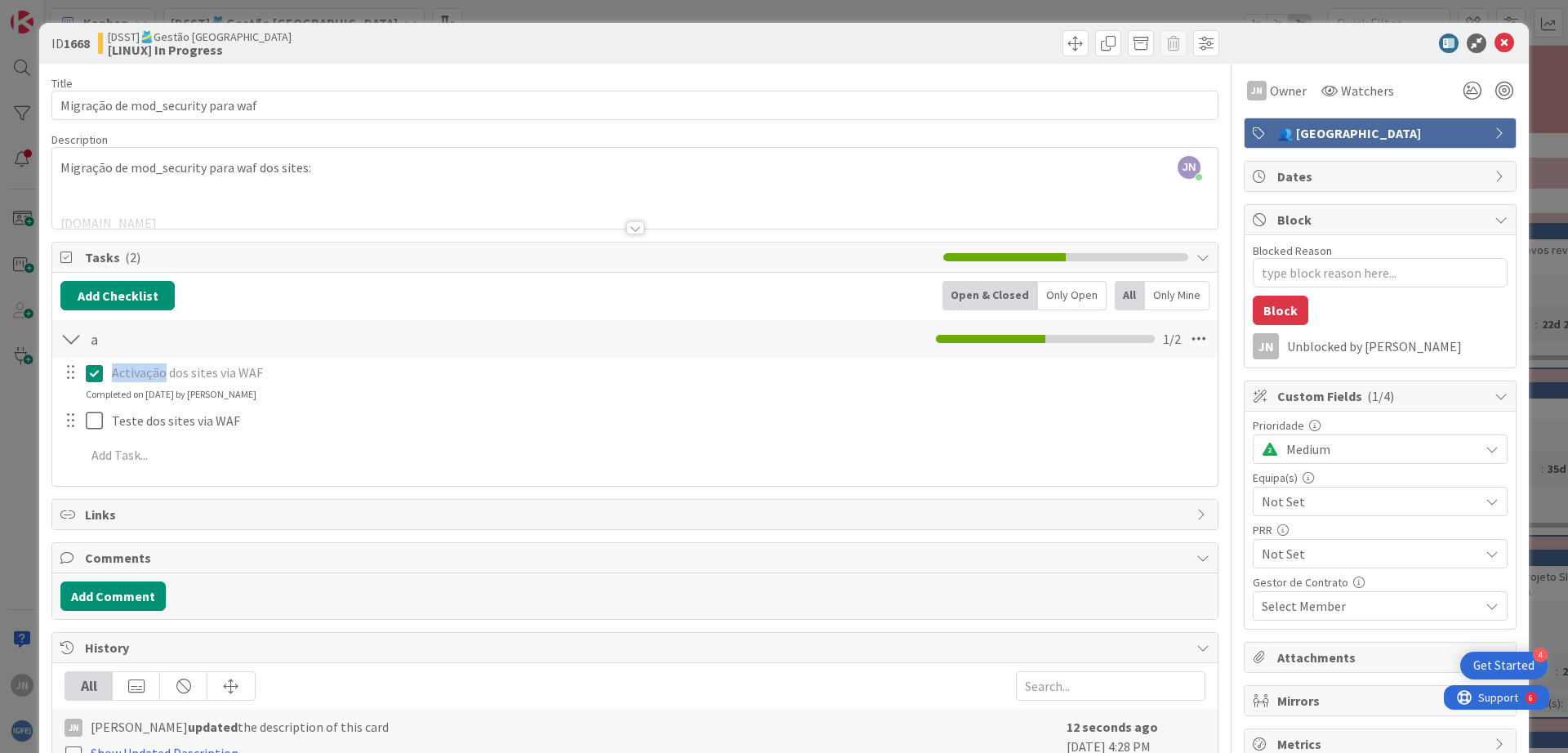 click on "Activação dos sites via WAF" at bounding box center [659, 372] 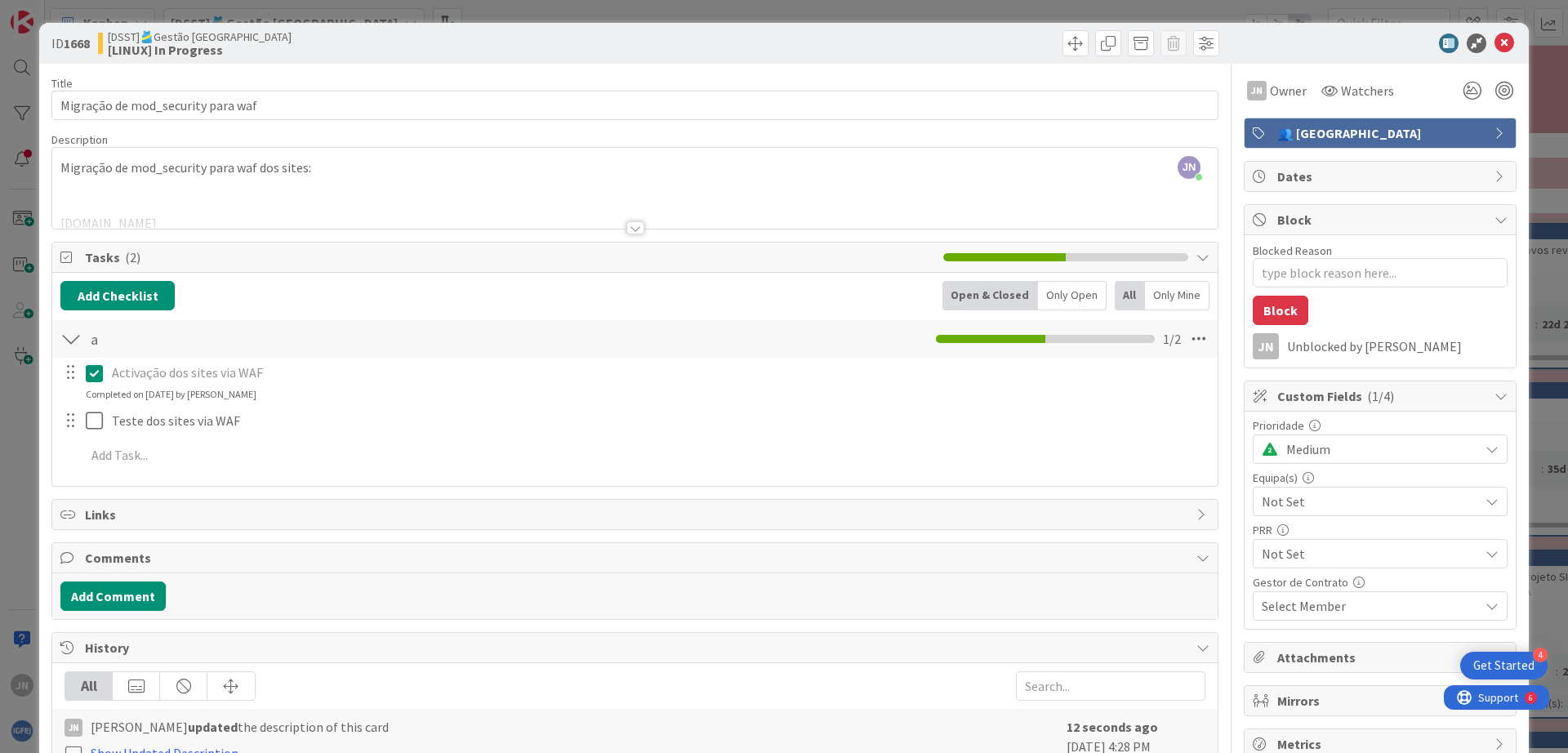 click on "Completed on [DATE] by [PERSON_NAME]" at bounding box center [171, 394] 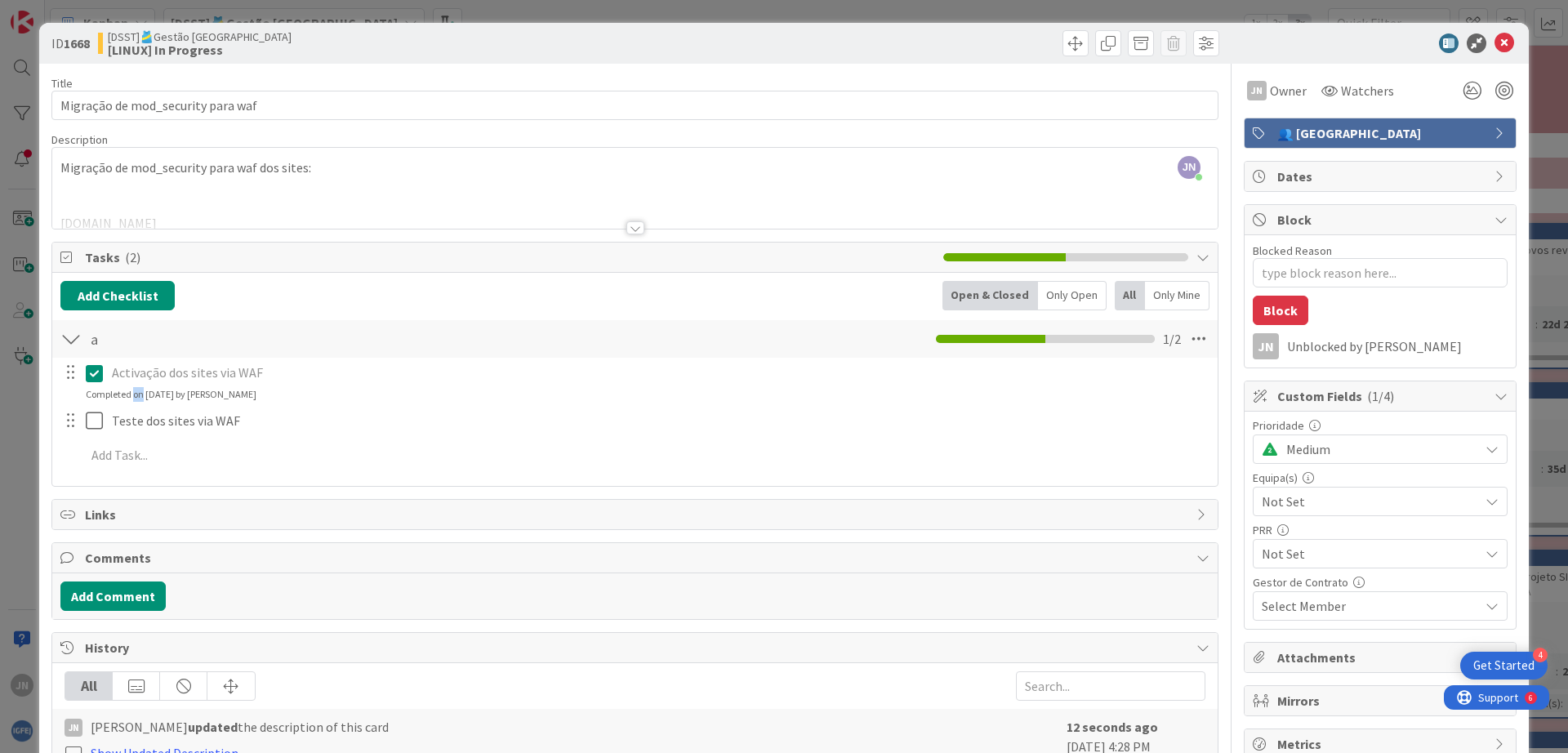 click on "Completed on [DATE] by [PERSON_NAME]" at bounding box center (171, 394) 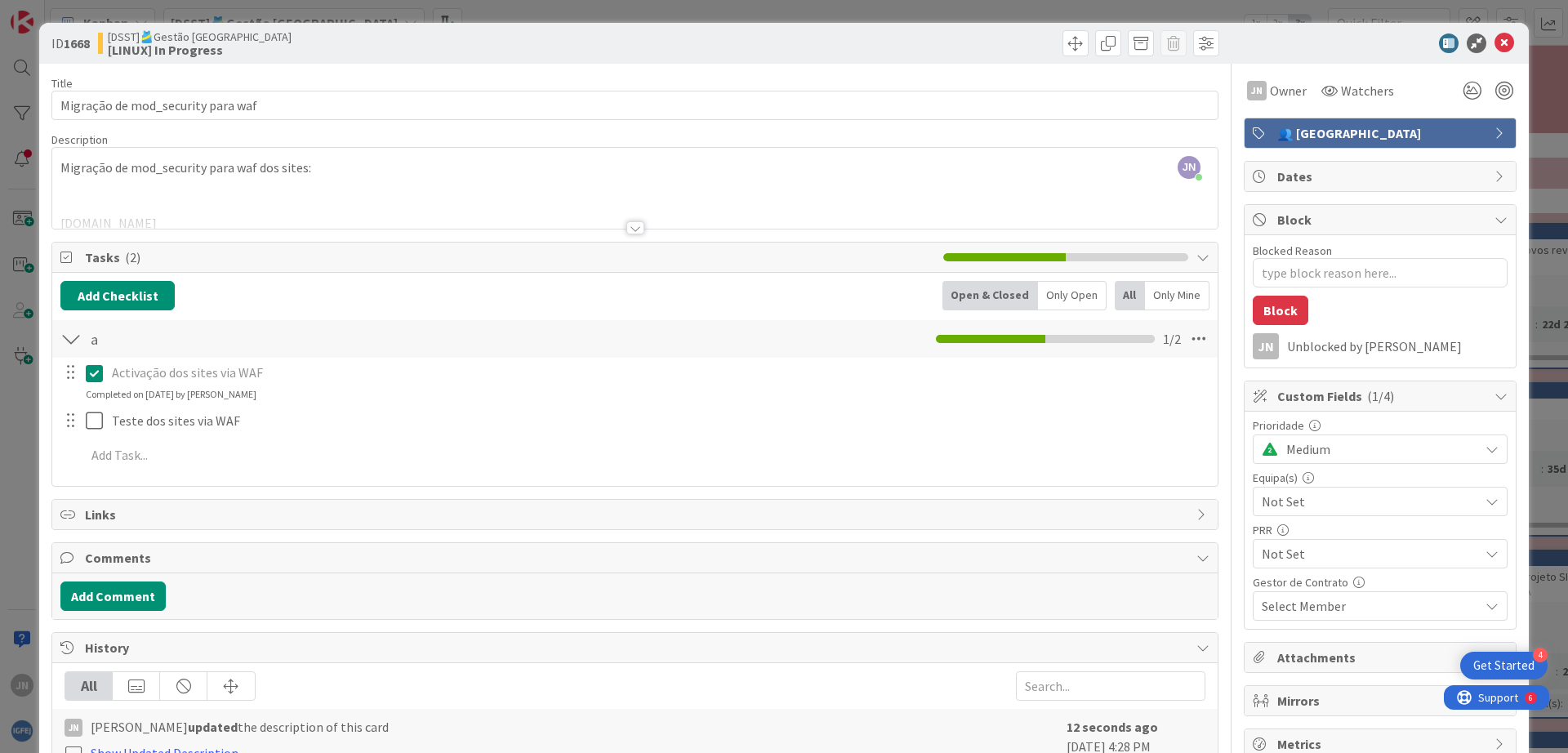 click on "Completed on [DATE] by [PERSON_NAME]" at bounding box center (171, 394) 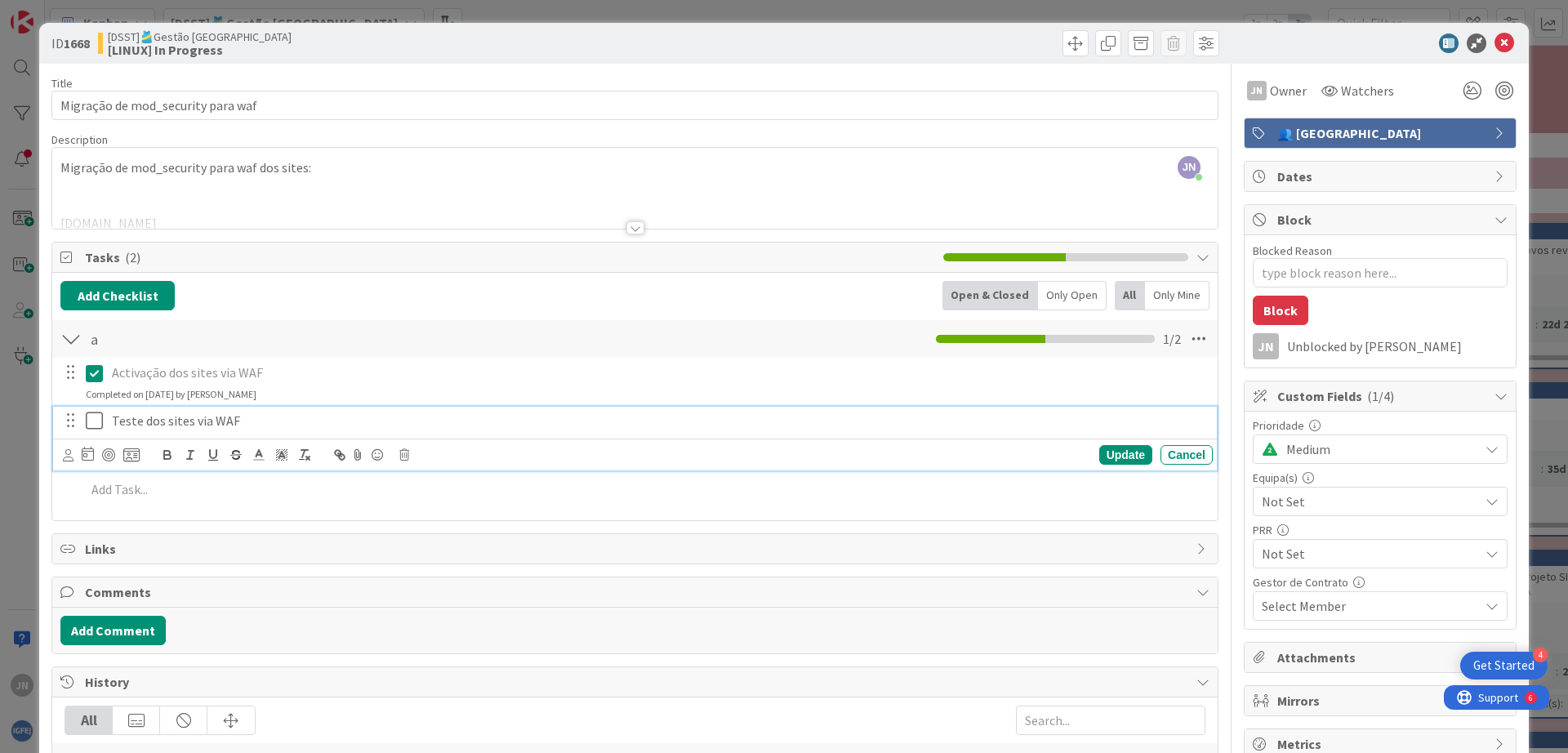 click on "Teste dos sites via WAF" at bounding box center [659, 421] 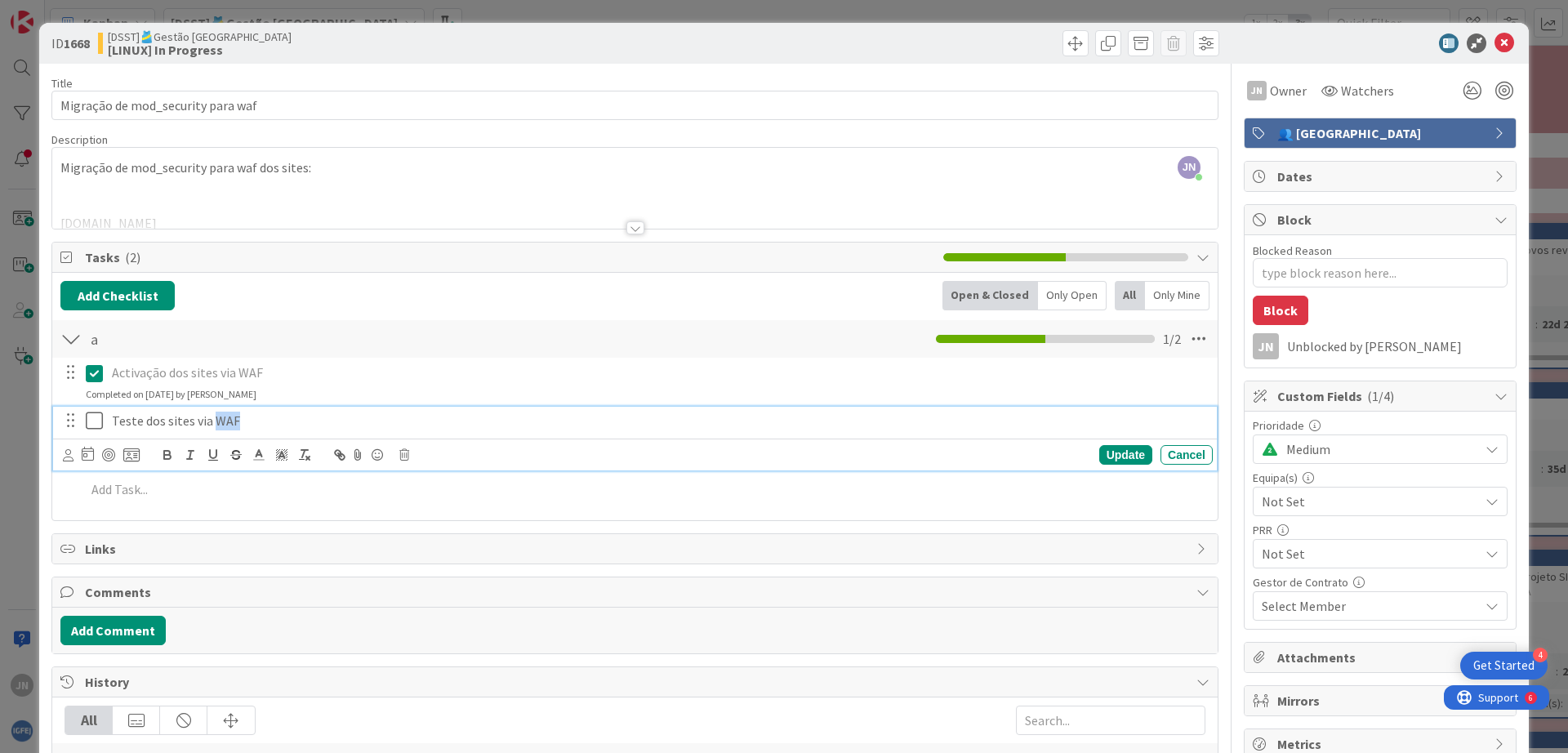 click on "Teste dos sites via WAF" at bounding box center [659, 421] 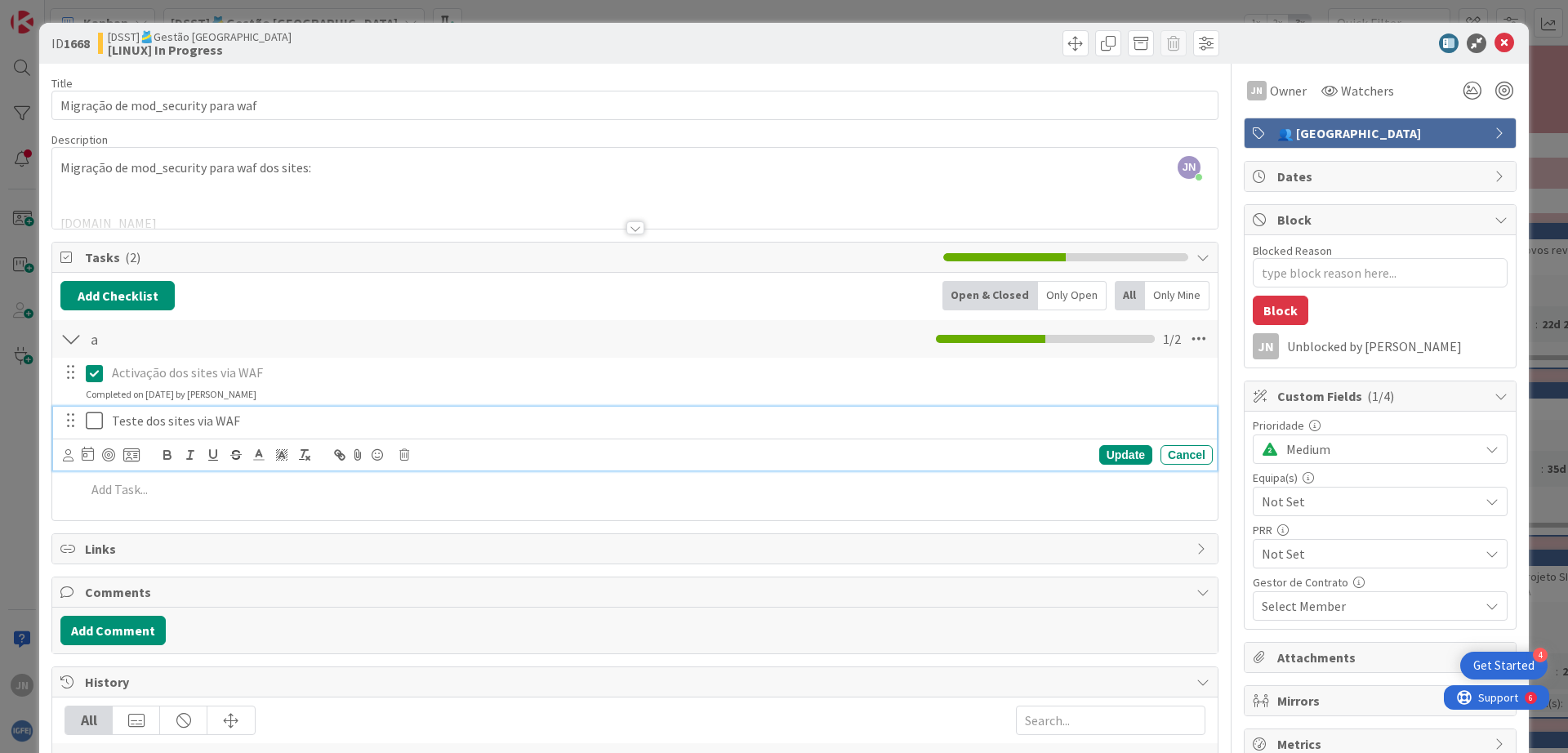 click on "Activação dos sites via WAF" at bounding box center [659, 372] 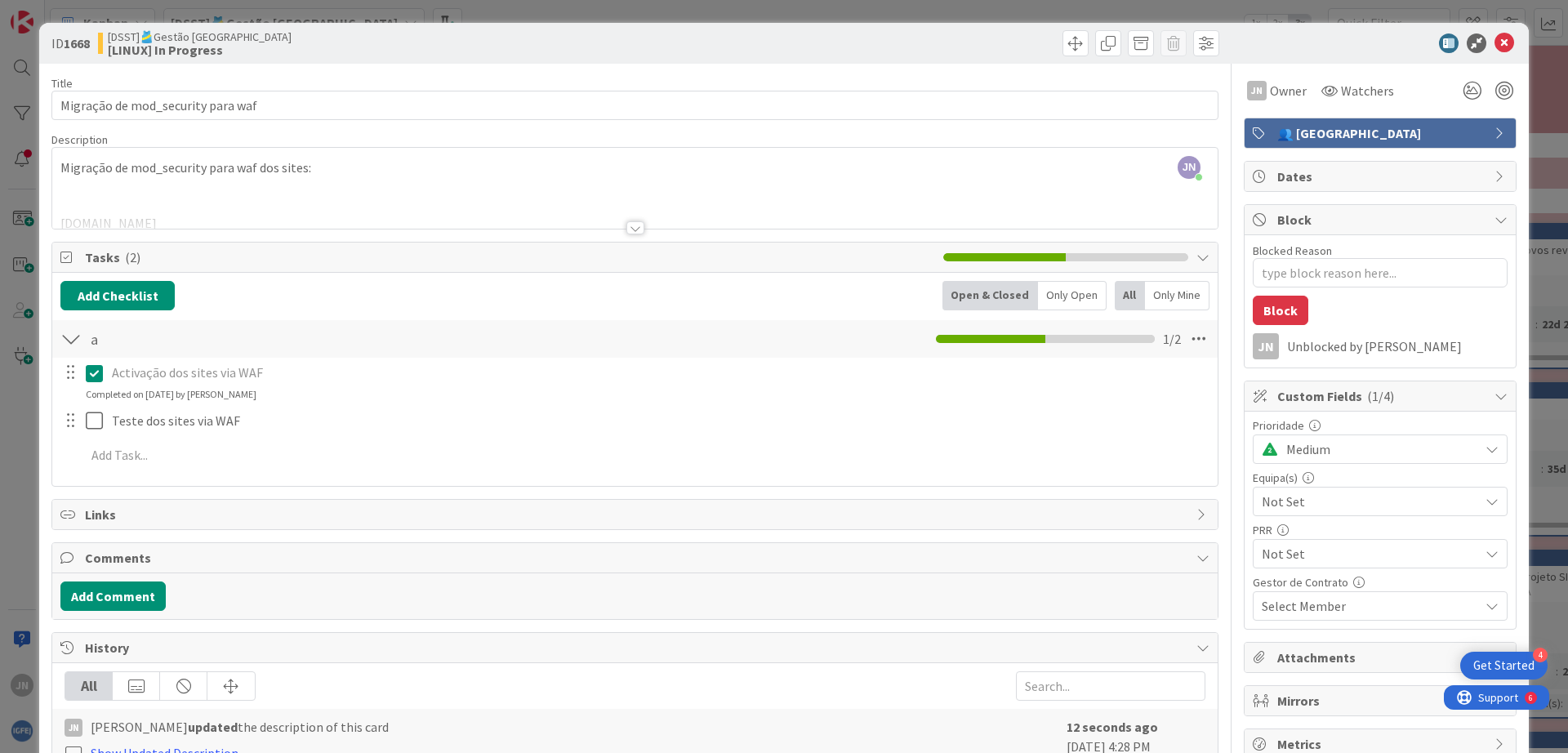click at bounding box center (98, 373) 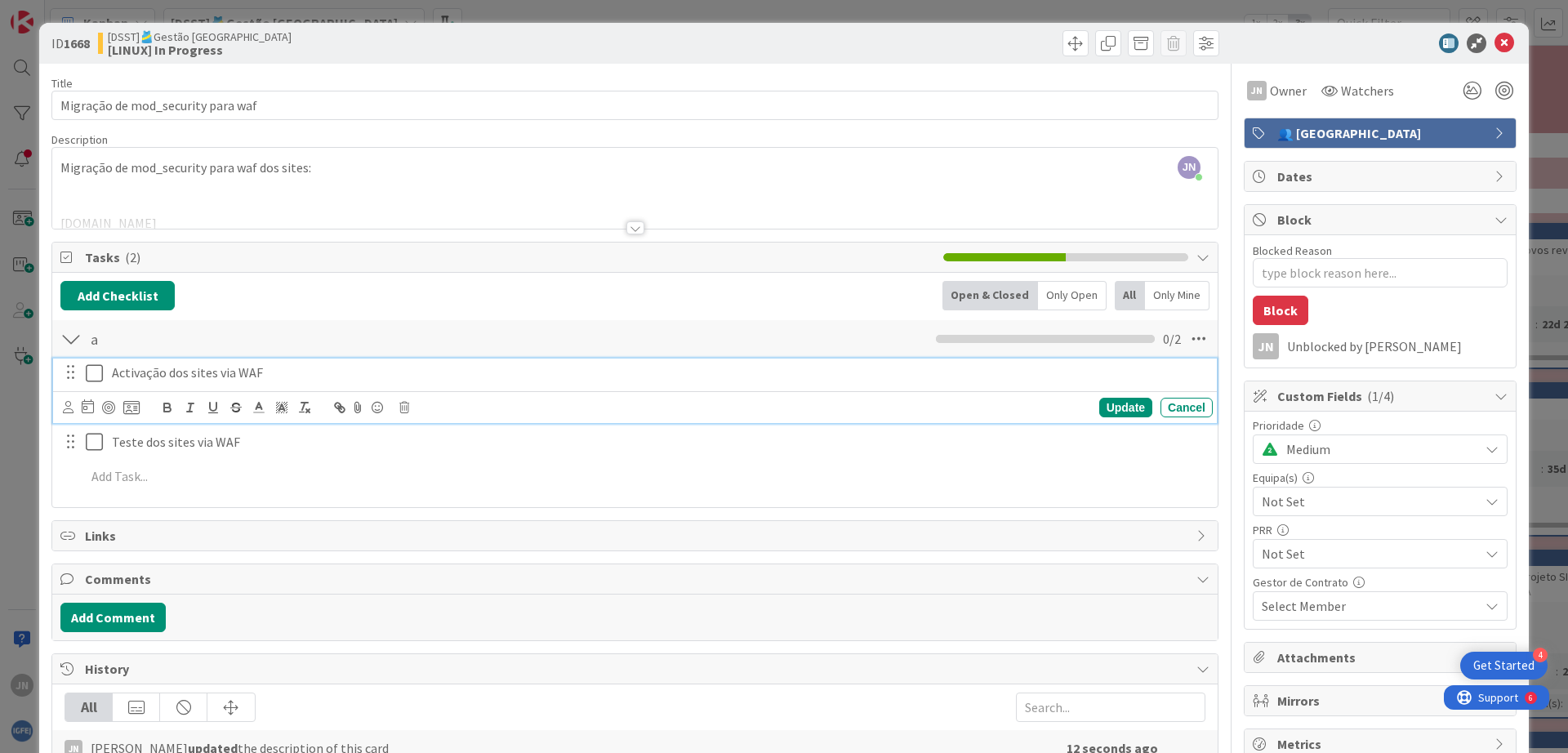 type on "x" 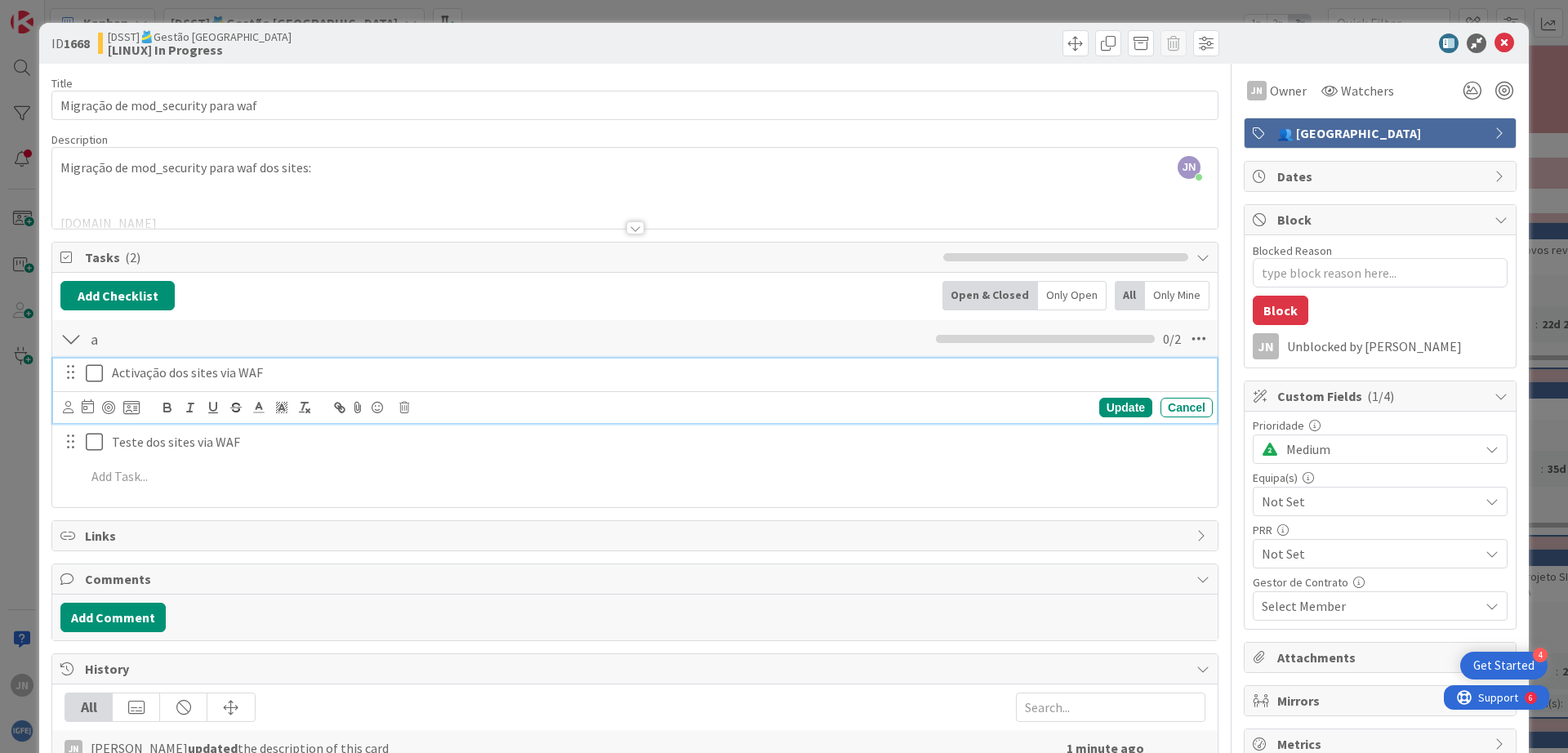 click on "Activação dos sites via WAF" at bounding box center [659, 372] 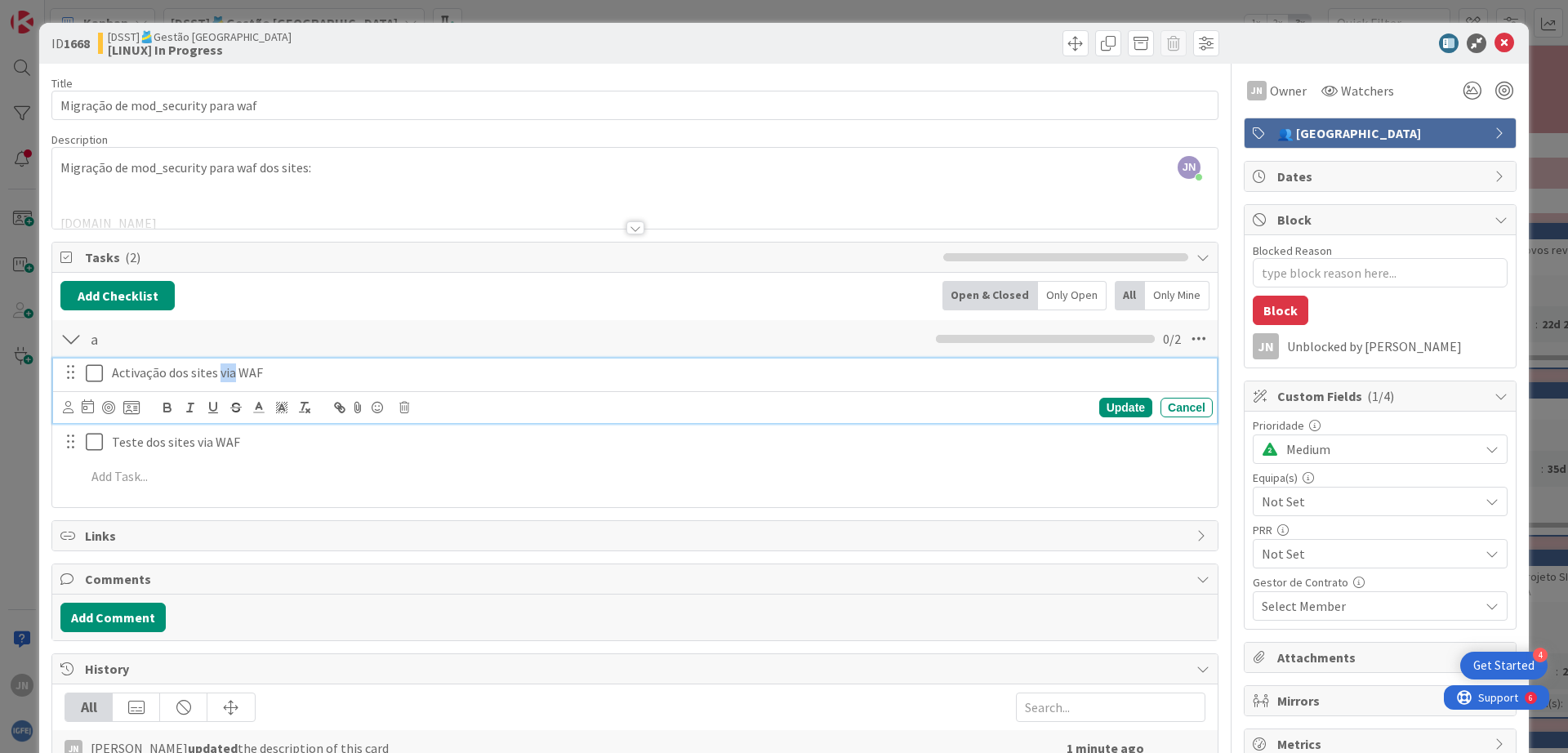 click on "Activação dos sites via WAF" at bounding box center (659, 372) 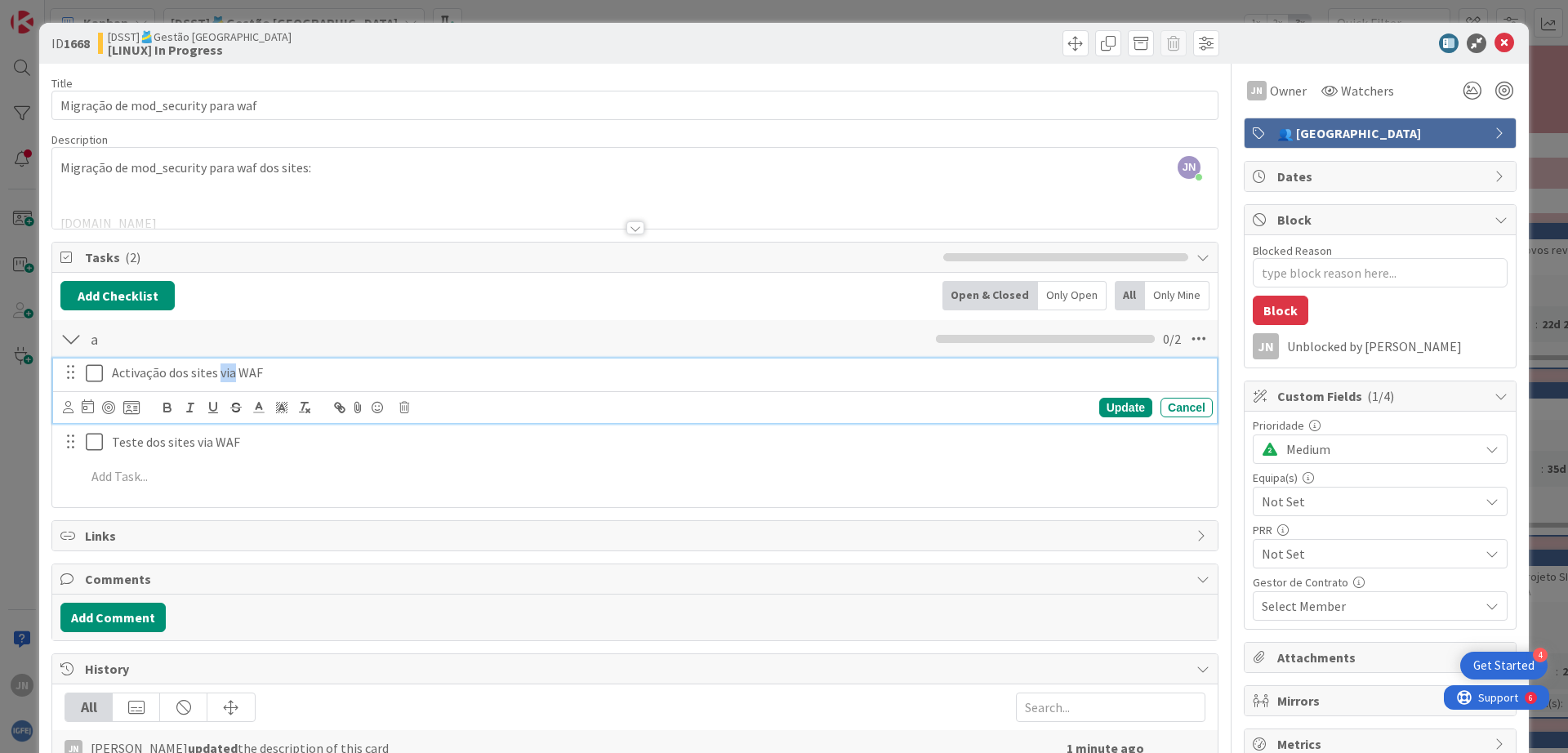 type 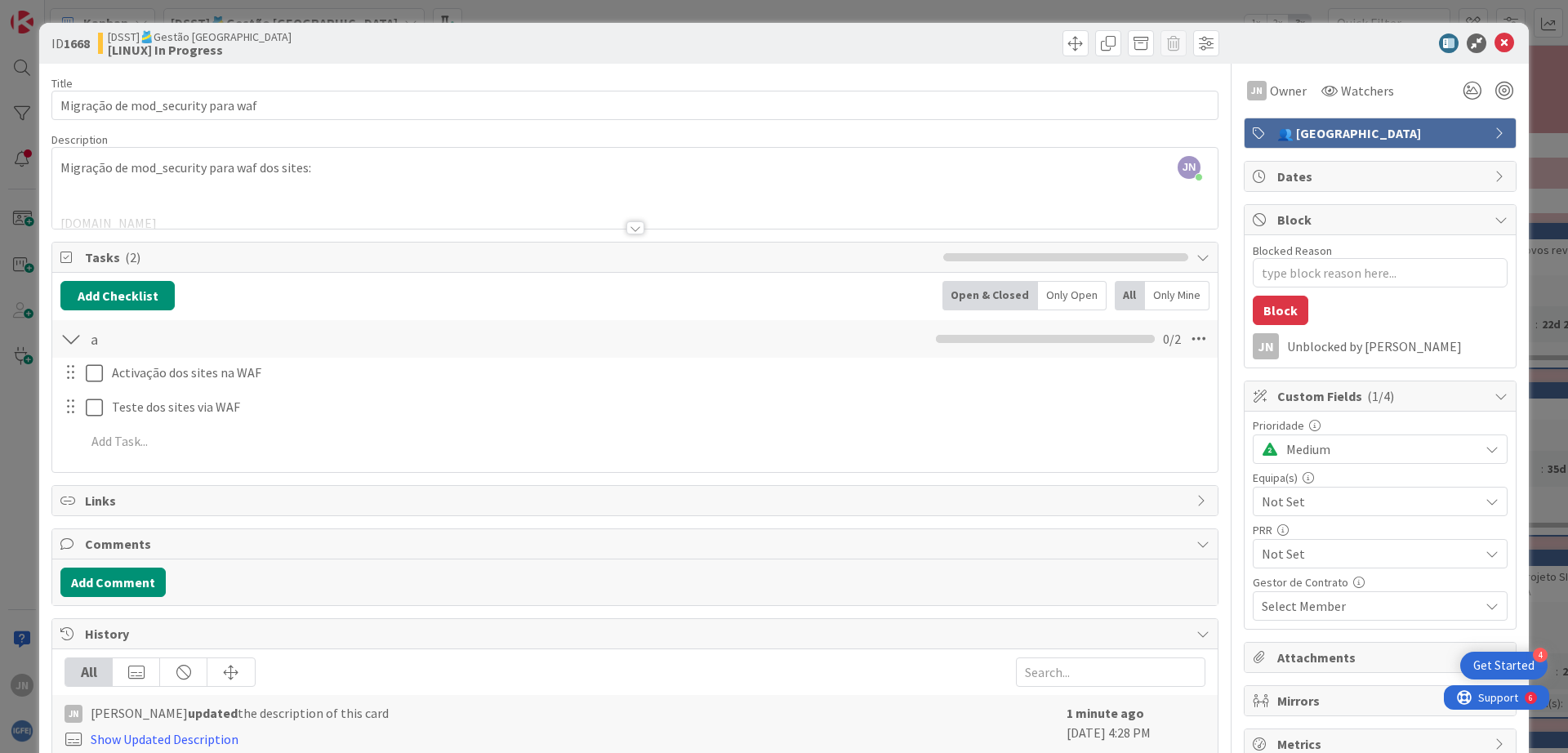 type on "x" 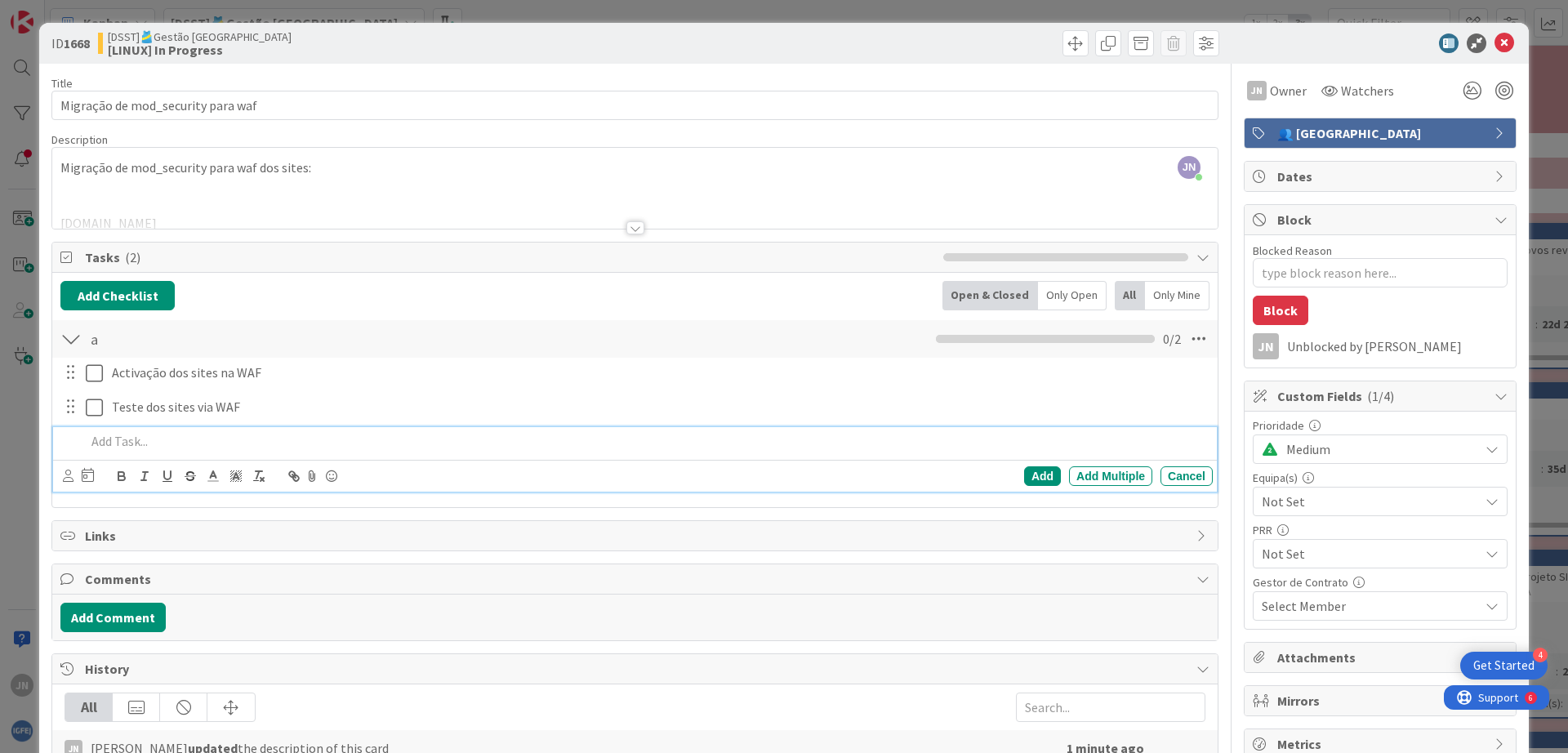 click at bounding box center [646, 441] 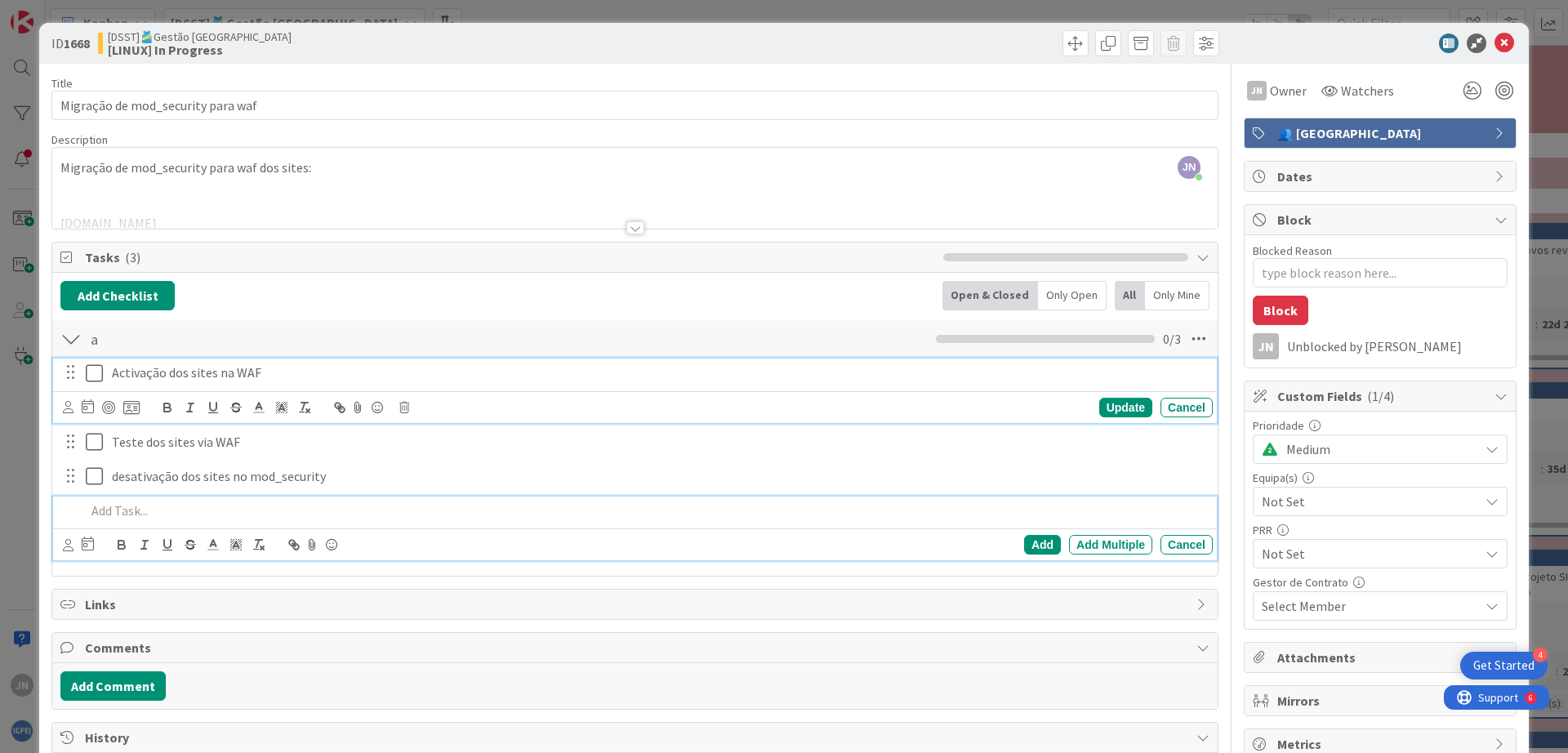 click at bounding box center (98, 373) 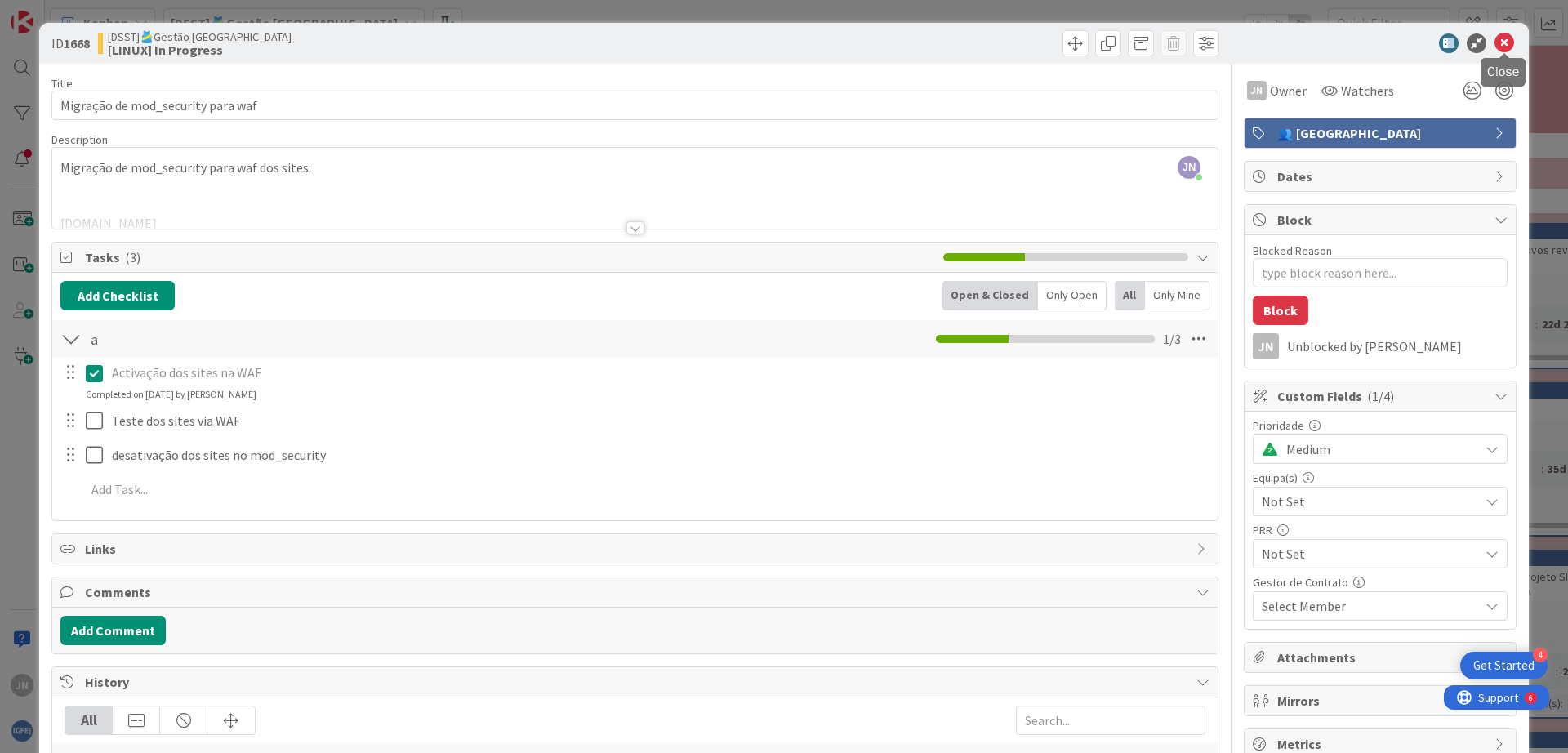 click at bounding box center [1504, 43] 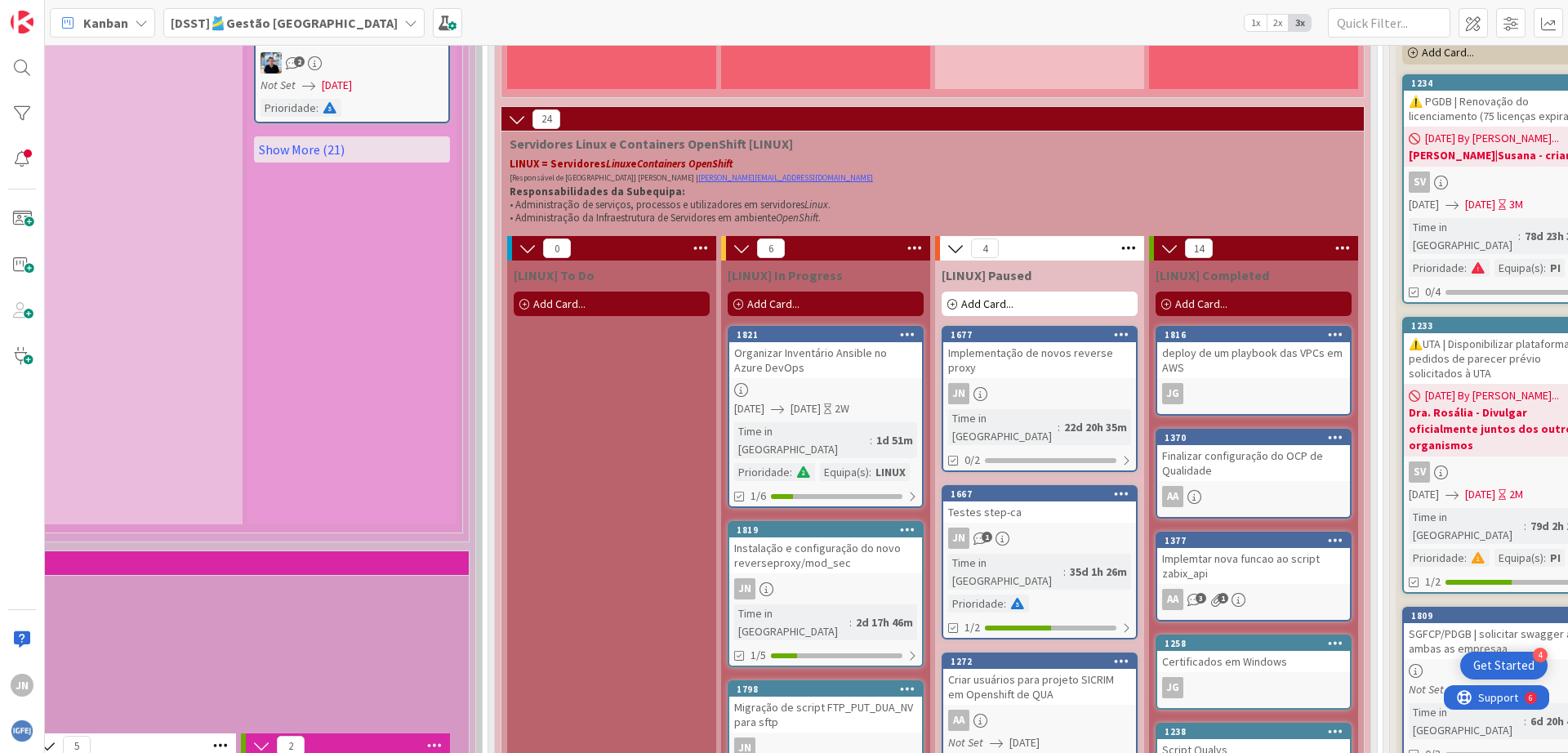 scroll, scrollTop: 5248, scrollLeft: 478, axis: both 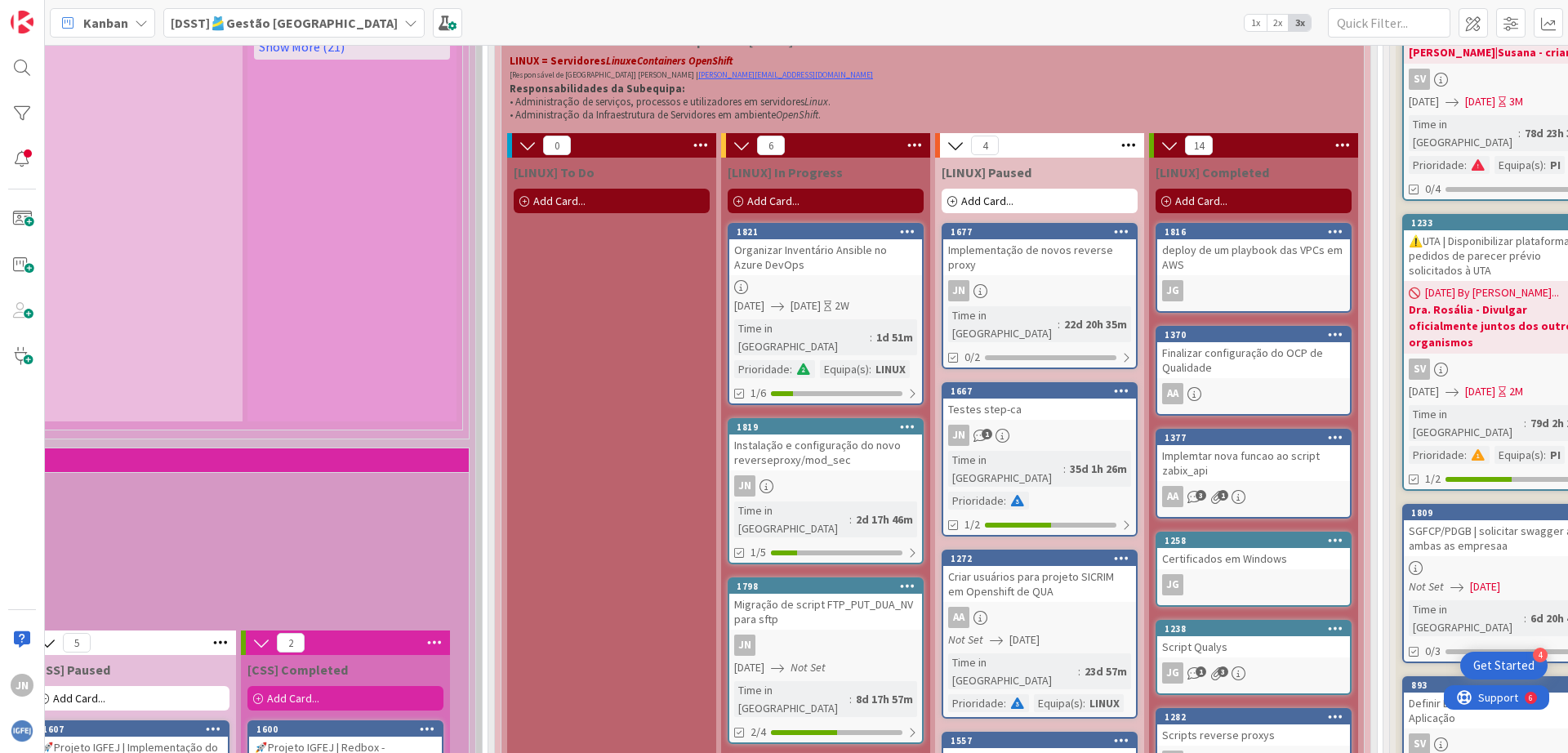 click on "Migração de mod_security para waf" at bounding box center [826, 784] 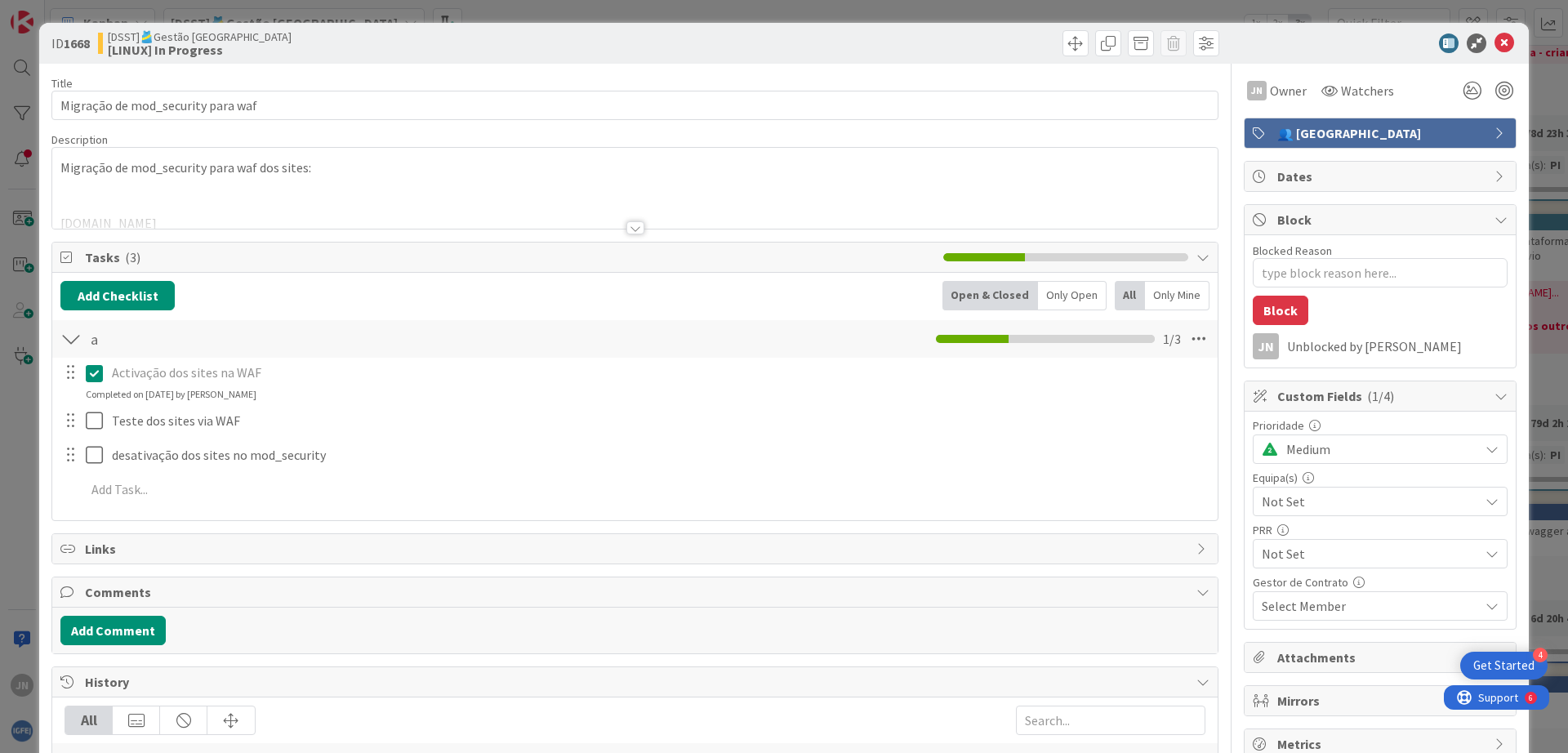 click at bounding box center [635, 207] 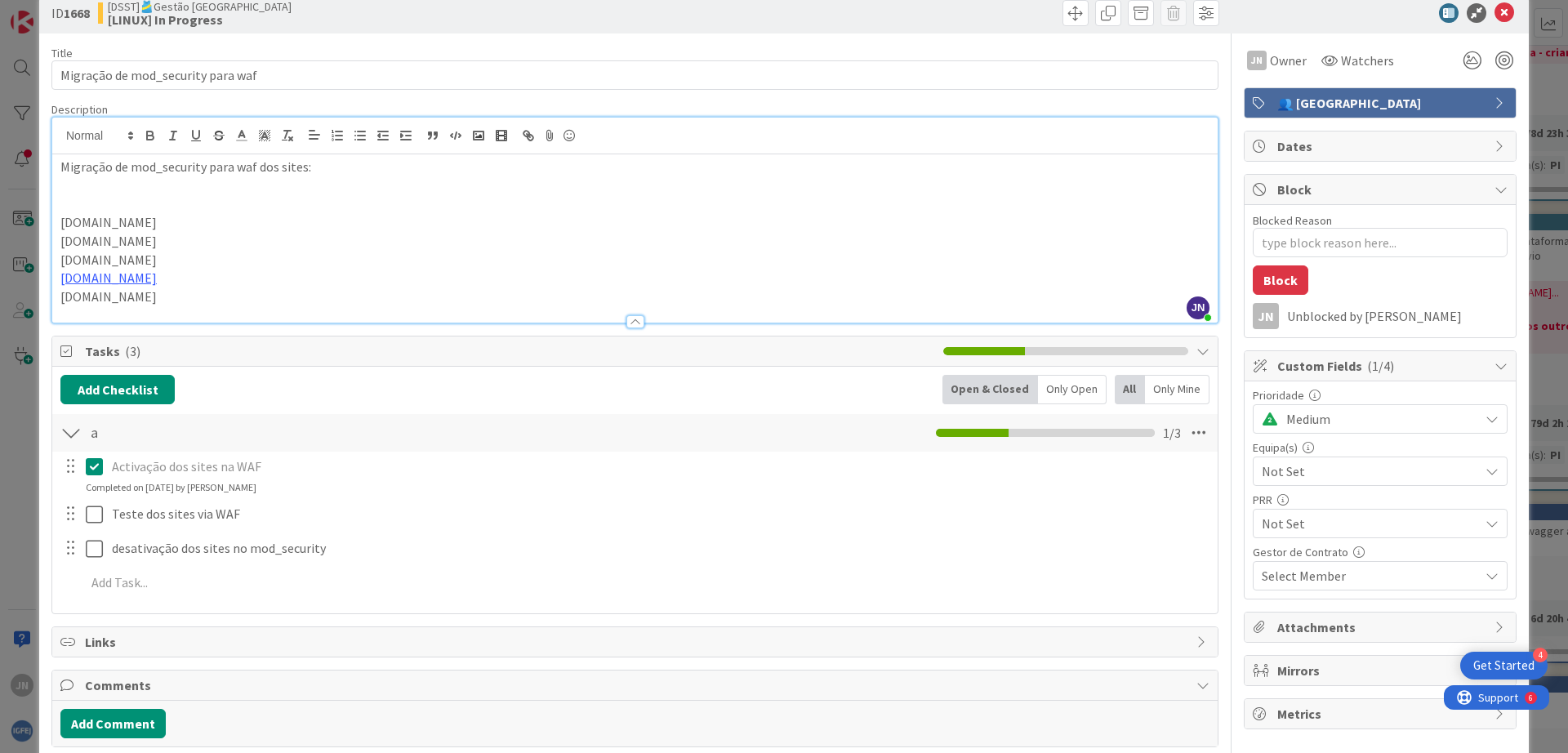 scroll, scrollTop: 0, scrollLeft: 0, axis: both 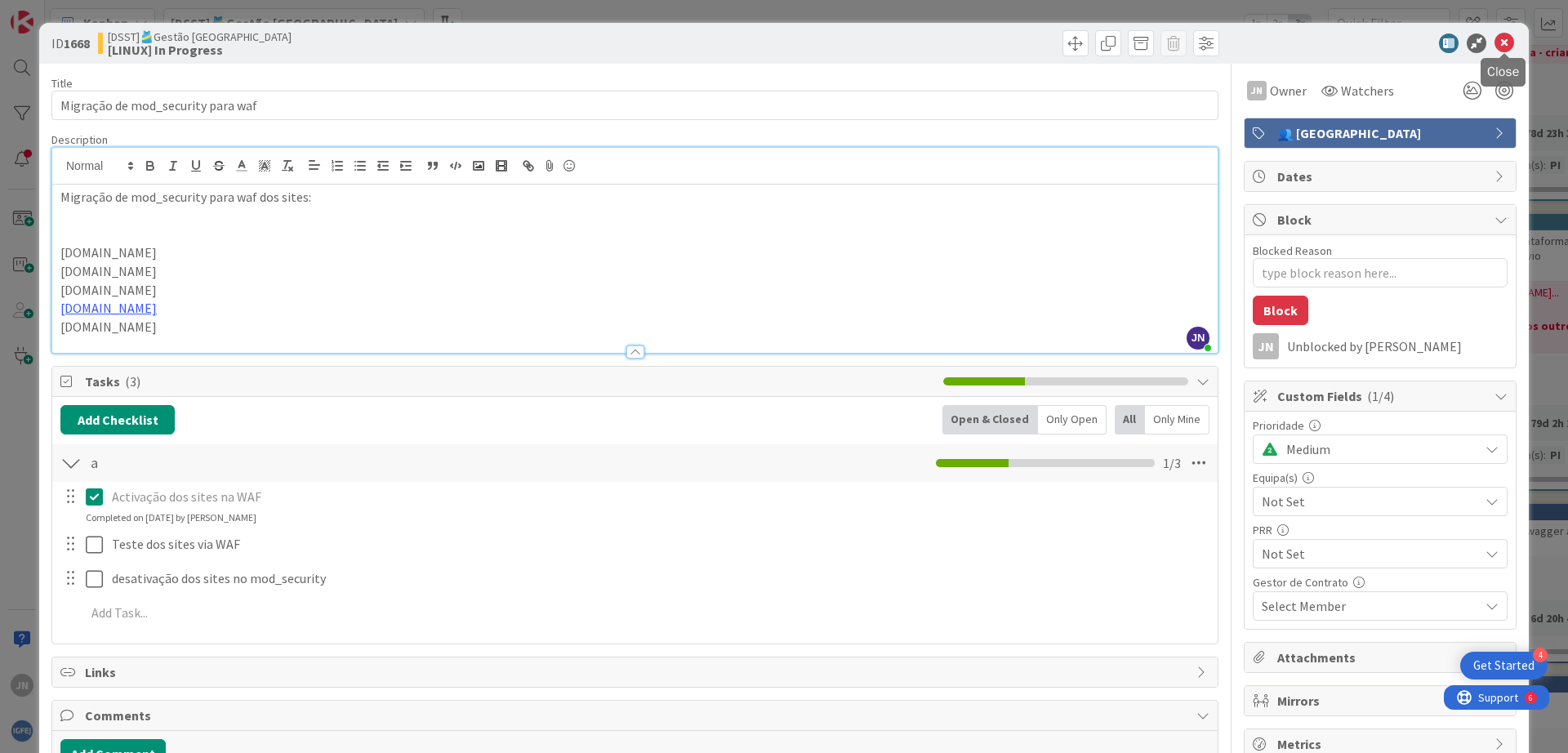 click at bounding box center [1504, 43] 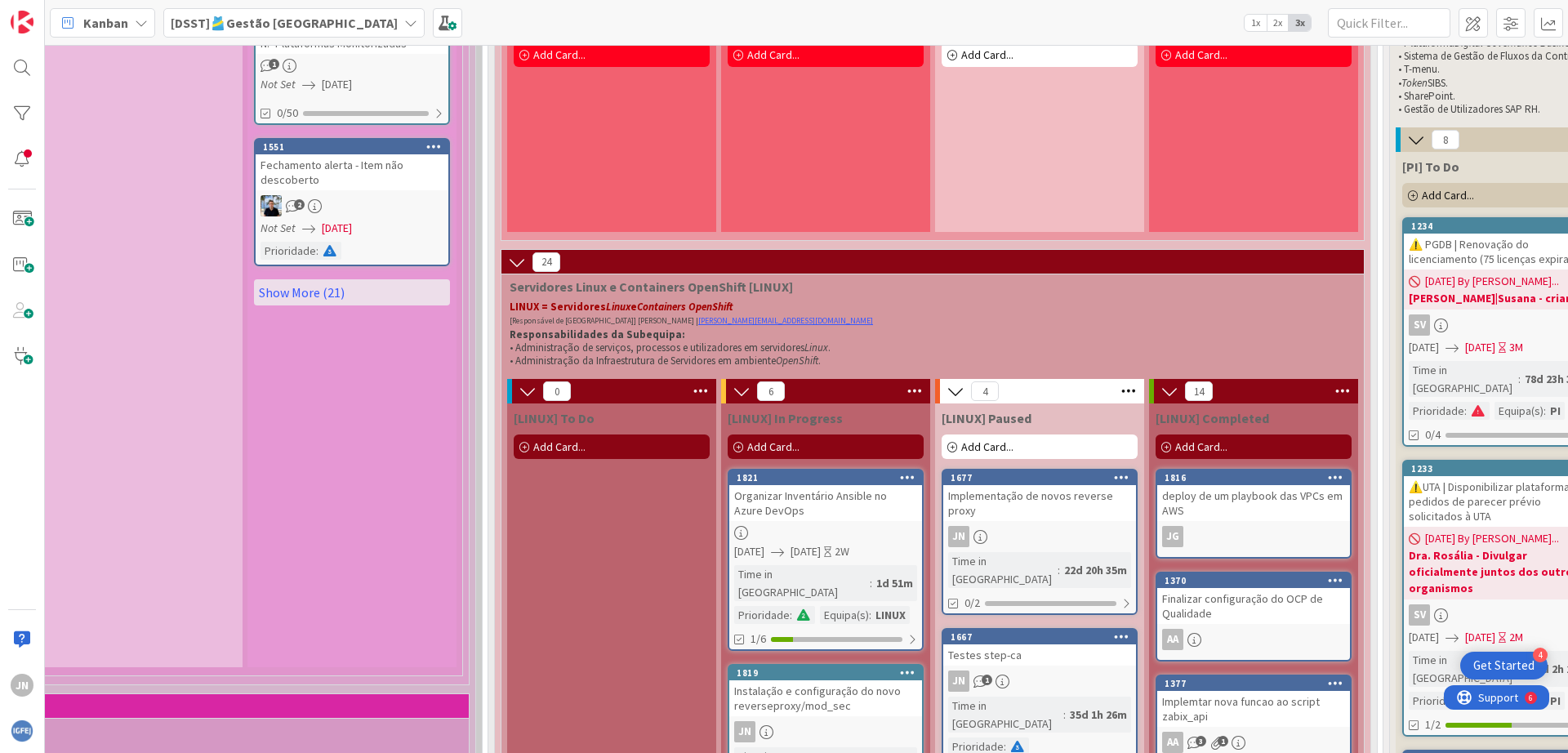scroll, scrollTop: 5042, scrollLeft: 478, axis: both 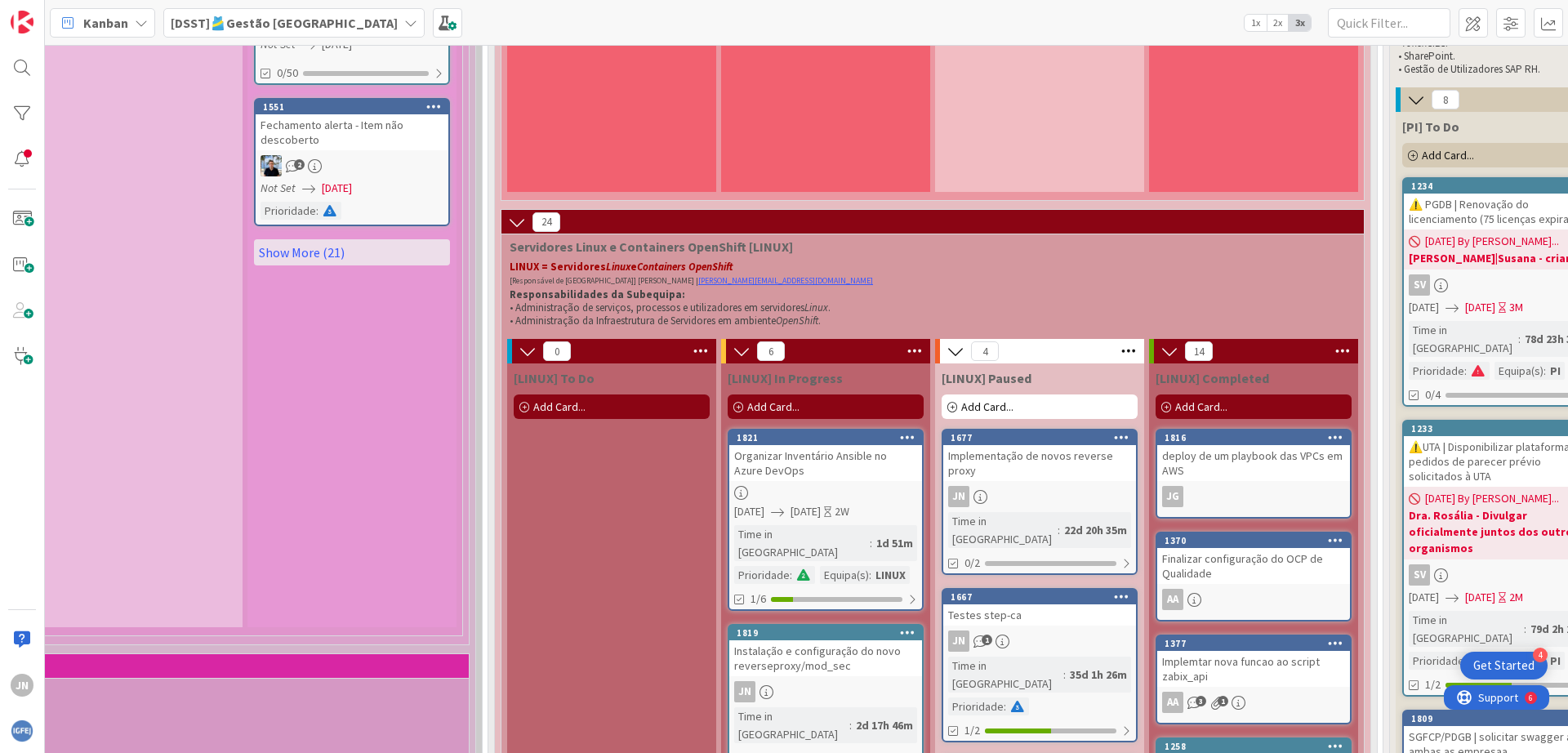 click on "JN" at bounding box center (826, 1016) 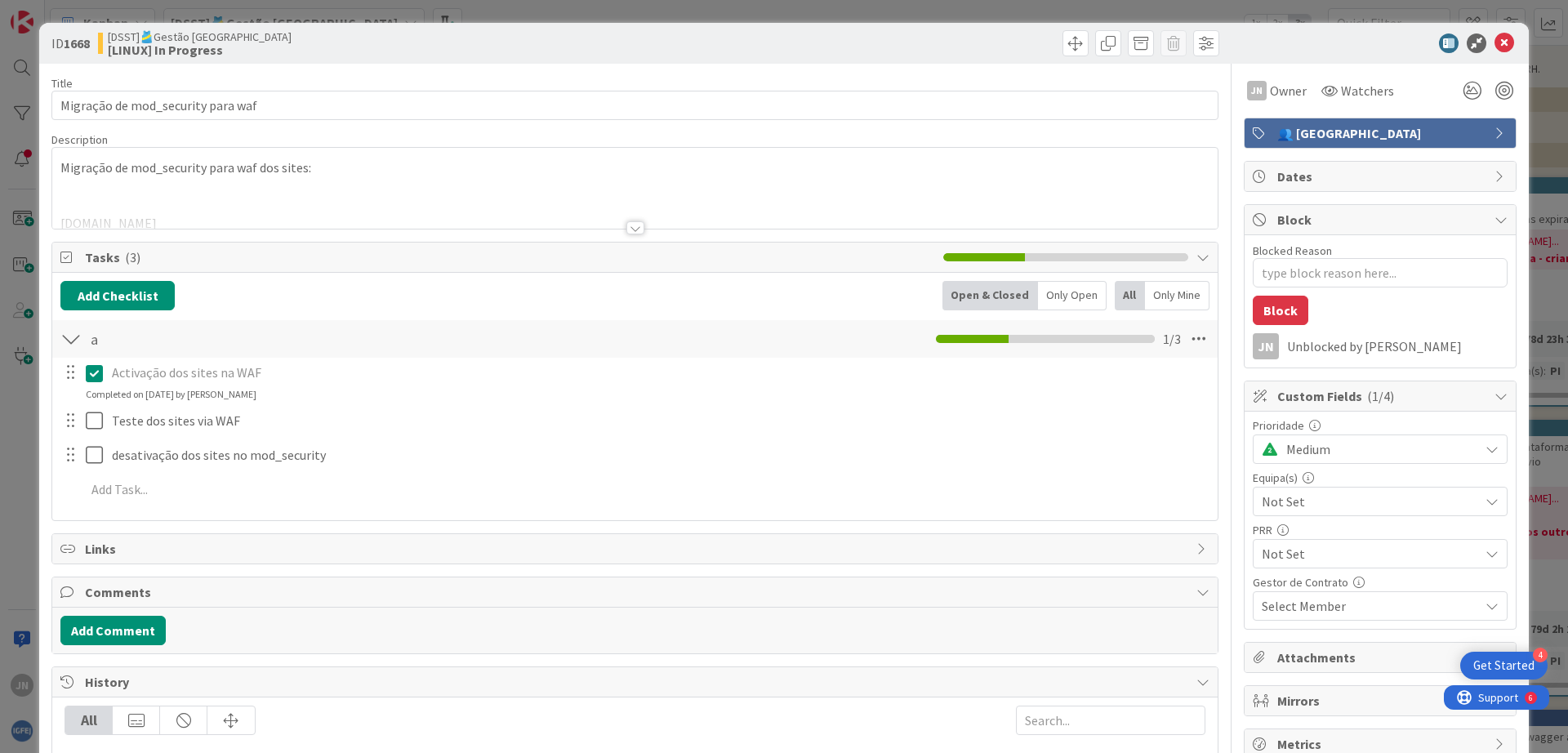 type on "x" 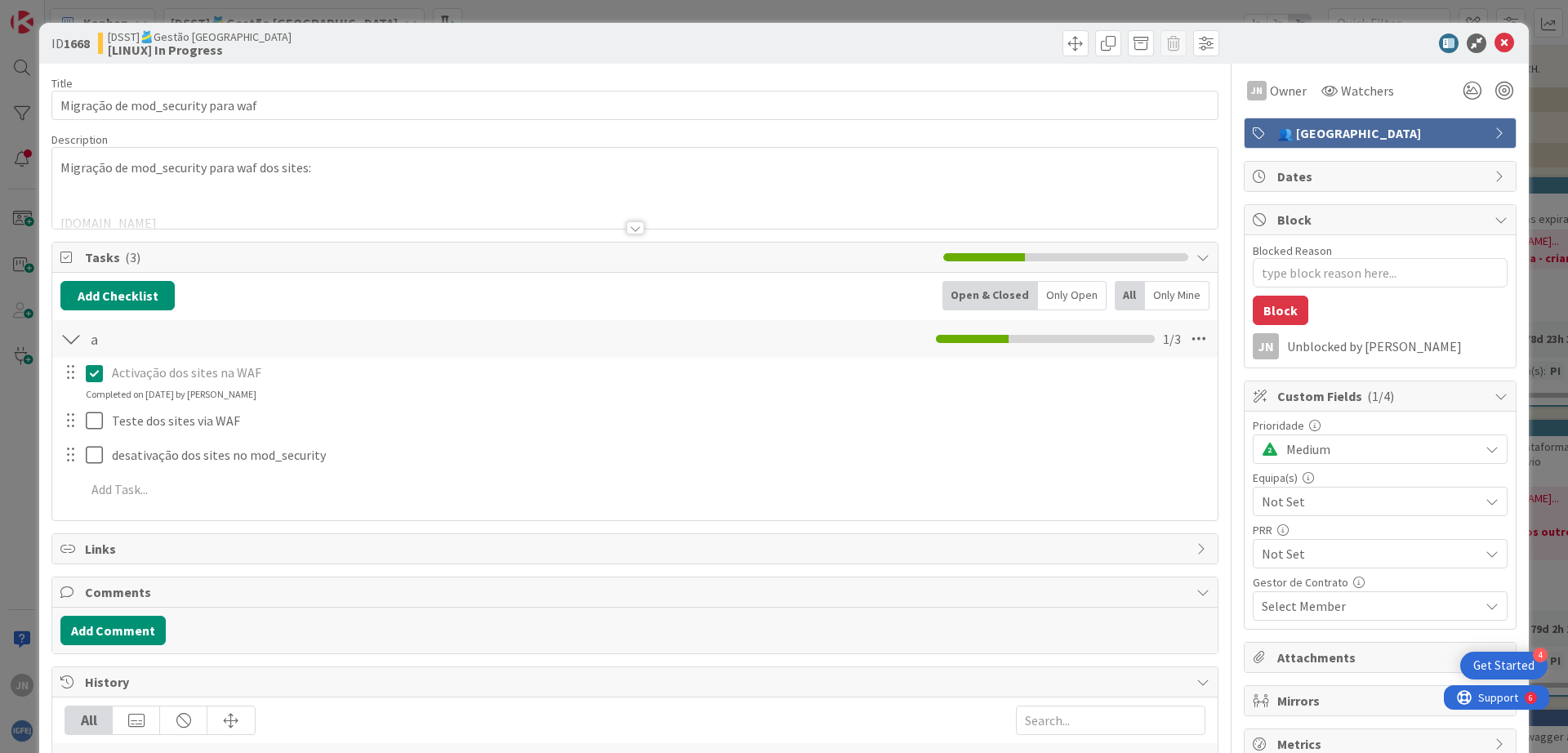 scroll, scrollTop: 103, scrollLeft: 0, axis: vertical 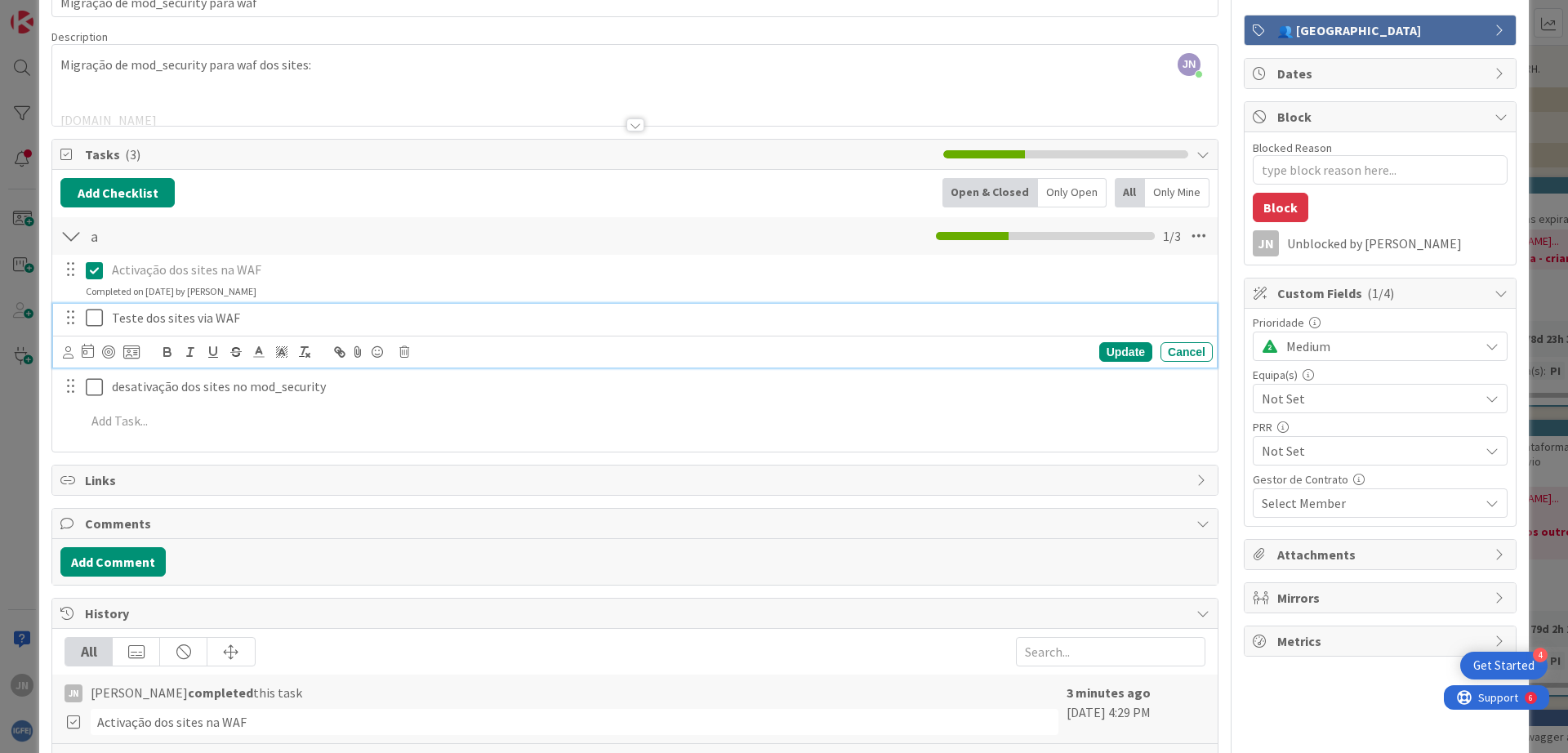 click on "Teste dos sites via WAF" at bounding box center (659, 318) 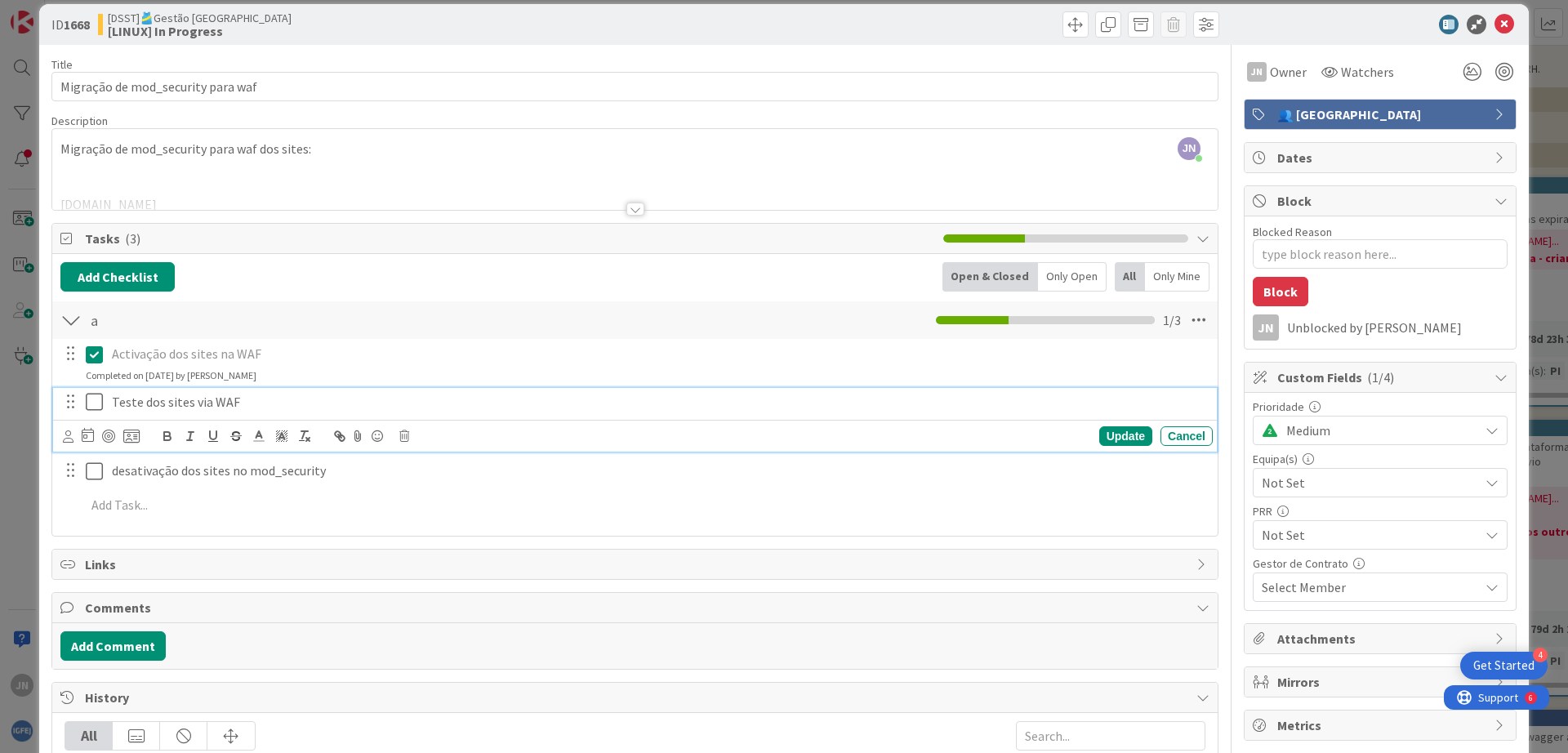 scroll, scrollTop: 0, scrollLeft: 0, axis: both 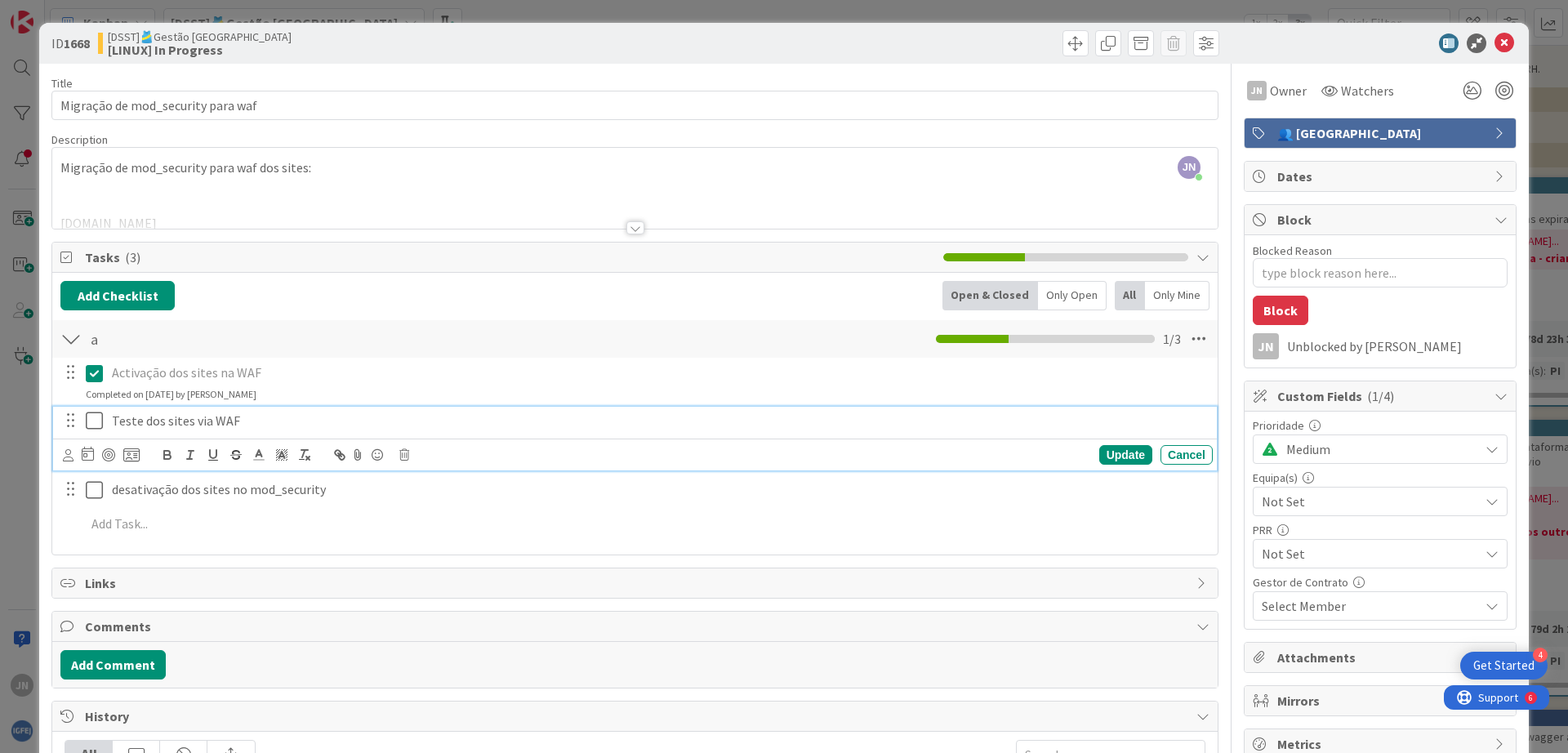 click at bounding box center (635, 207) 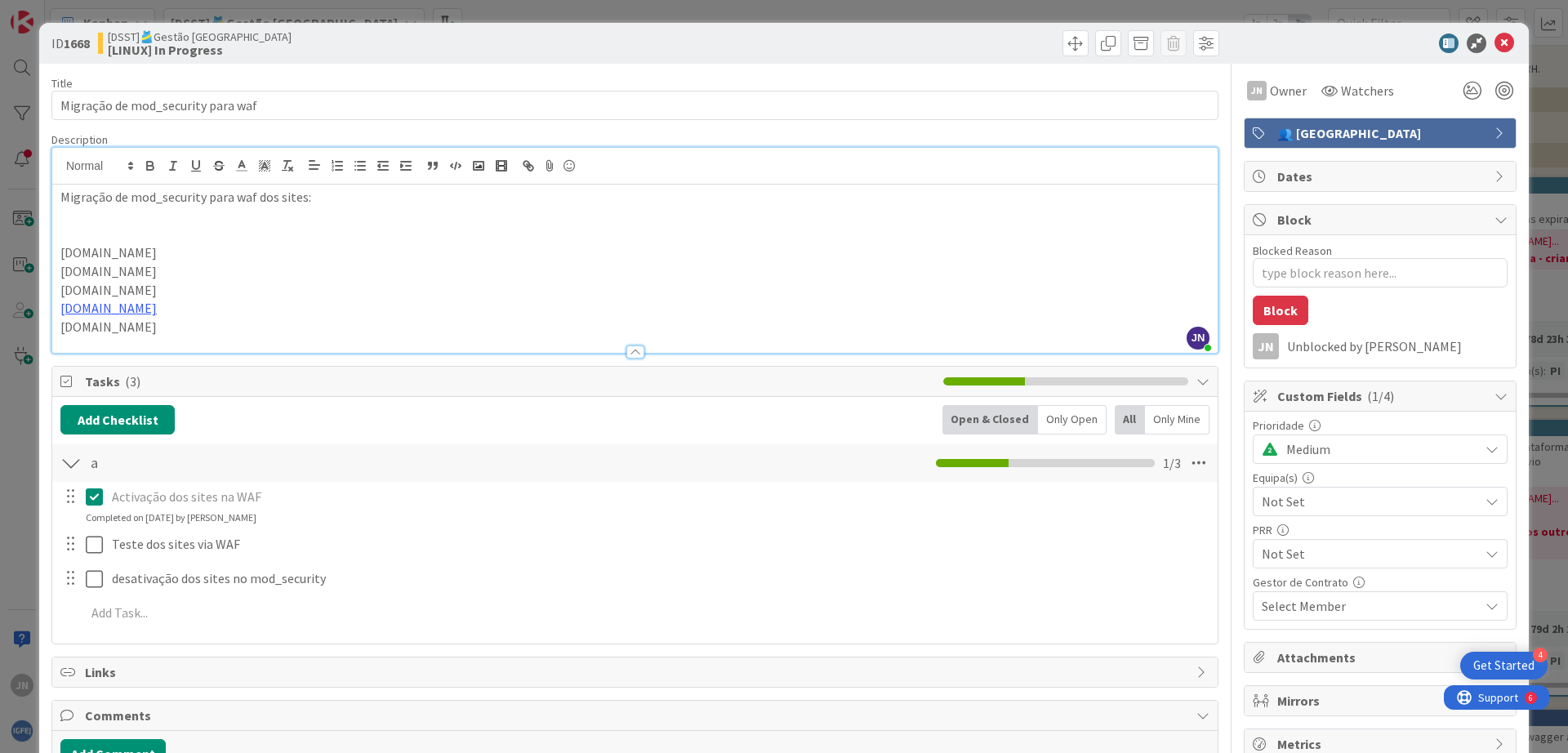 scroll, scrollTop: 103, scrollLeft: 0, axis: vertical 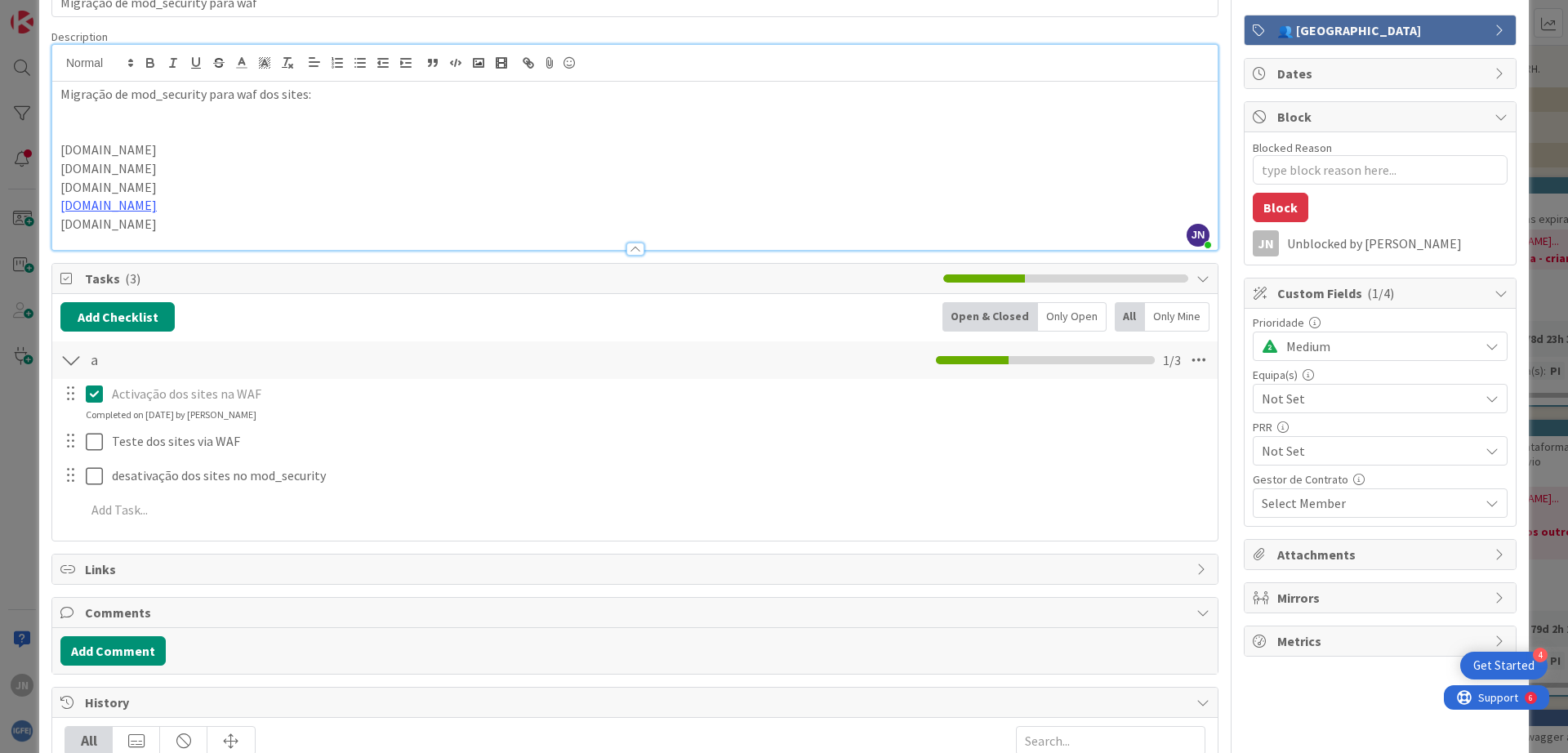 drag, startPoint x: 150, startPoint y: 222, endPoint x: 51, endPoint y: 155, distance: 119.54079 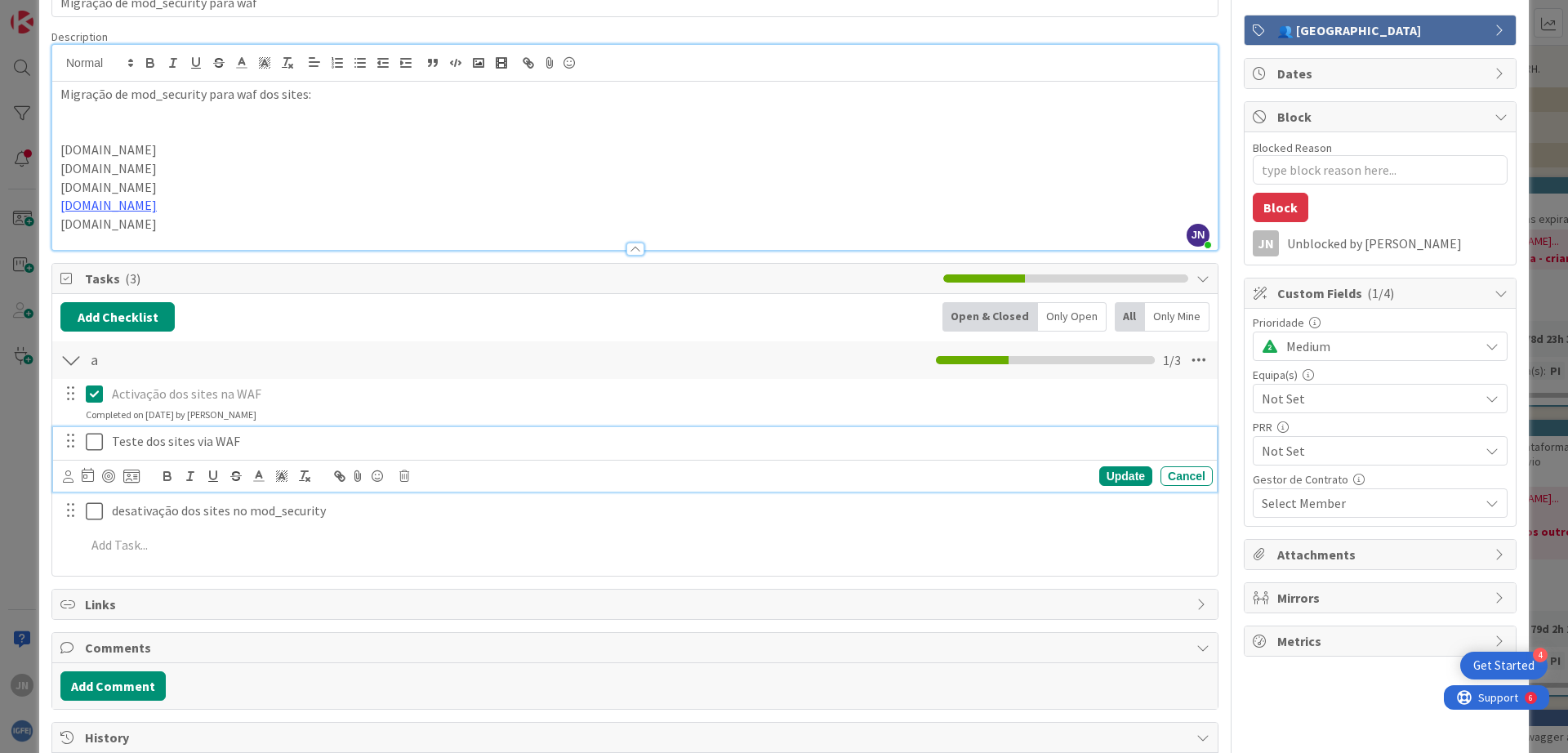 click on "Teste dos sites via WAF" at bounding box center (659, 441) 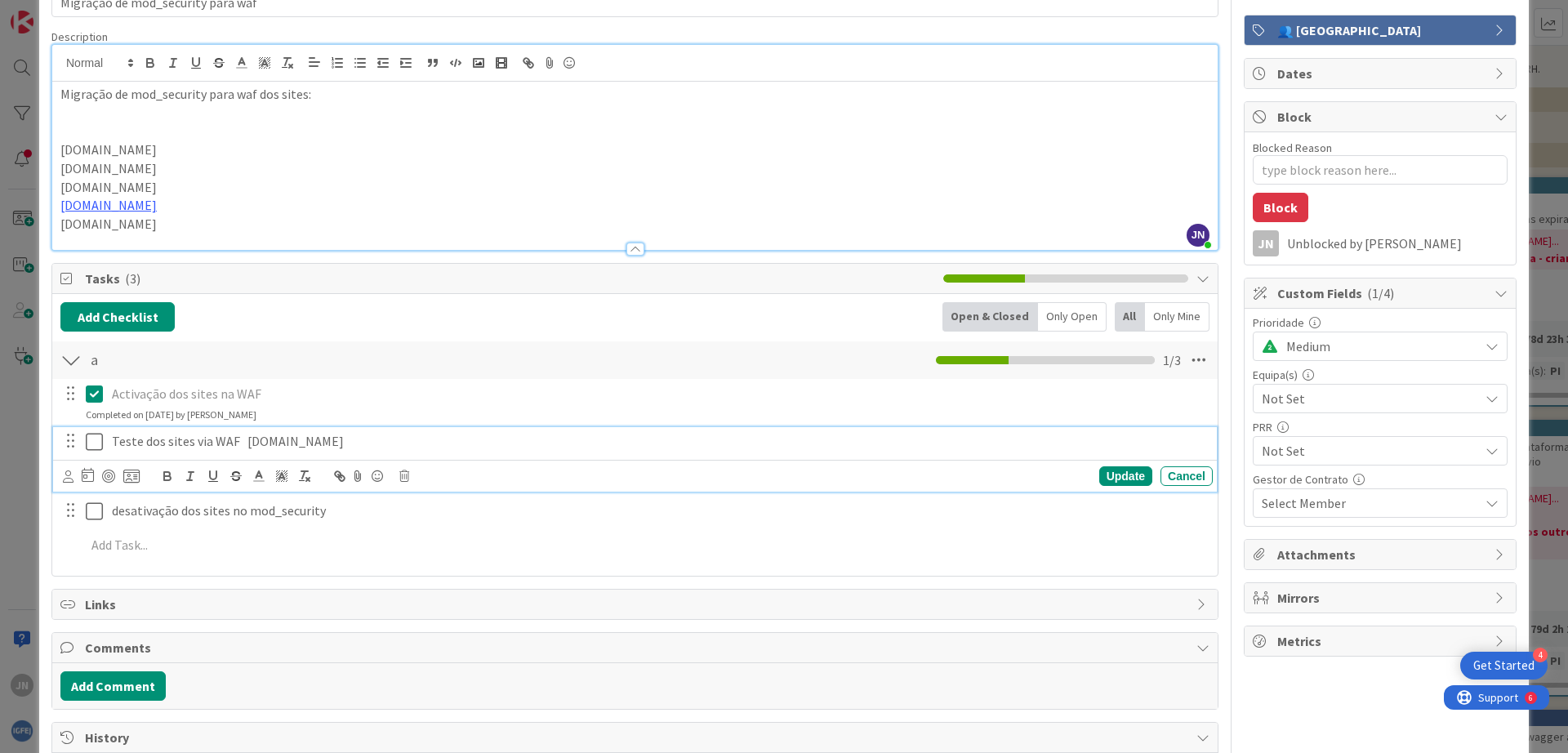 click on "Teste dos sites via WAF   [DOMAIN_NAME]" at bounding box center (659, 441) 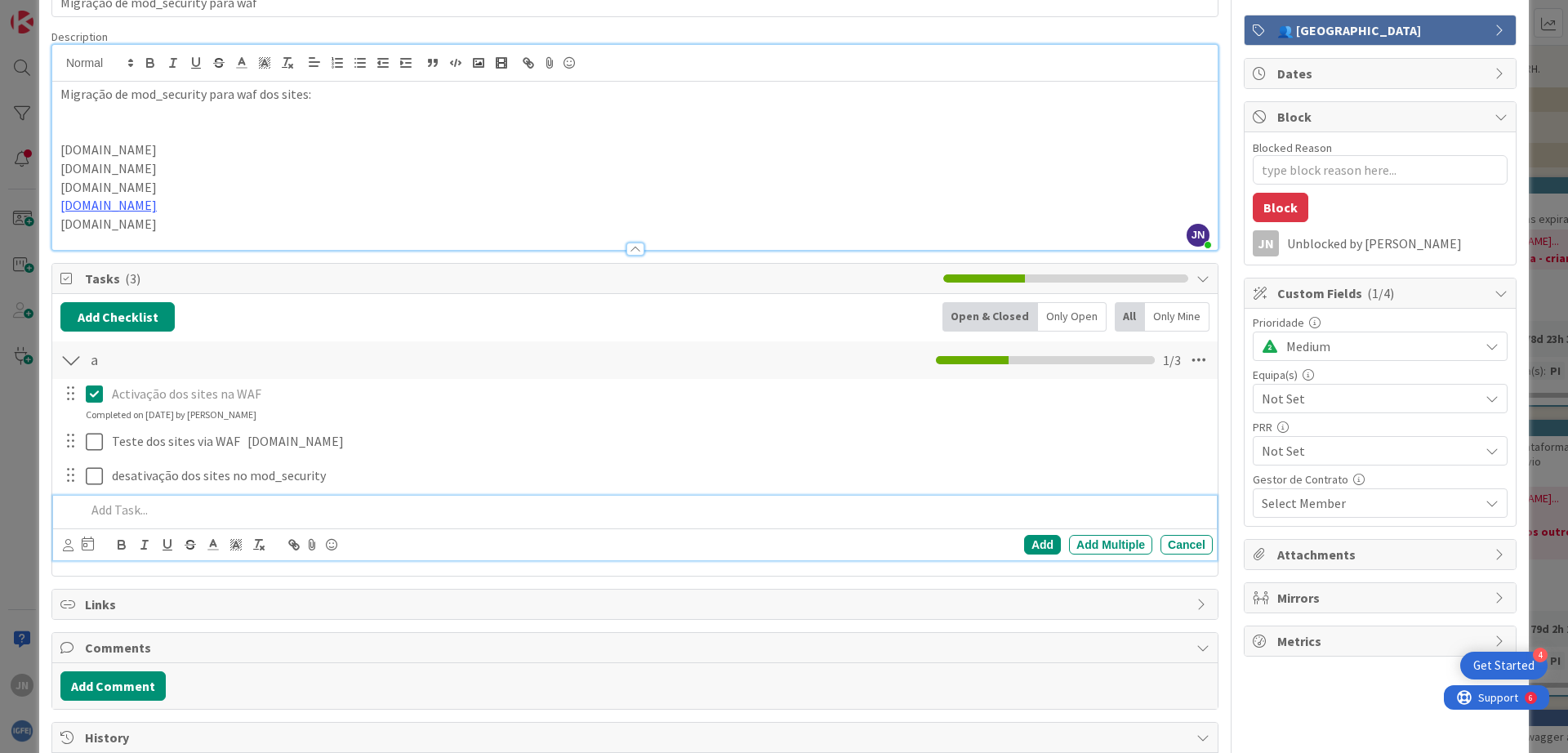 click at bounding box center (646, 510) 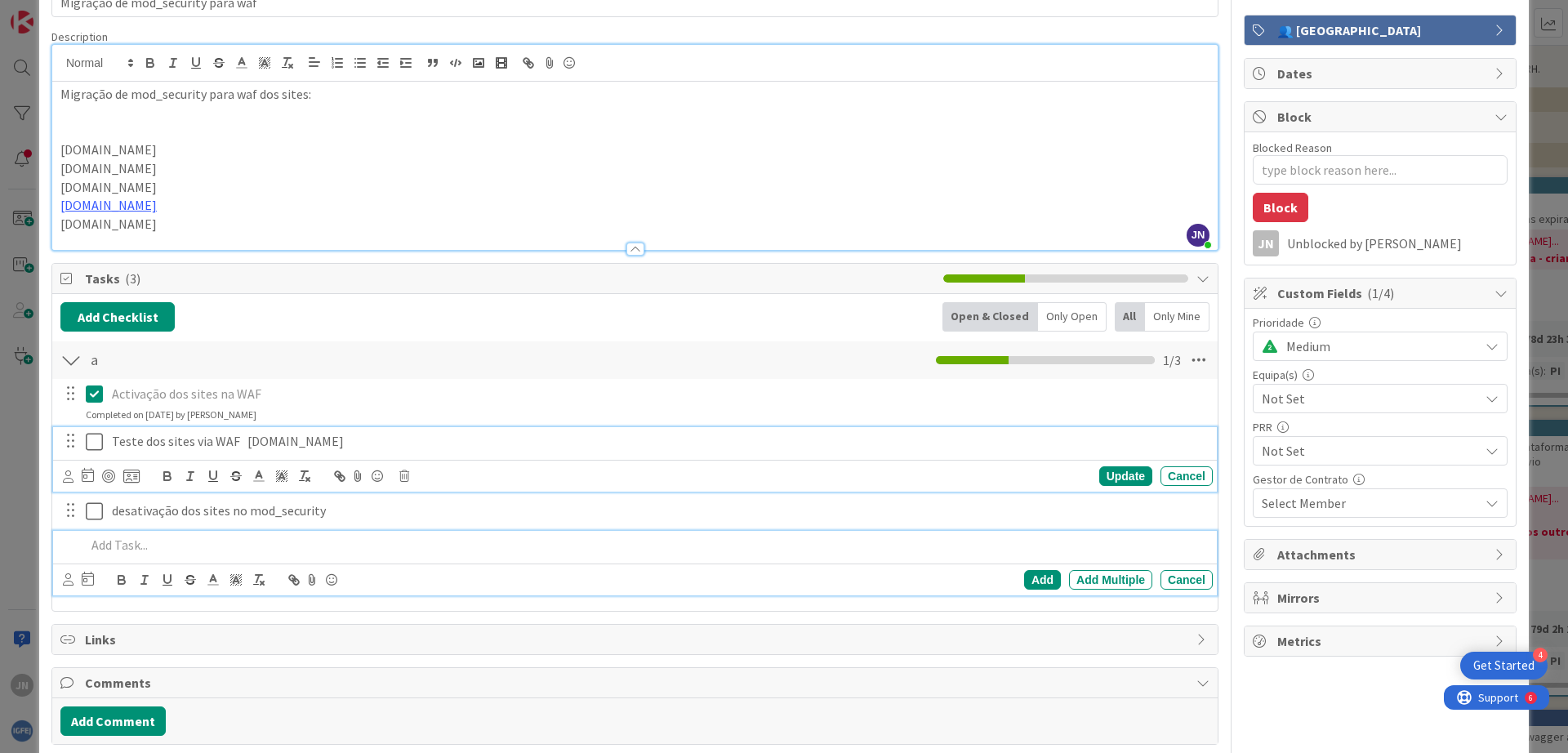 click on "Teste dos sites via WAF   [DOMAIN_NAME]" at bounding box center (659, 441) 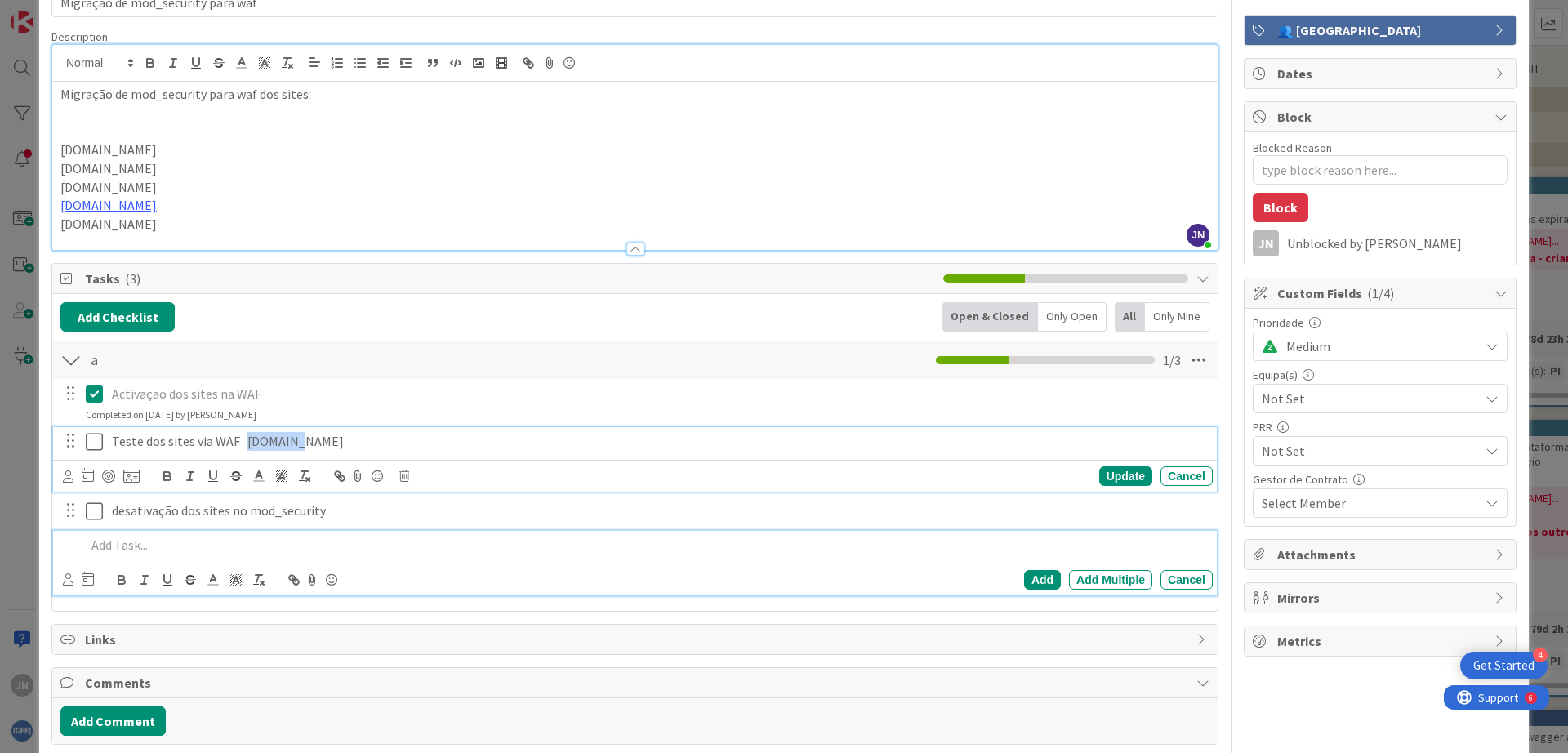 click on "Teste dos sites via WAF   [DOMAIN_NAME]" at bounding box center (659, 441) 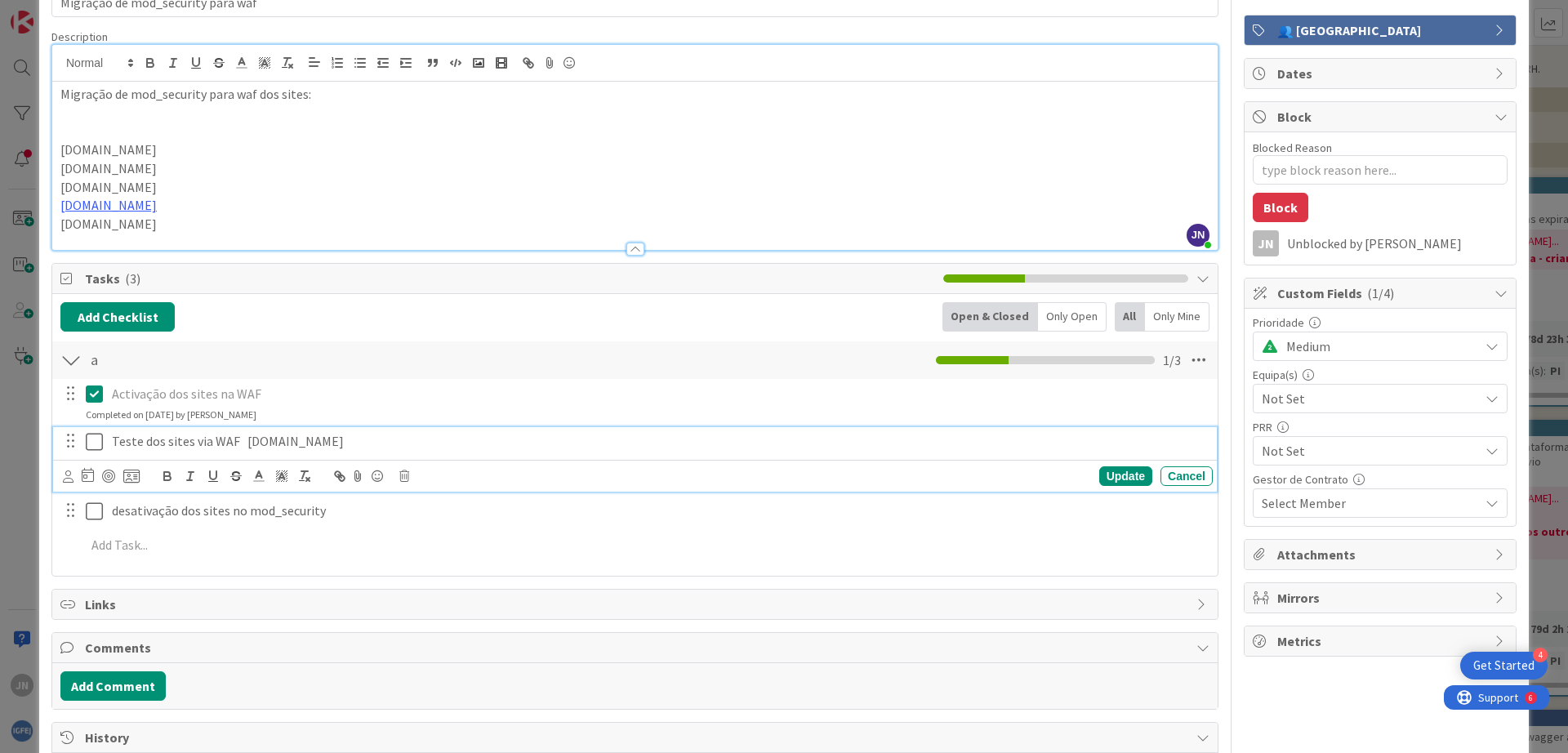 click on "Teste dos sites via WAF   [DOMAIN_NAME]" at bounding box center (659, 441) 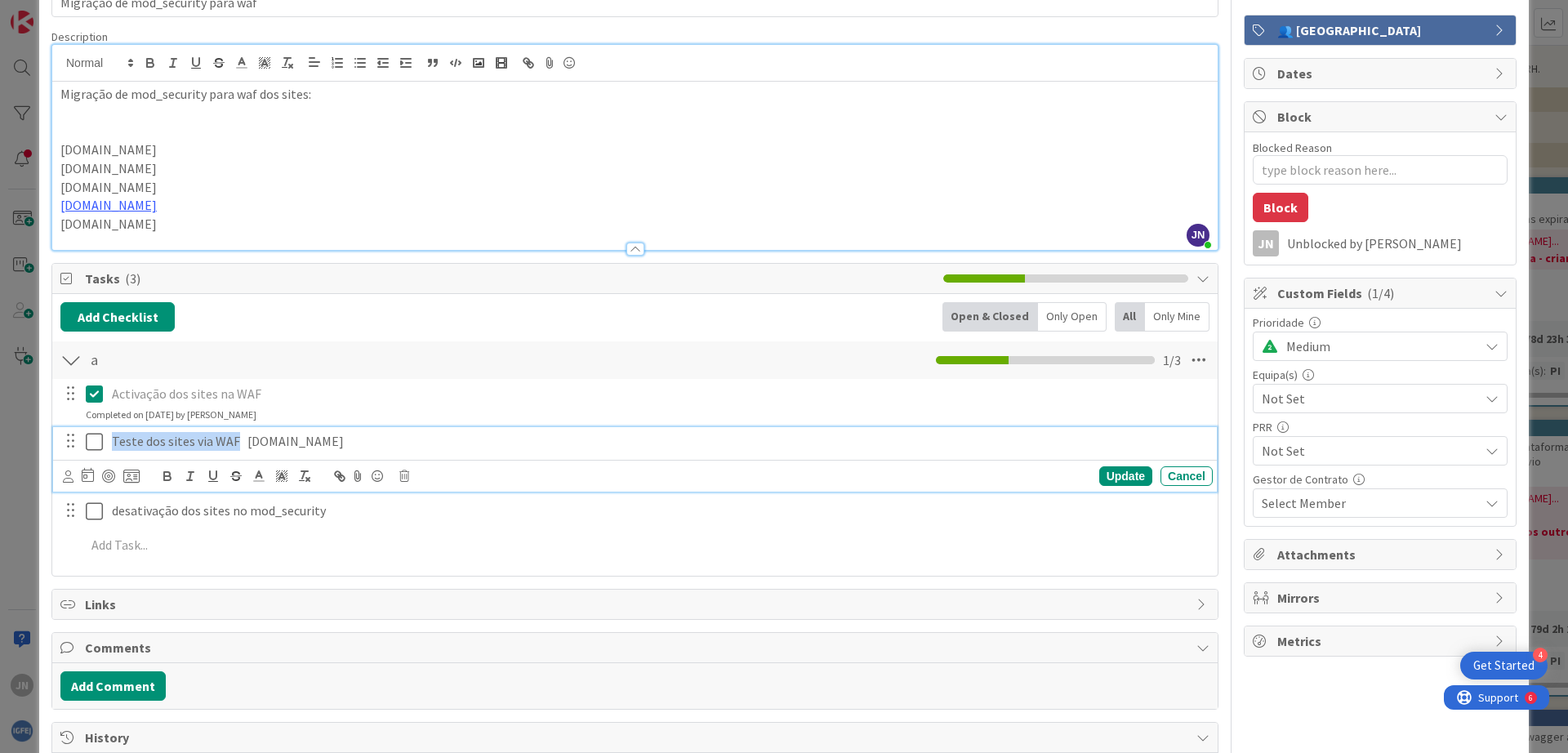 drag, startPoint x: 235, startPoint y: 446, endPoint x: 113, endPoint y: 443, distance: 122.03688 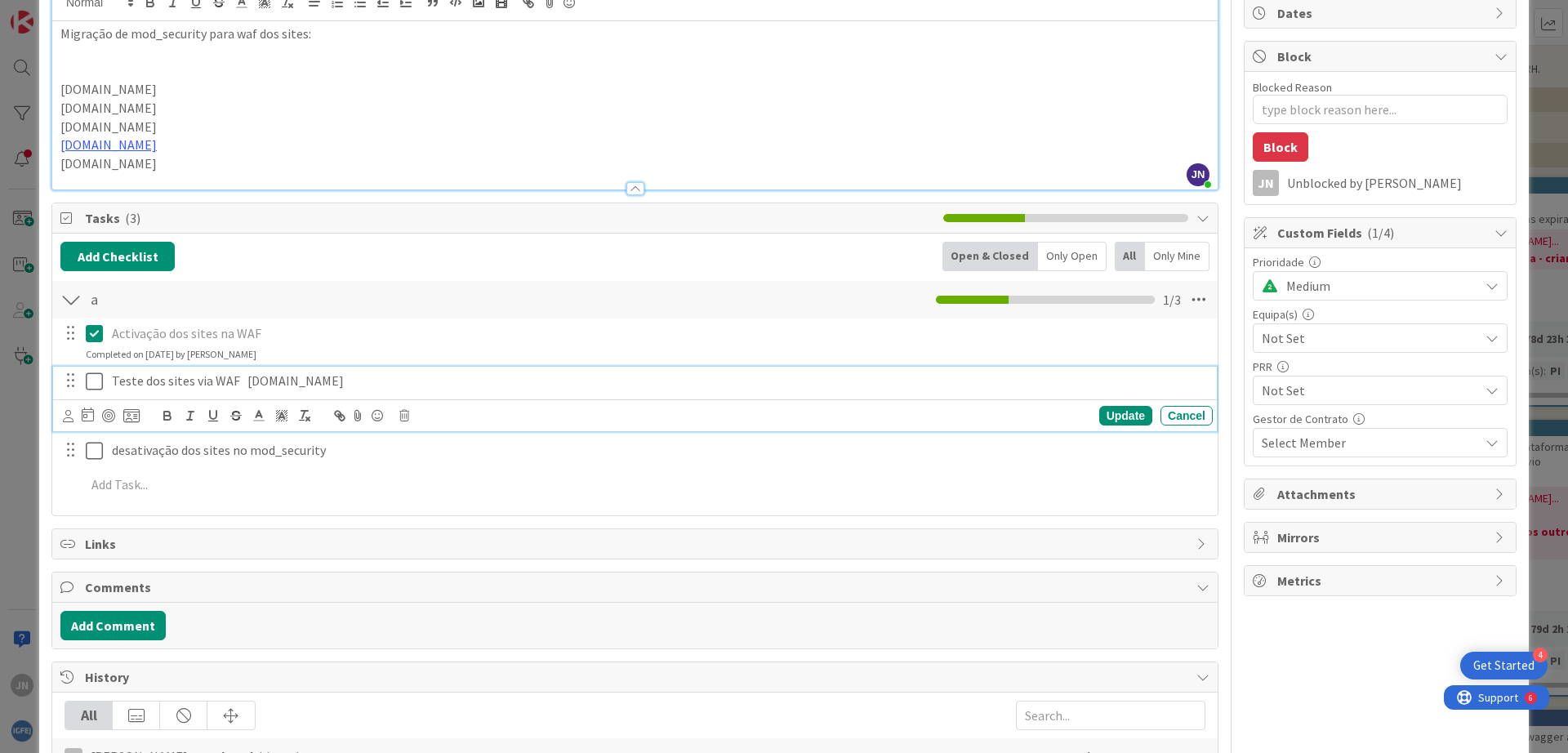 scroll, scrollTop: 206, scrollLeft: 0, axis: vertical 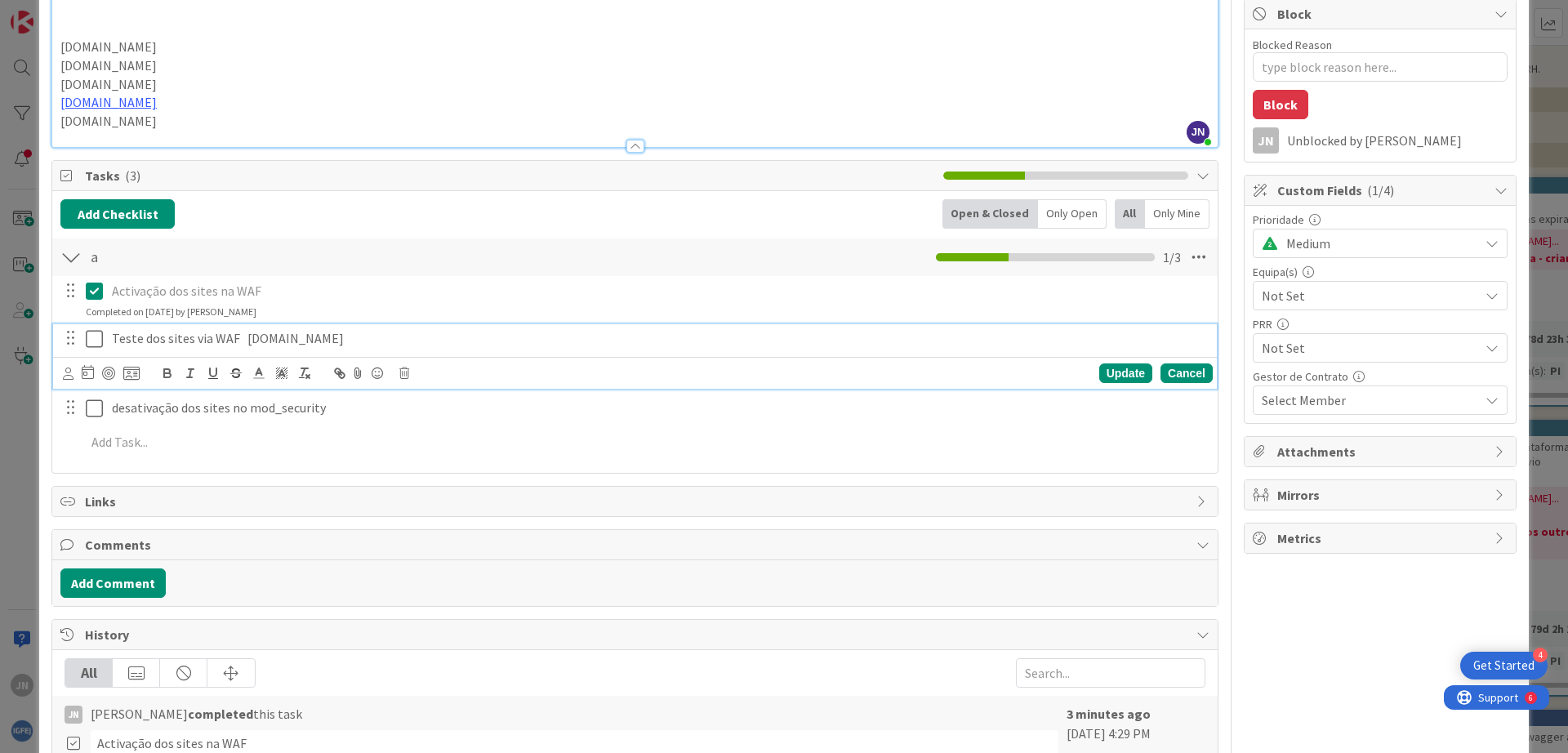 click on "Cancel" at bounding box center [1187, 373] 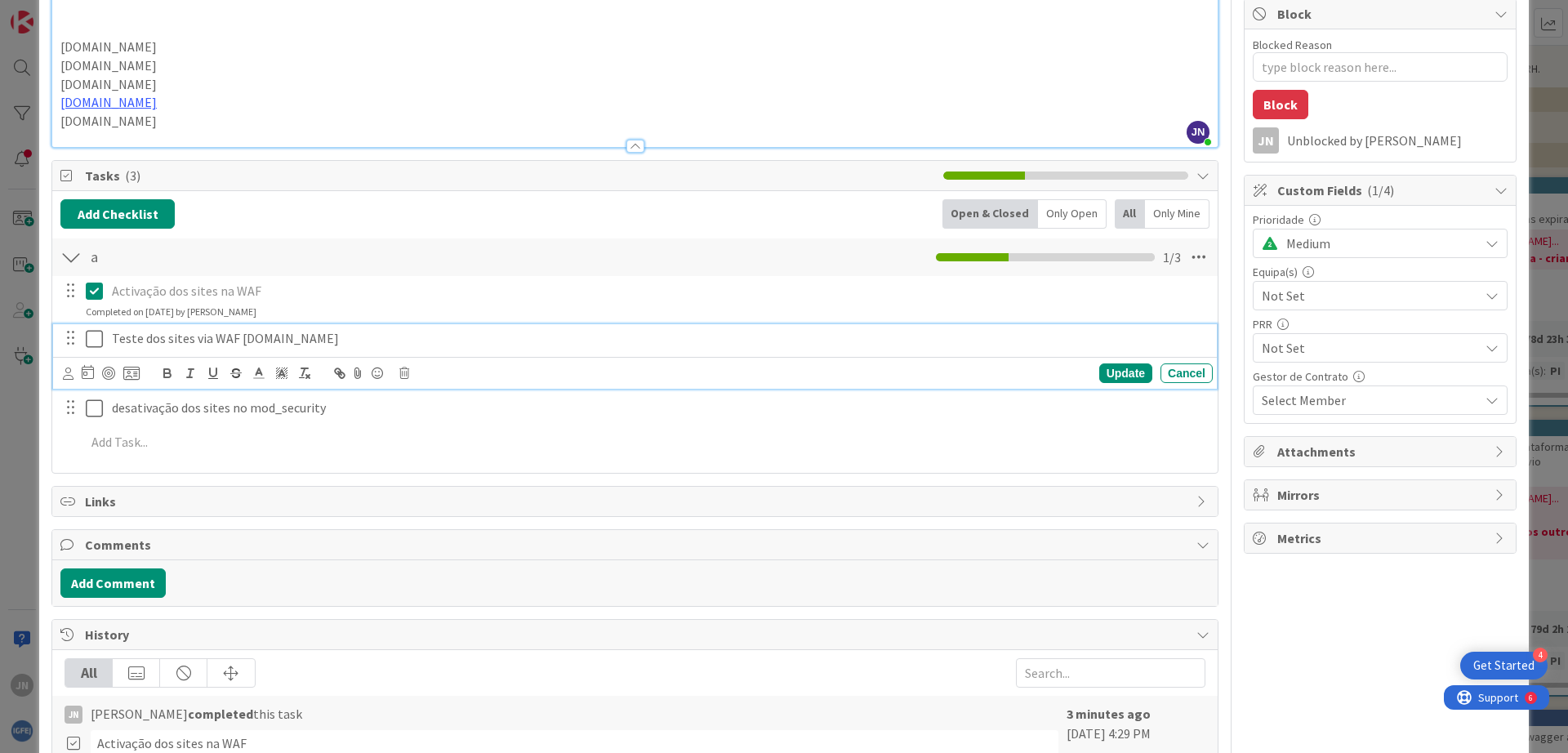 click on "Teste dos sites via WAF [DOMAIN_NAME]" at bounding box center [659, 338] 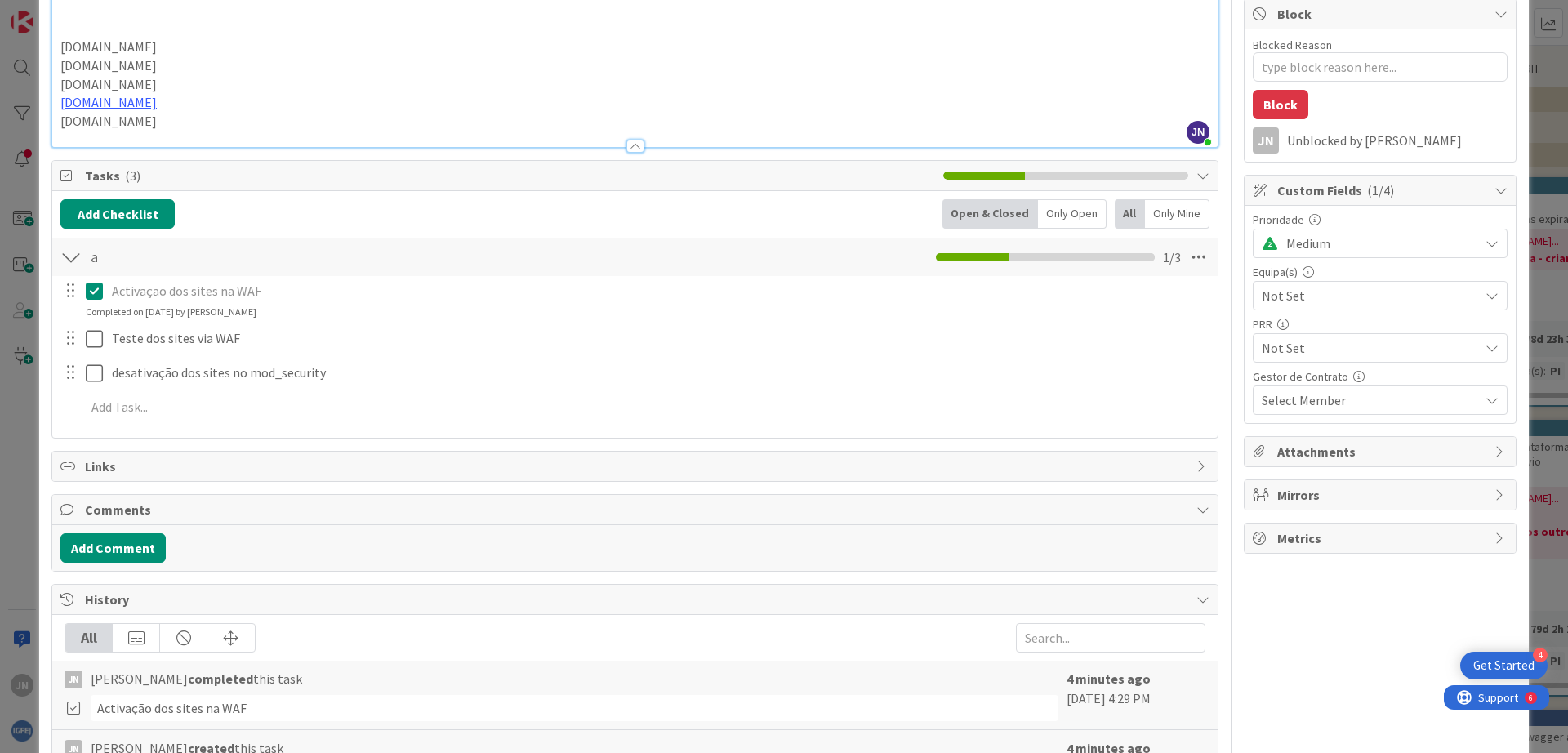 type on "x" 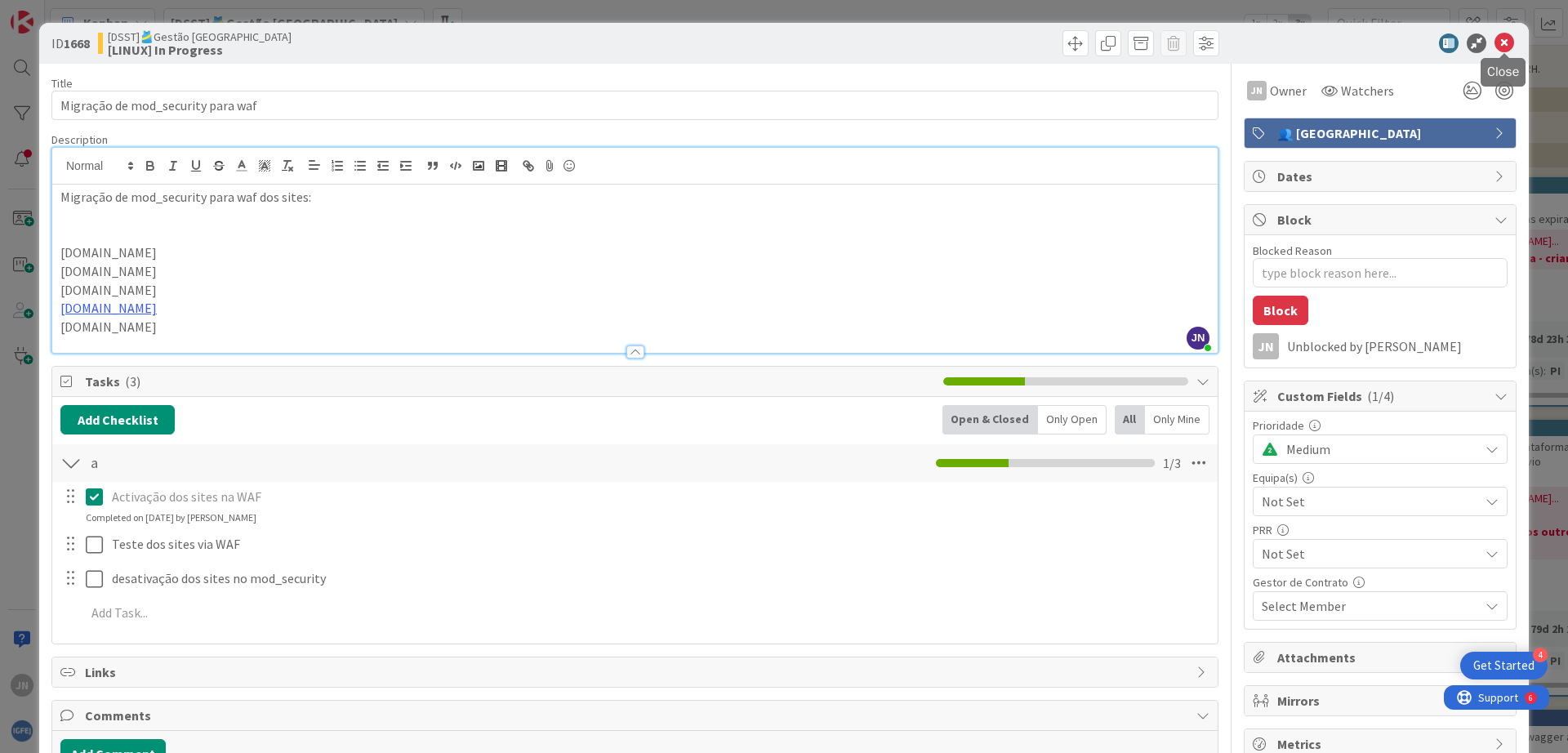 click at bounding box center [1504, 43] 